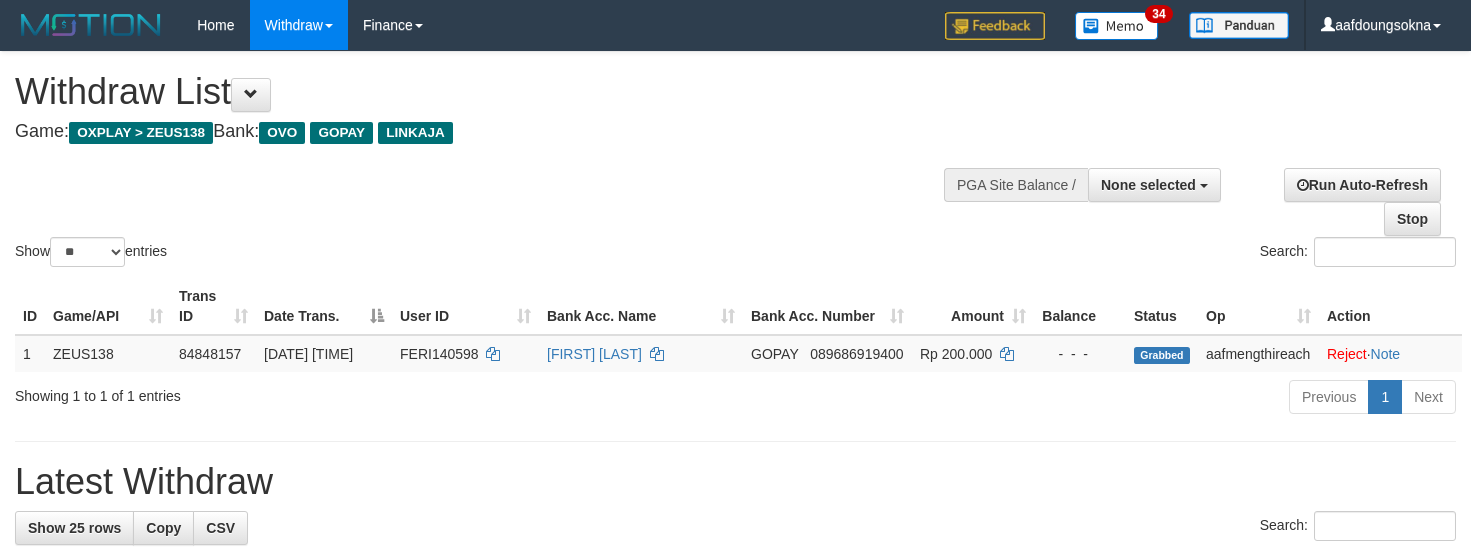 select 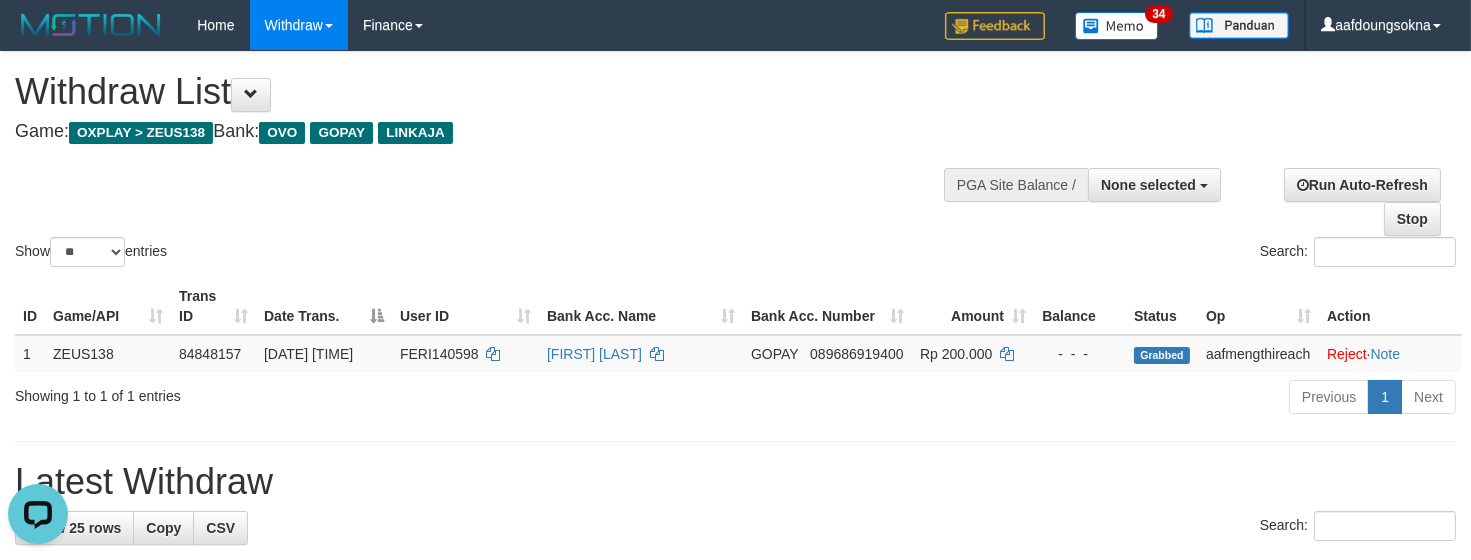 scroll, scrollTop: 0, scrollLeft: 0, axis: both 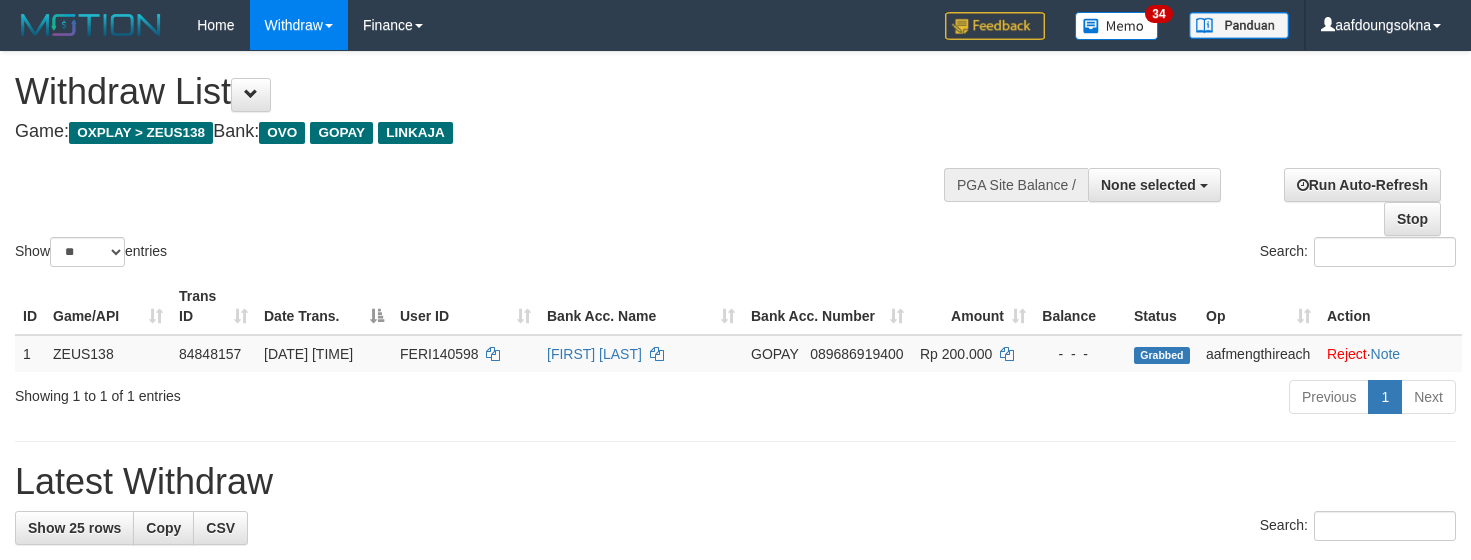 select 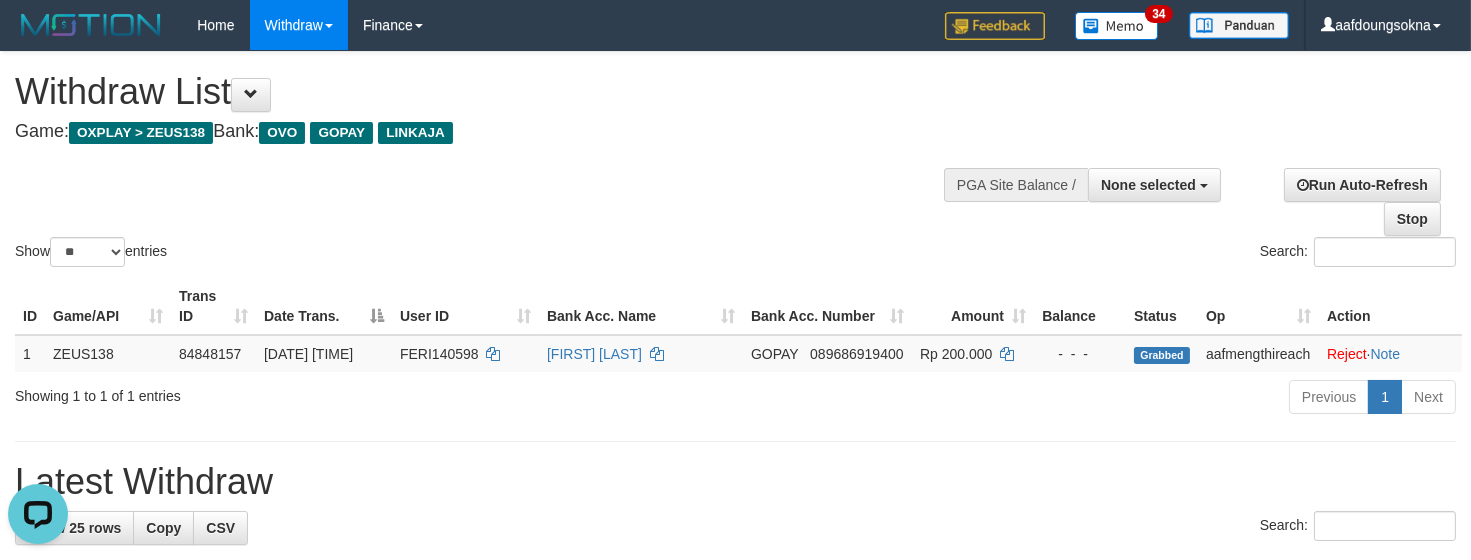 scroll, scrollTop: 0, scrollLeft: 0, axis: both 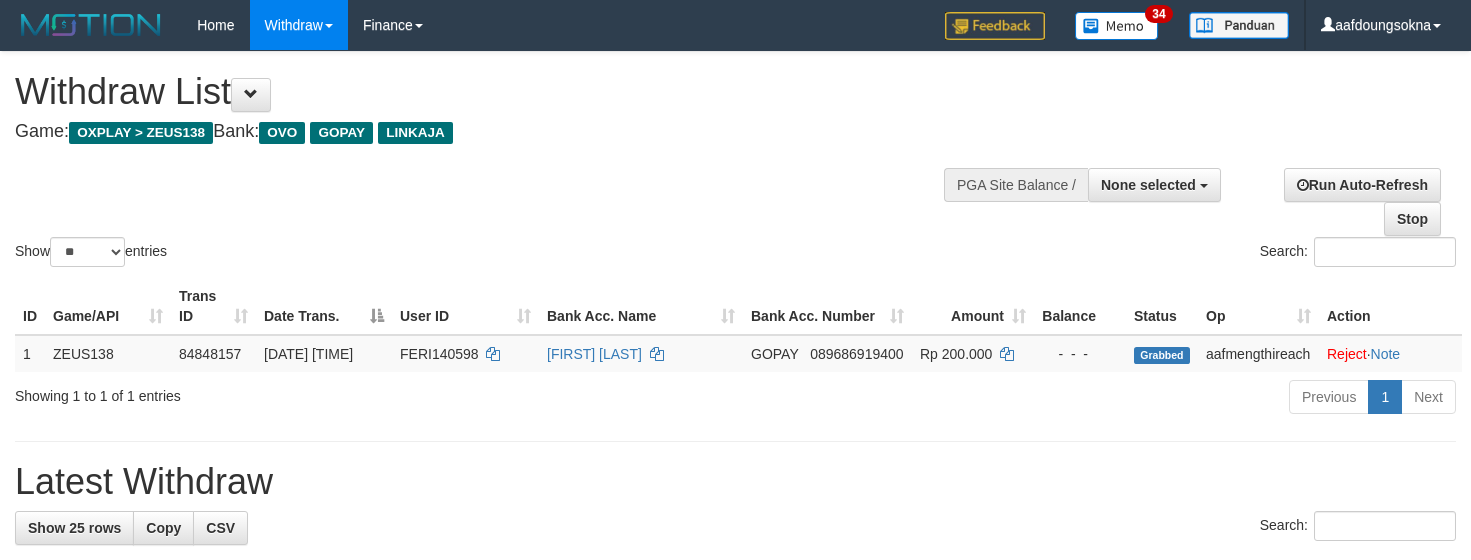 select 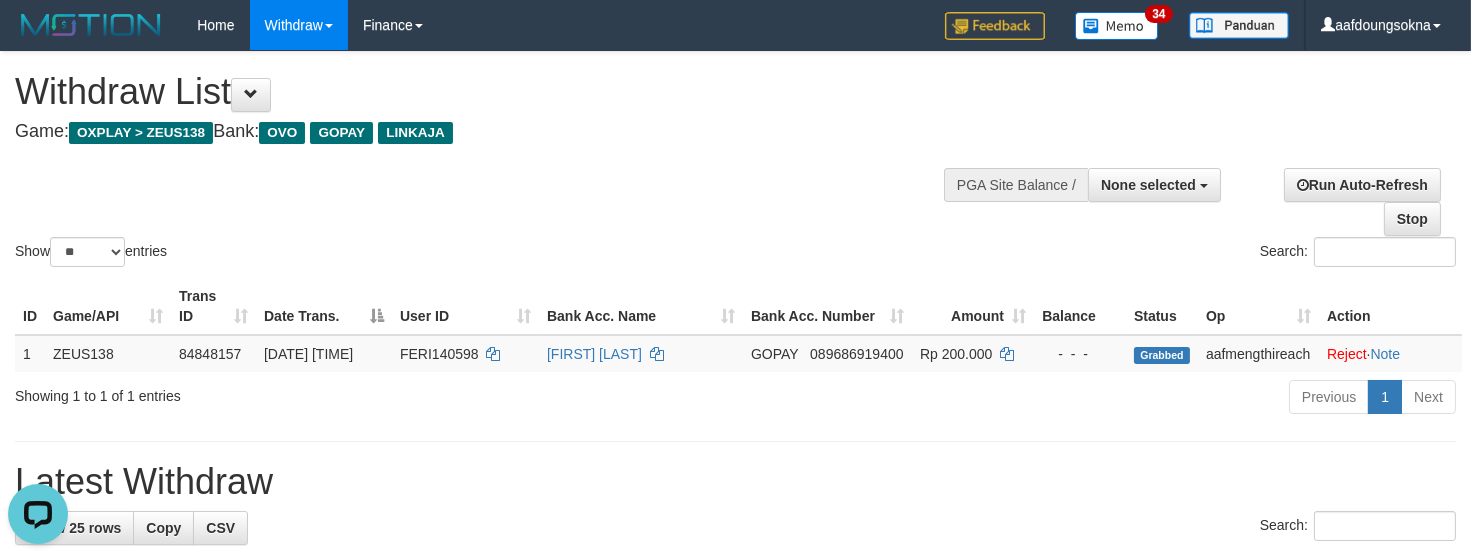 scroll, scrollTop: 0, scrollLeft: 0, axis: both 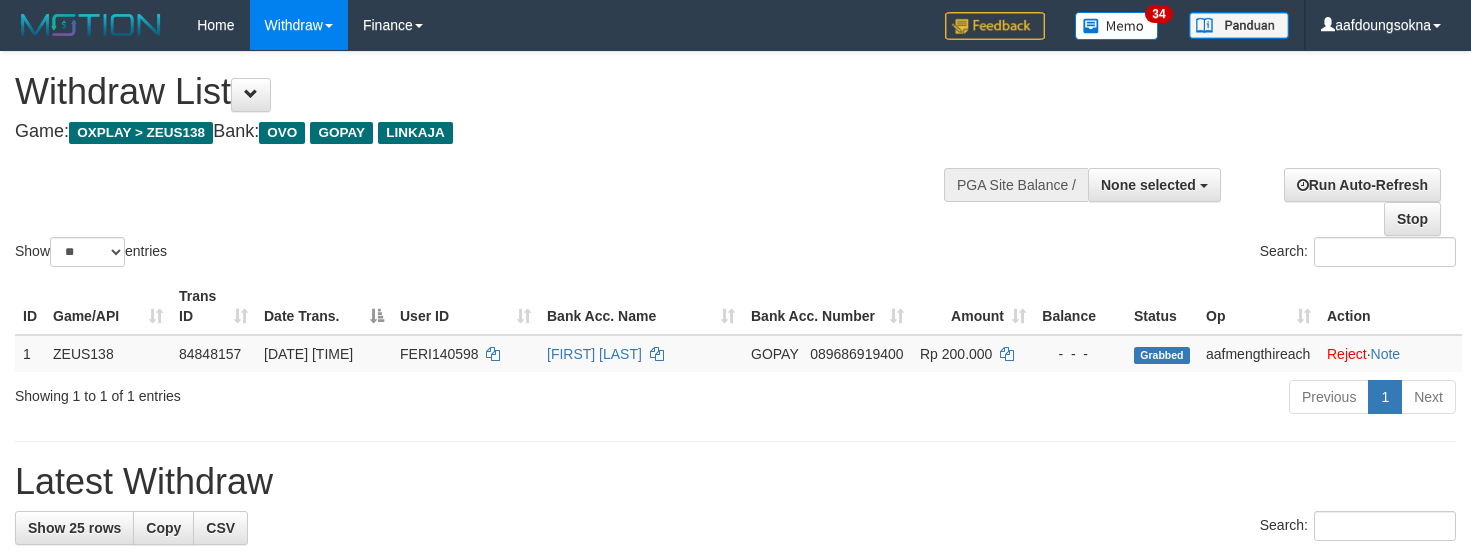 select 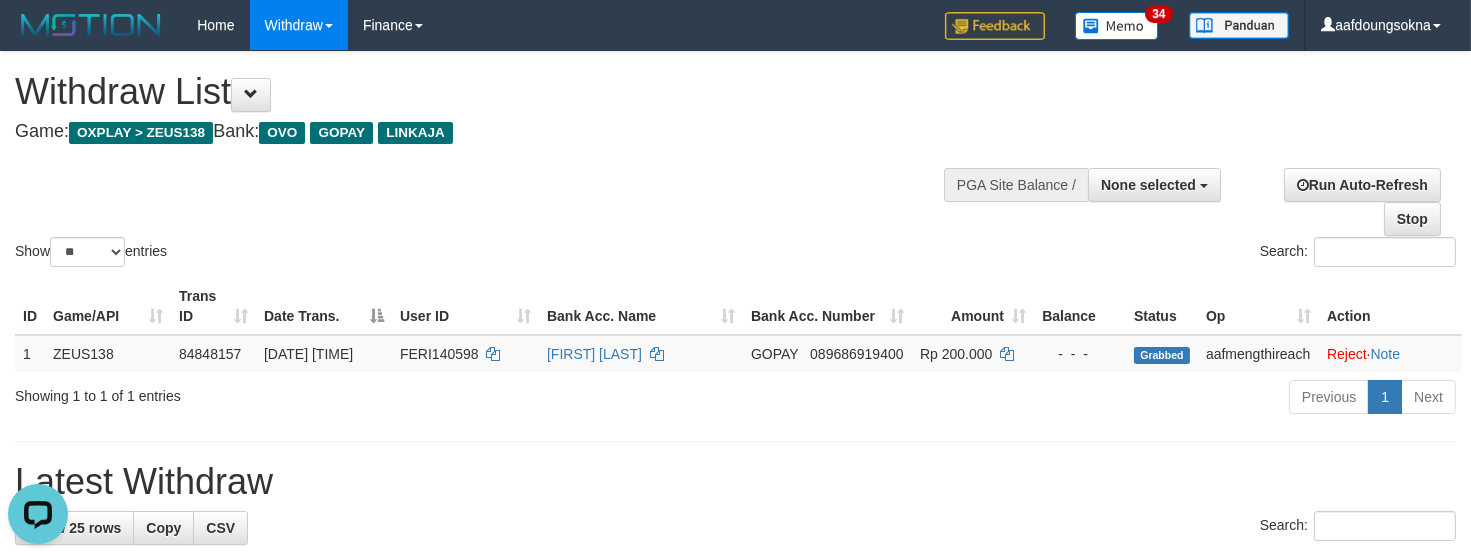 scroll, scrollTop: 0, scrollLeft: 0, axis: both 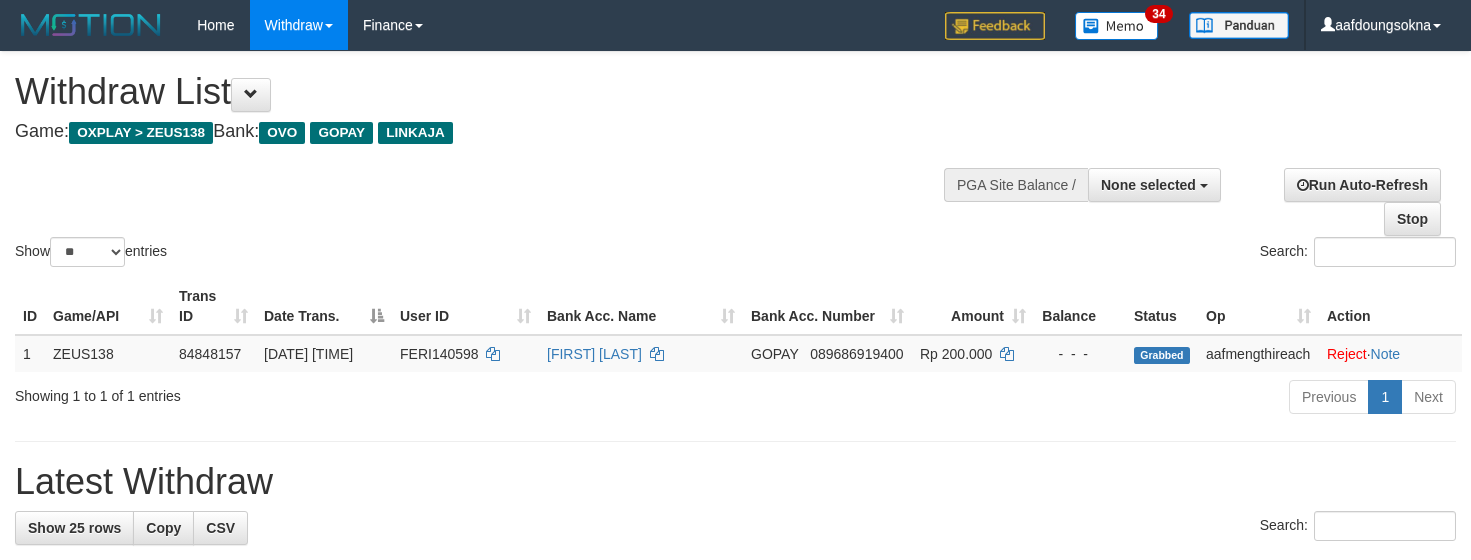 select 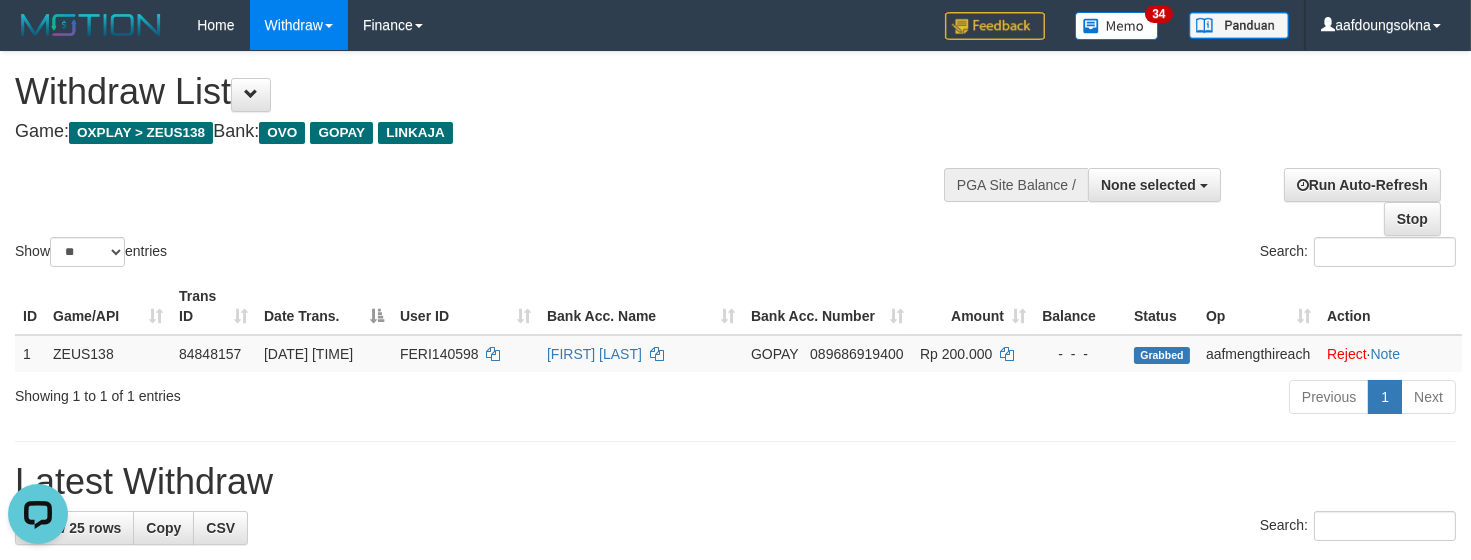 scroll, scrollTop: 0, scrollLeft: 0, axis: both 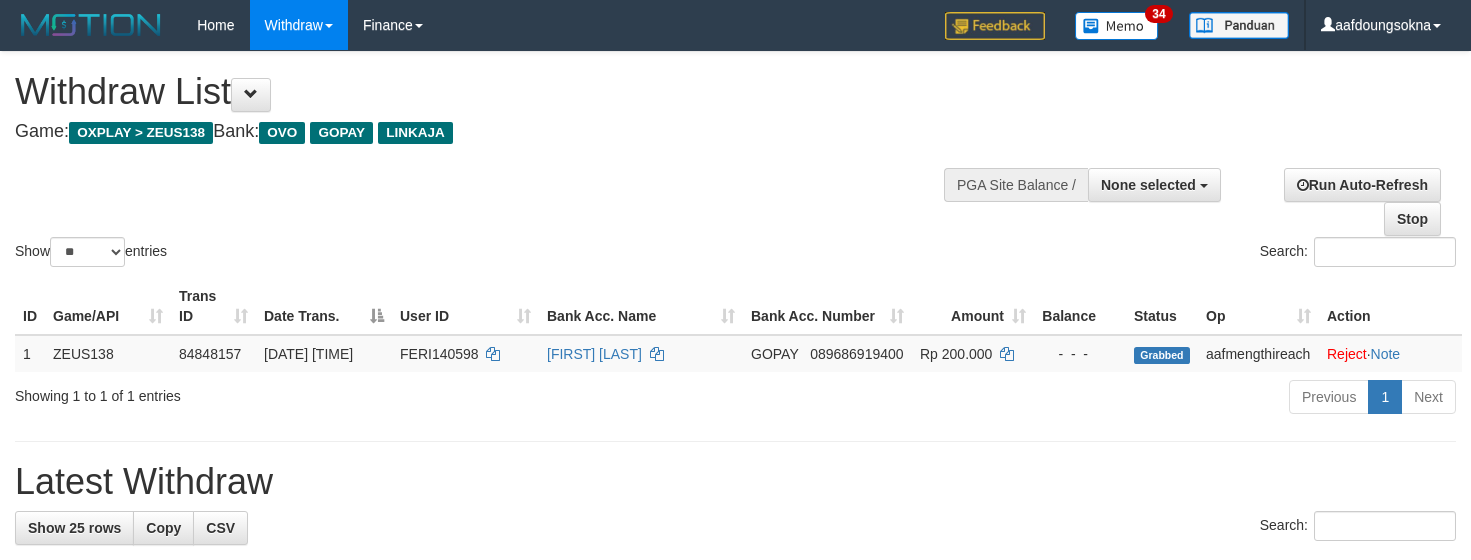 select 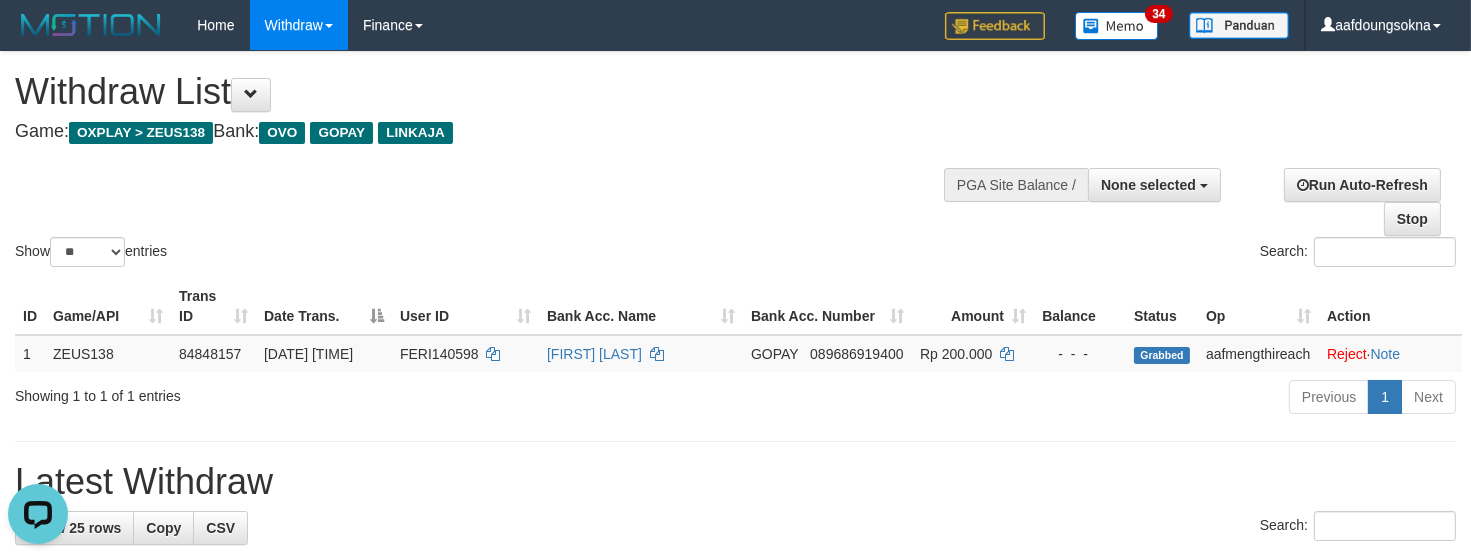 scroll, scrollTop: 0, scrollLeft: 0, axis: both 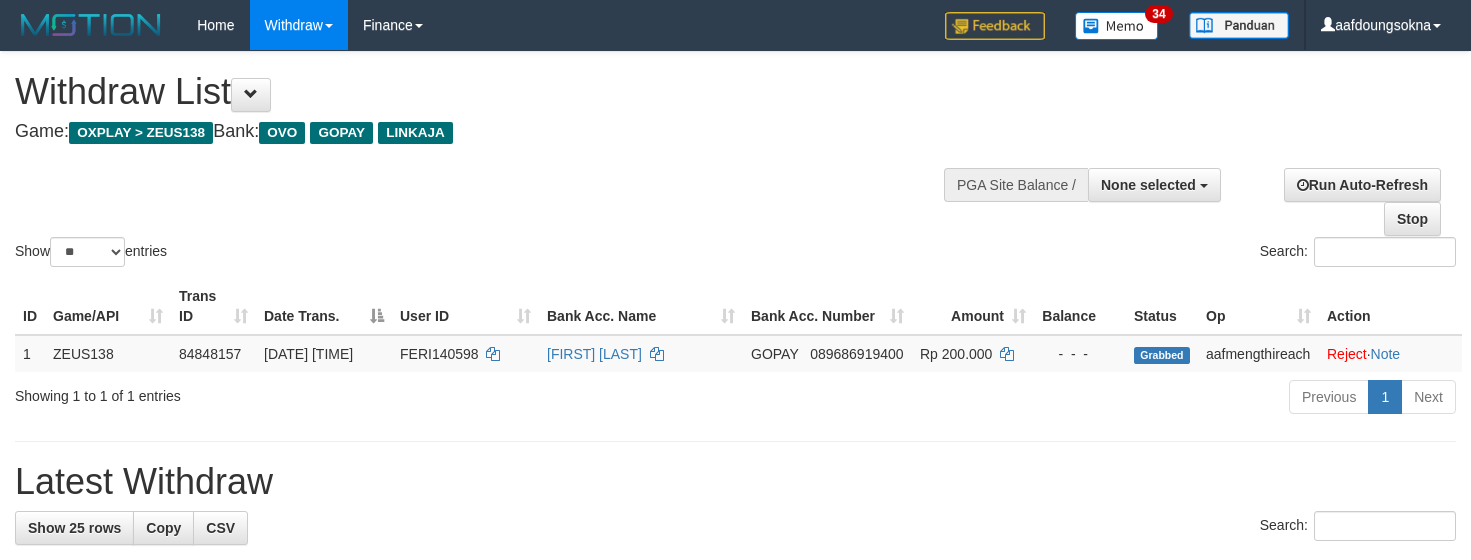 select 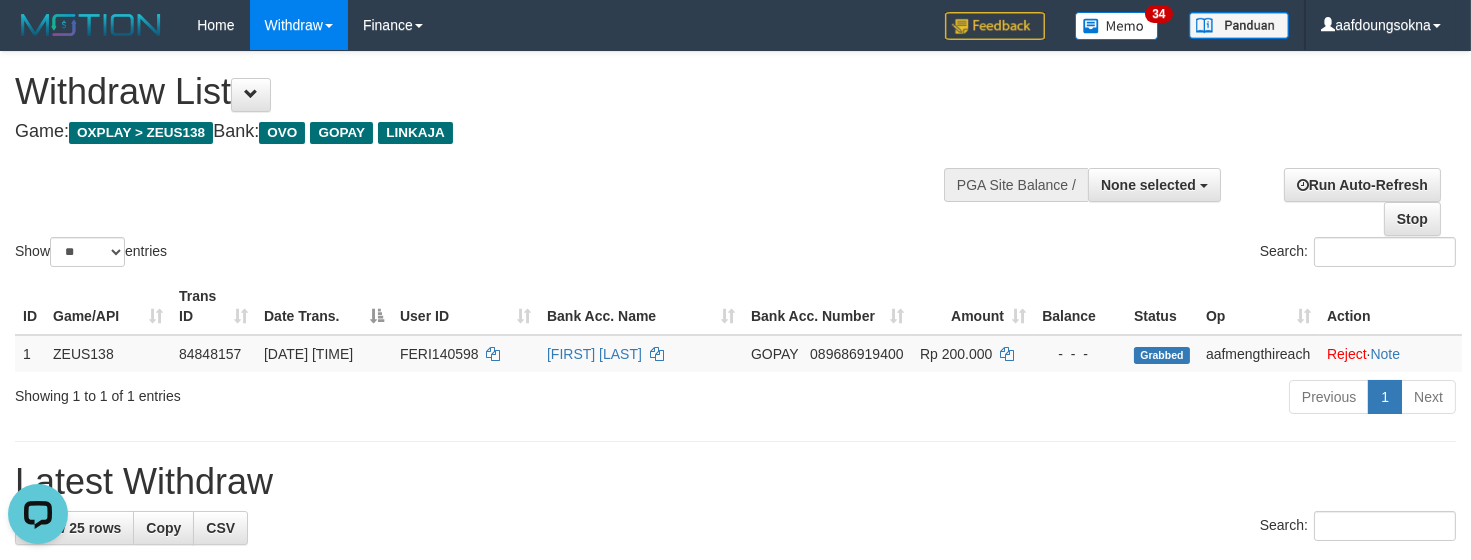 scroll, scrollTop: 0, scrollLeft: 0, axis: both 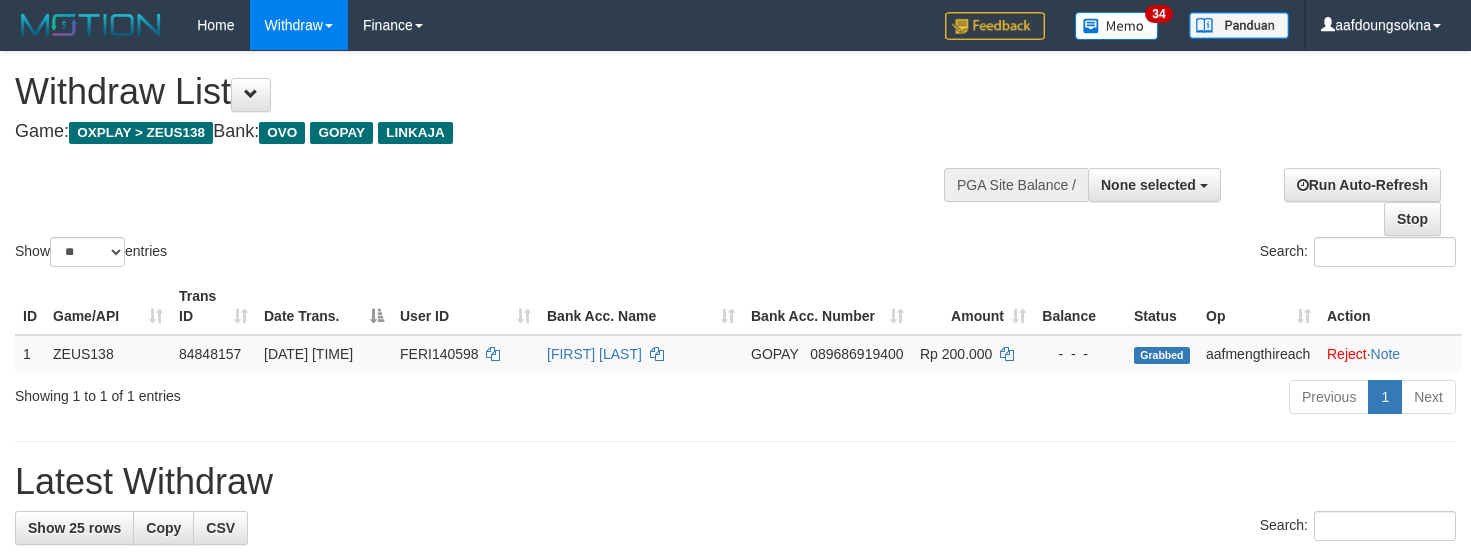select 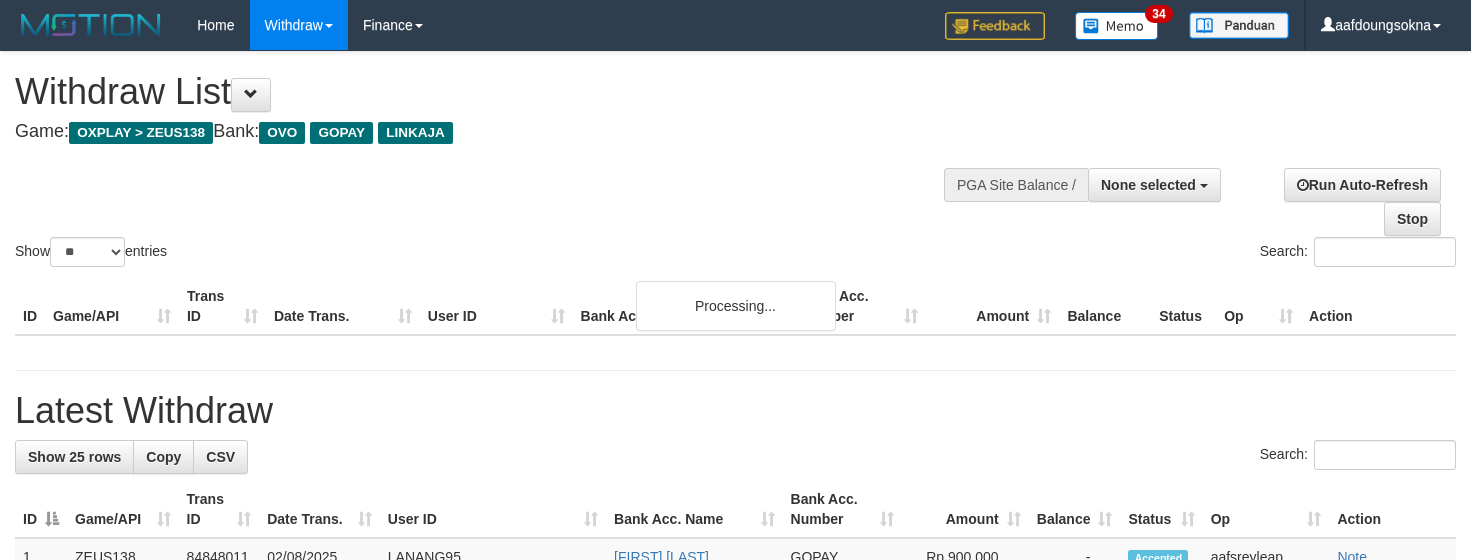 select 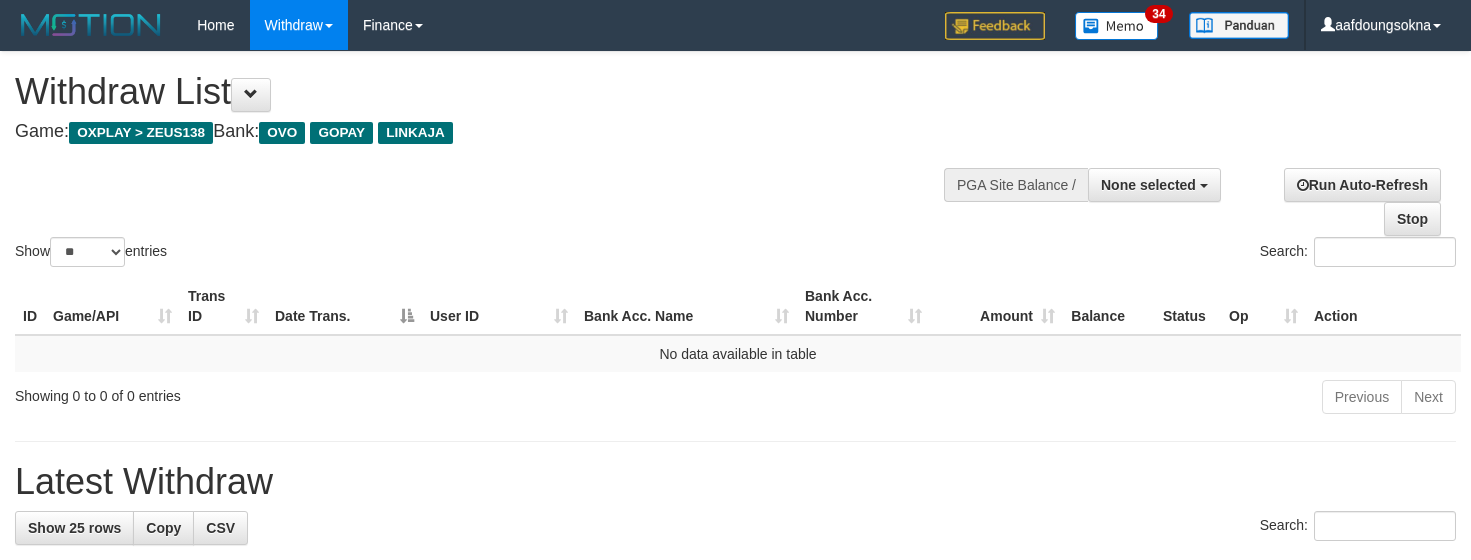 select 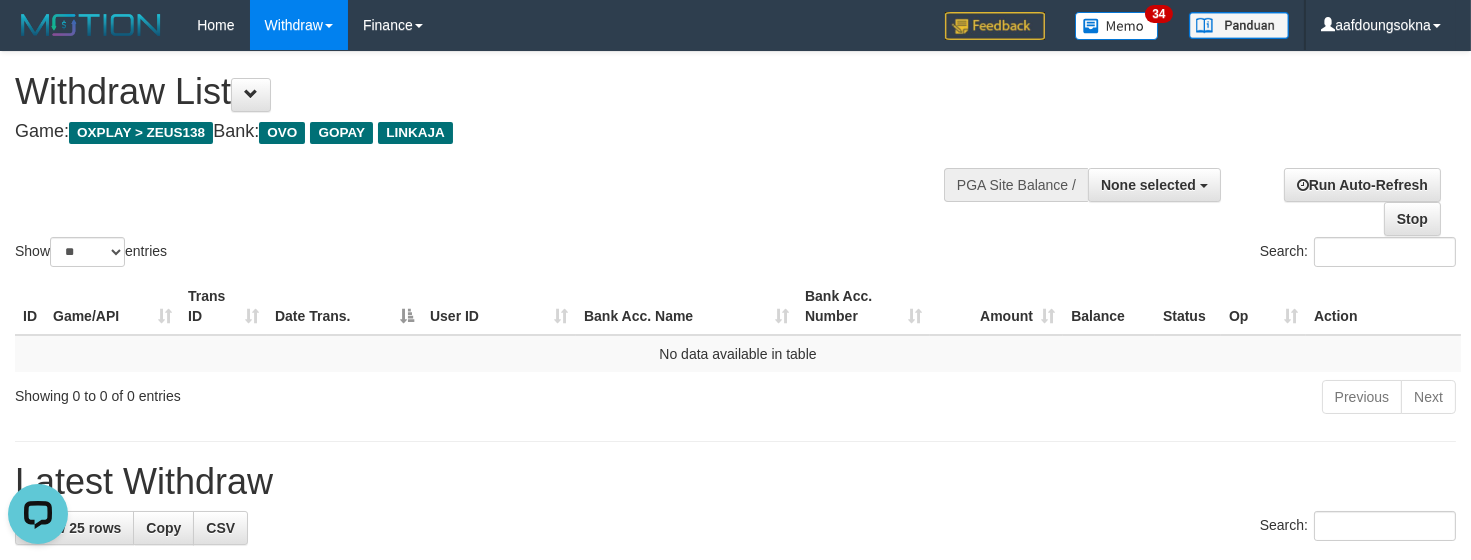 scroll, scrollTop: 0, scrollLeft: 0, axis: both 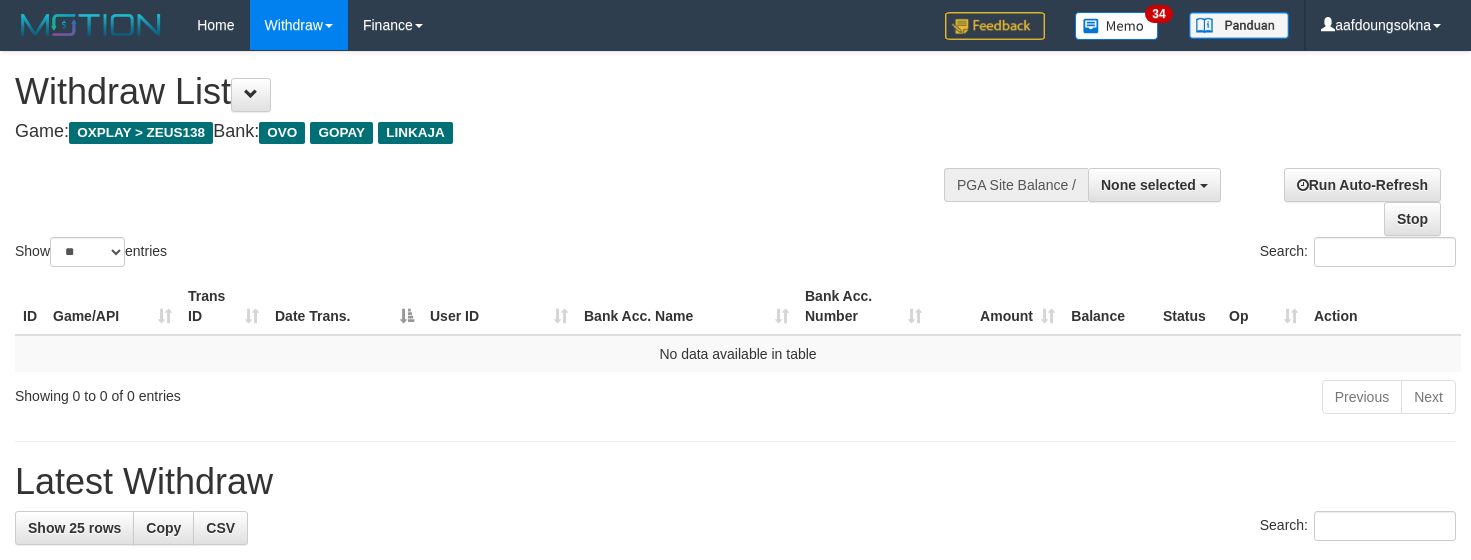 select 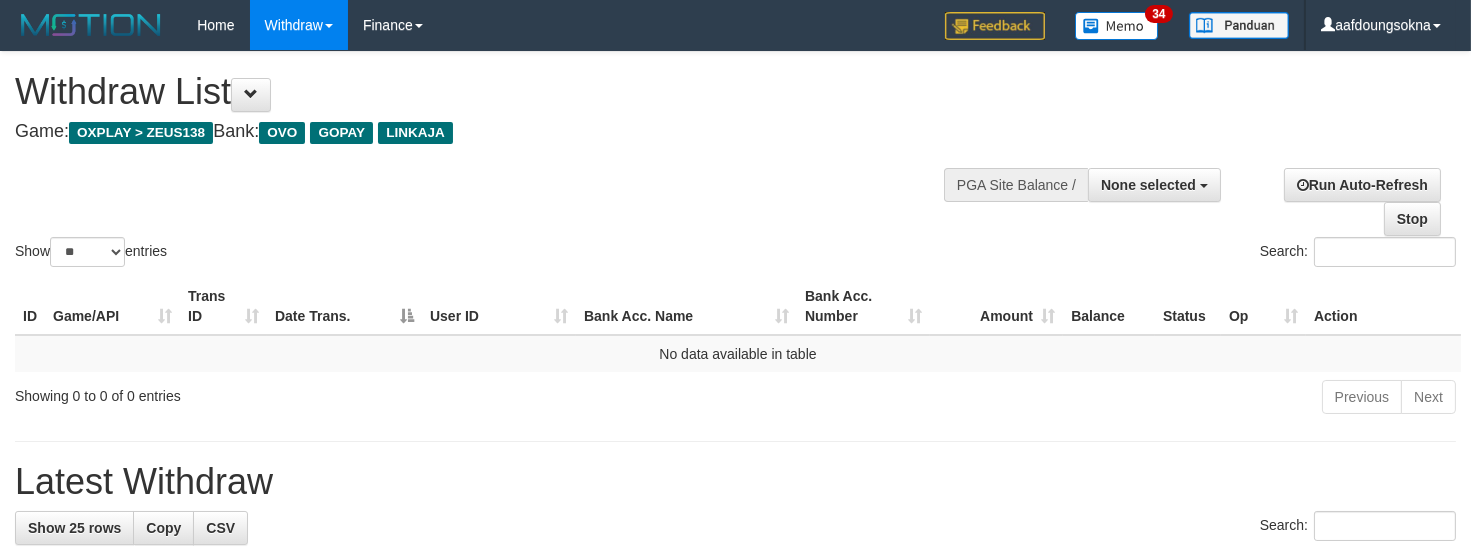 click on "Amount" at bounding box center [996, 306] 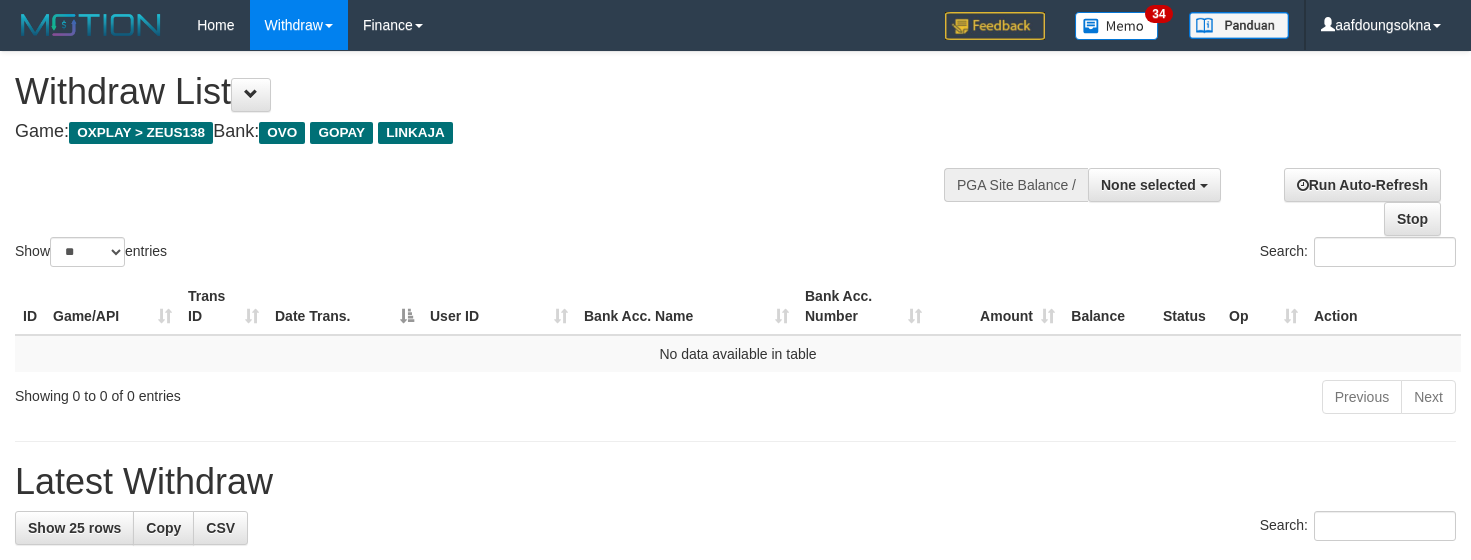 select 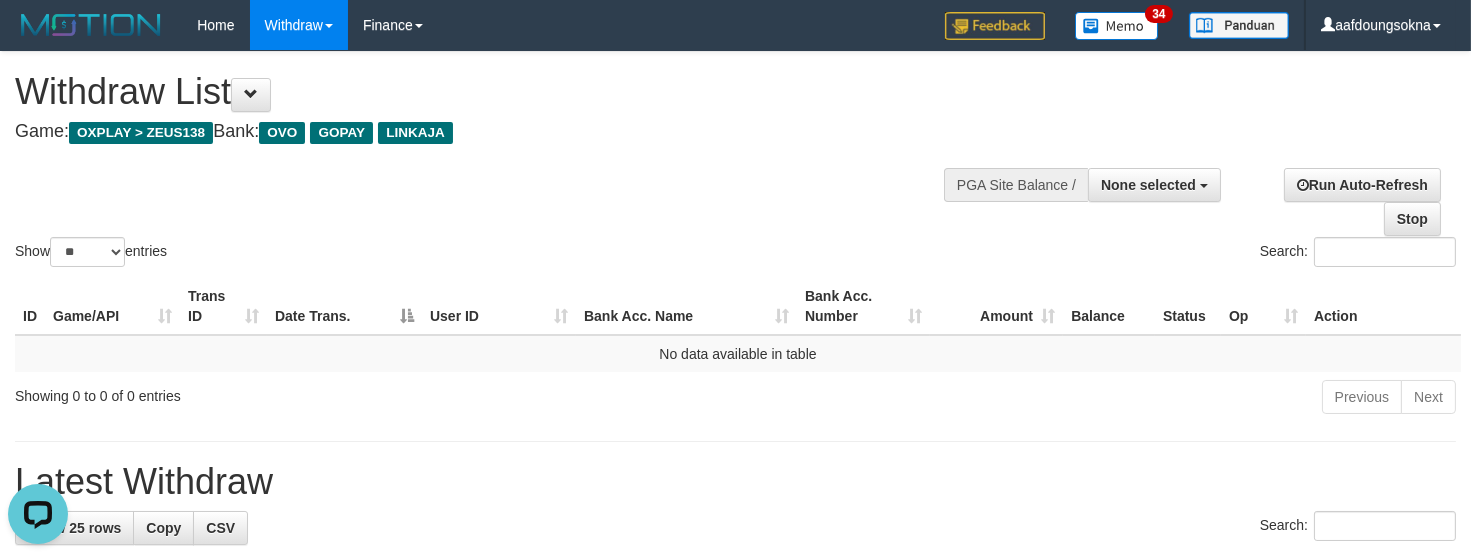 scroll, scrollTop: 0, scrollLeft: 0, axis: both 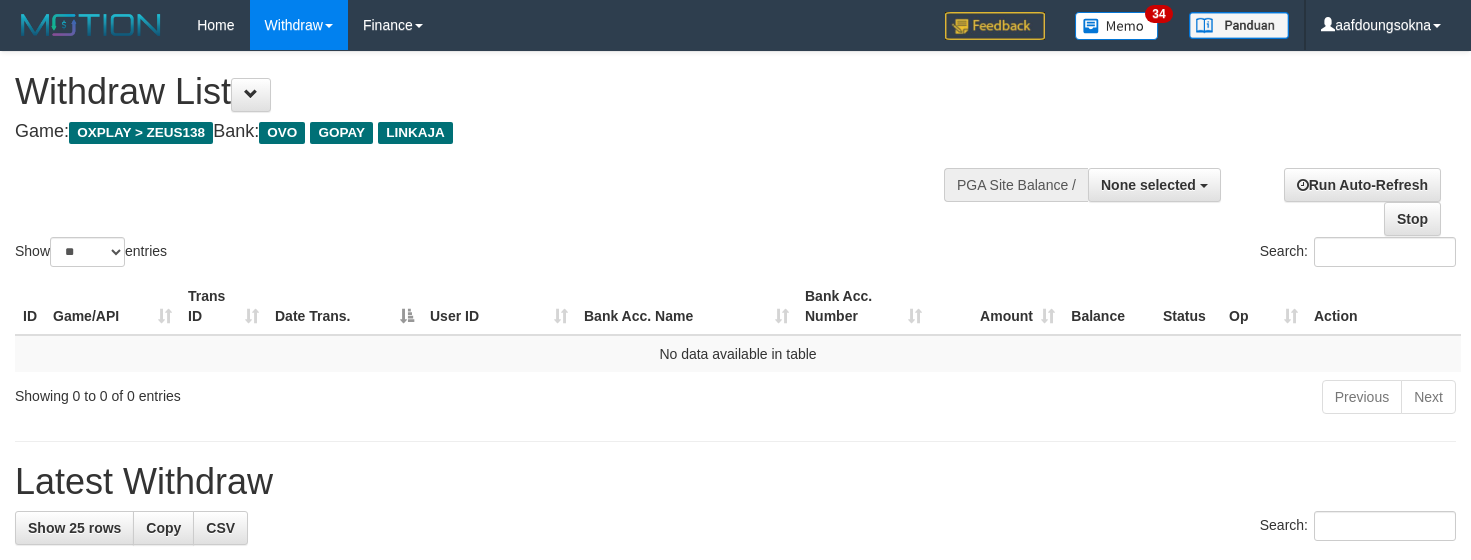select 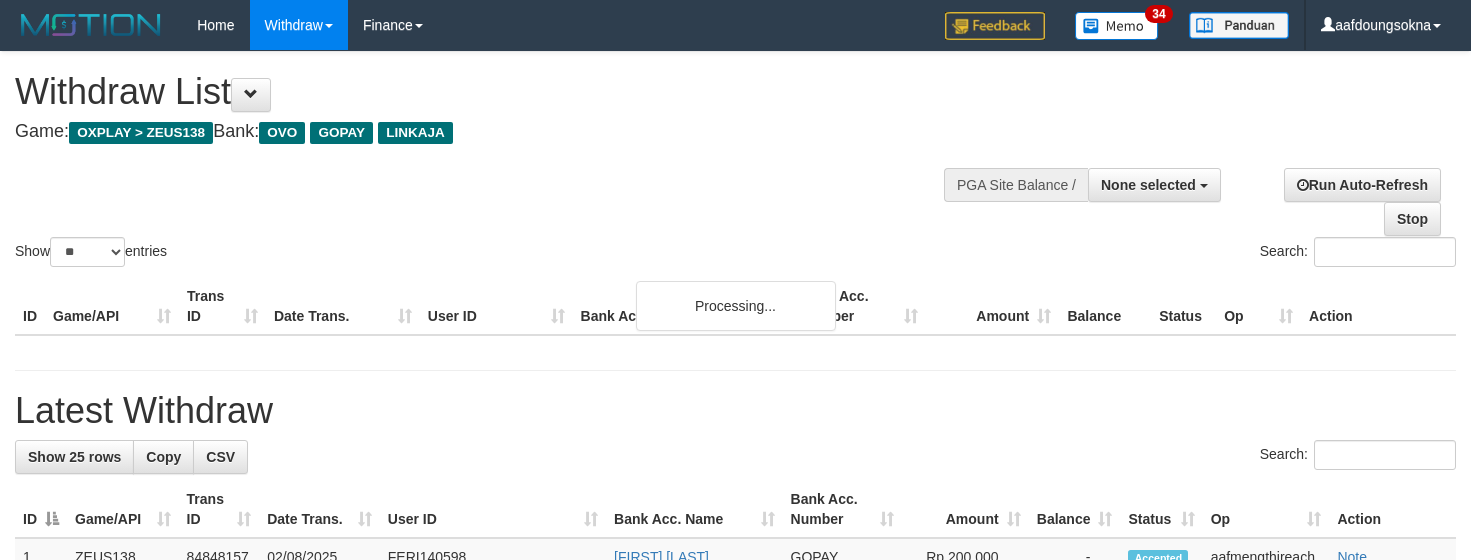 select 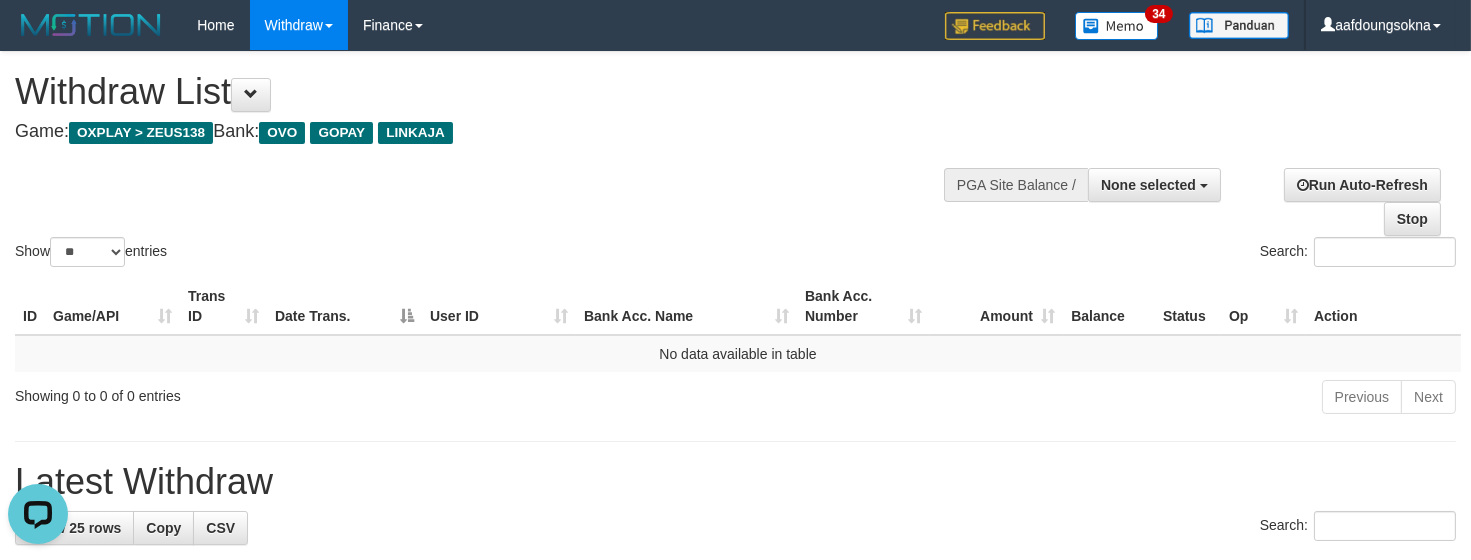 scroll, scrollTop: 0, scrollLeft: 0, axis: both 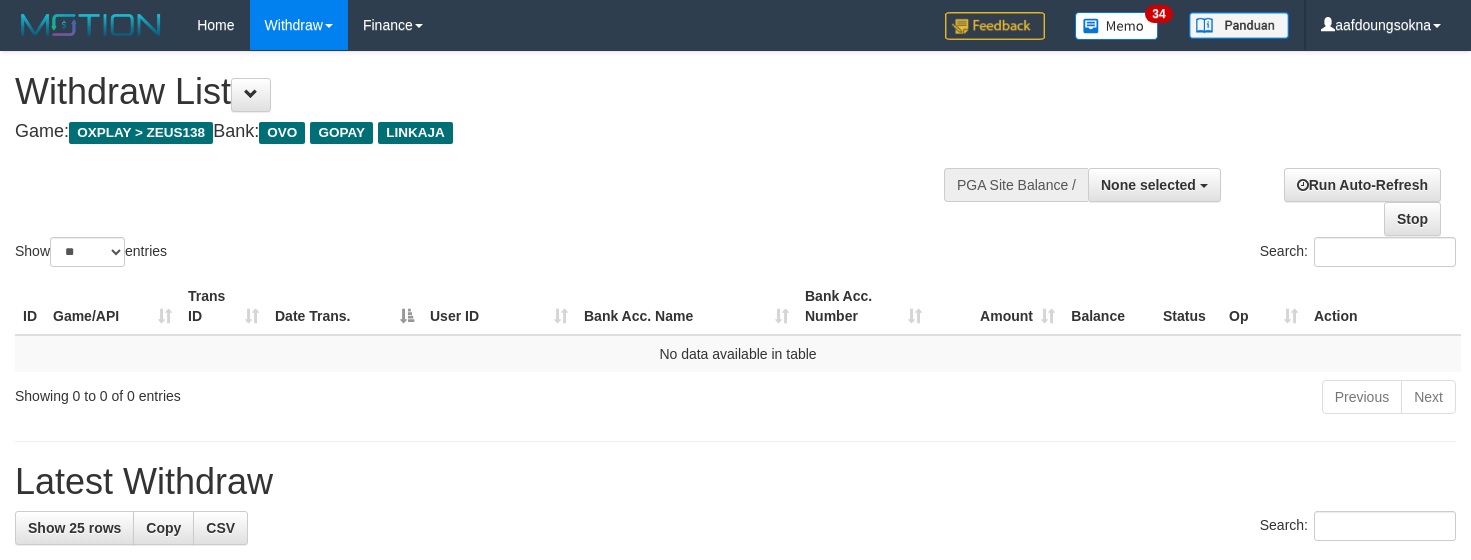 select 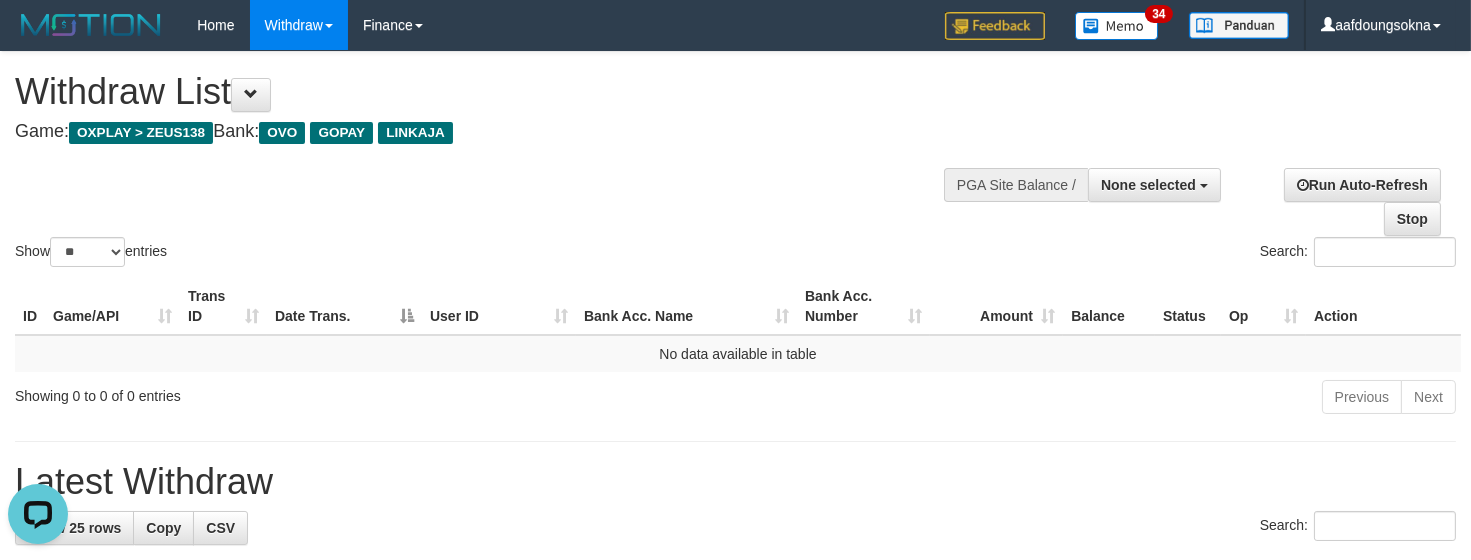scroll, scrollTop: 0, scrollLeft: 0, axis: both 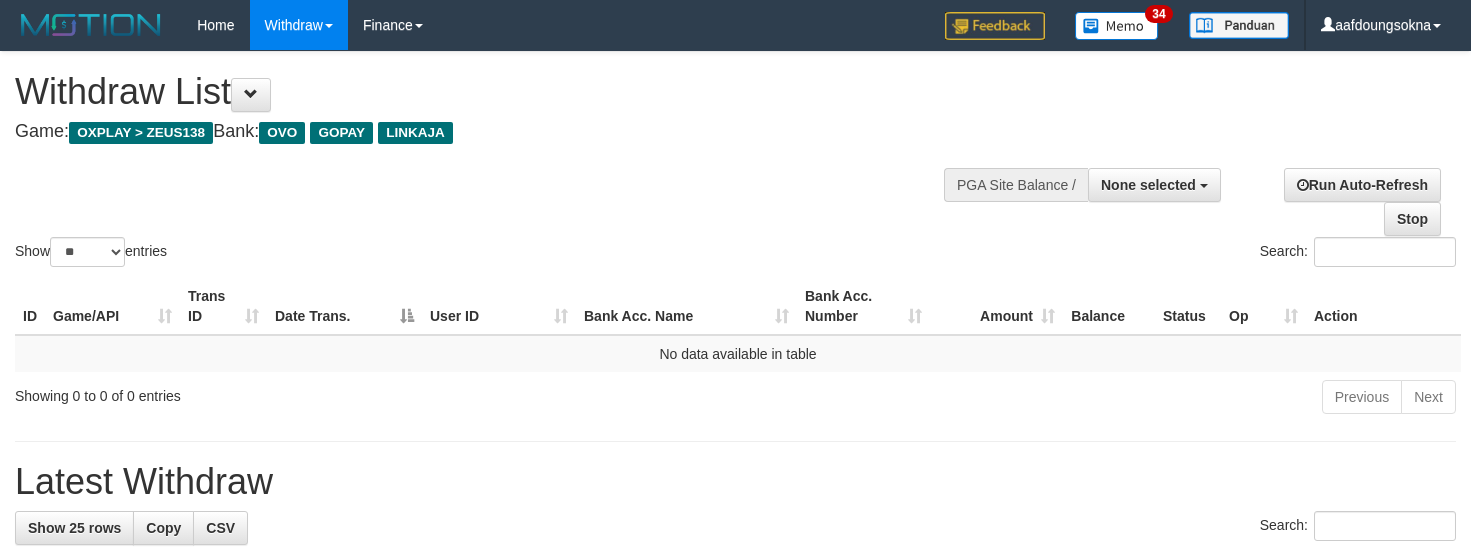 select 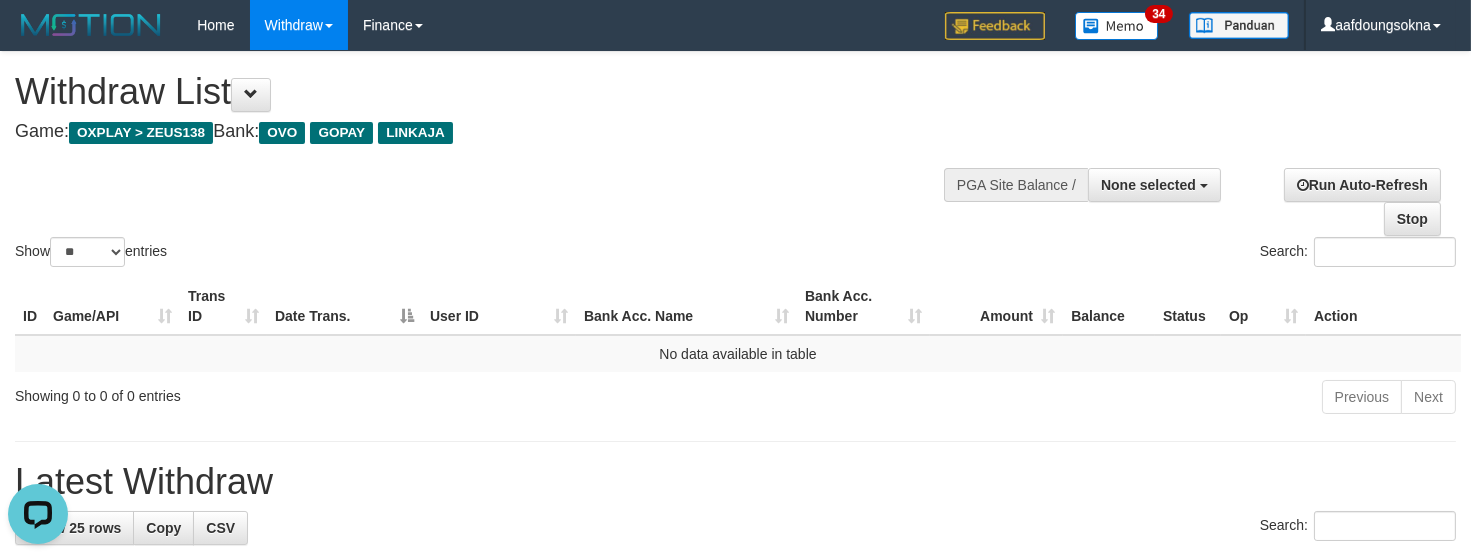 scroll, scrollTop: 0, scrollLeft: 0, axis: both 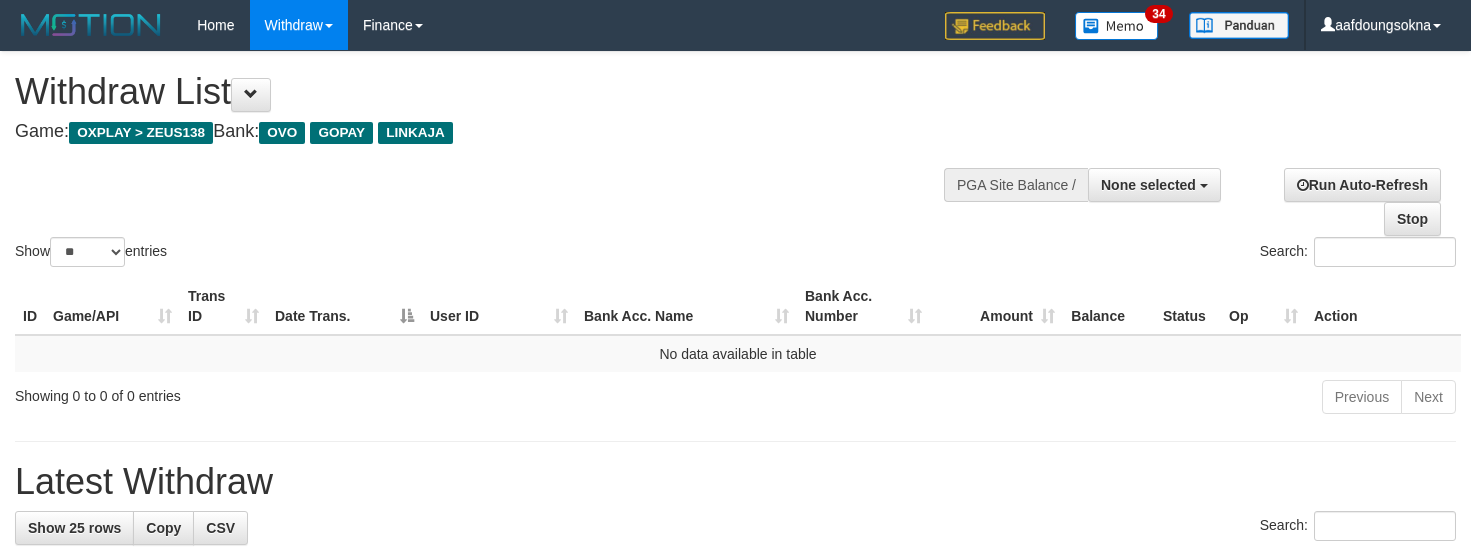 select 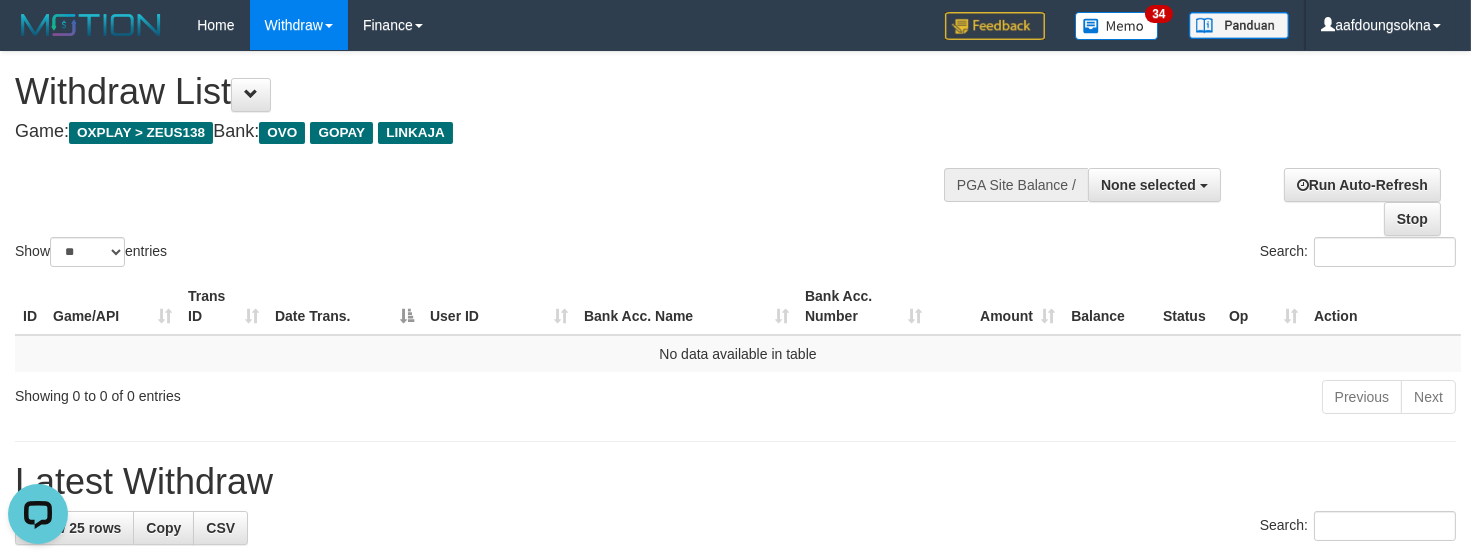 scroll, scrollTop: 0, scrollLeft: 0, axis: both 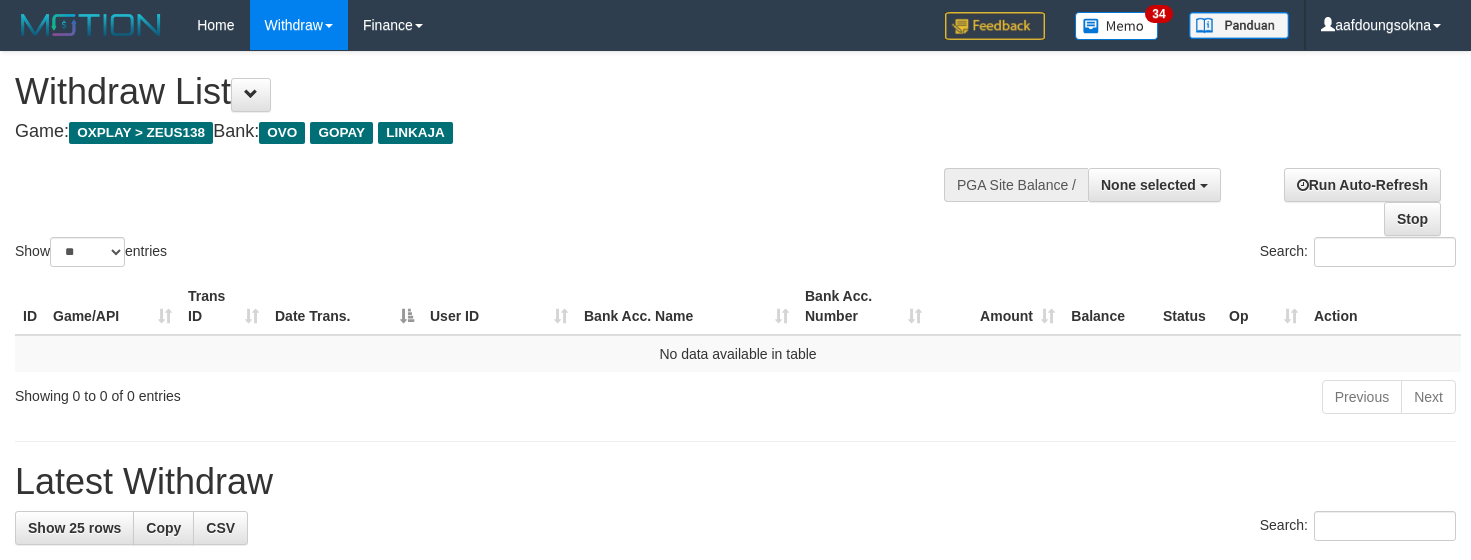 select 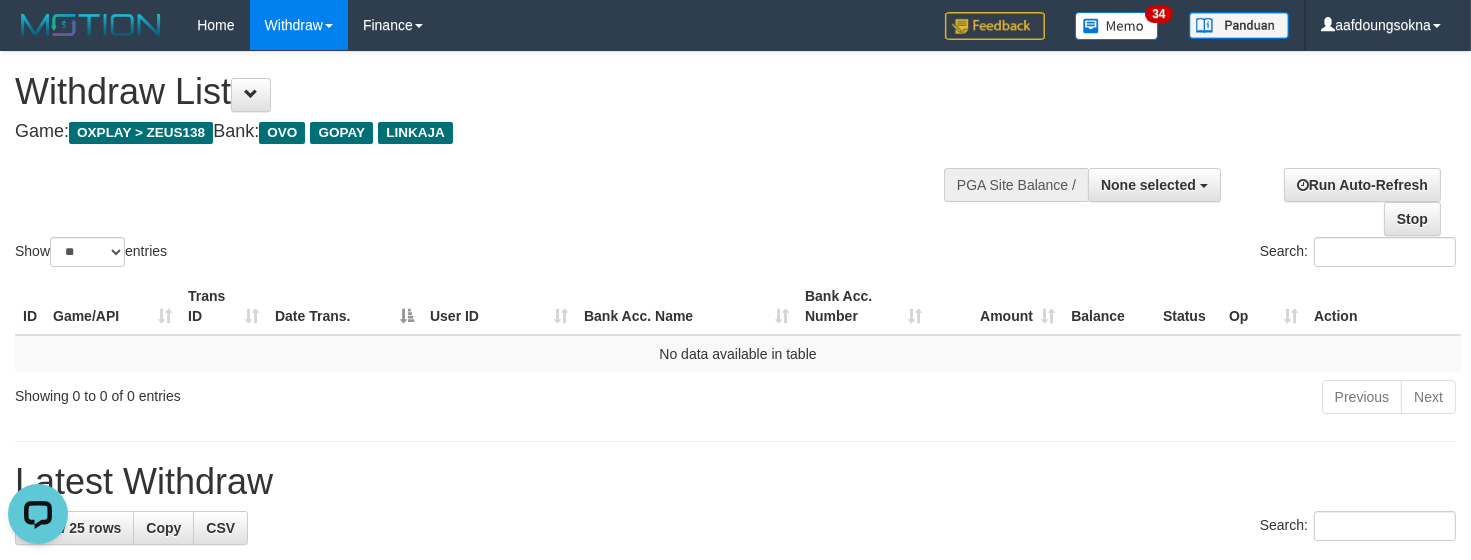 scroll, scrollTop: 0, scrollLeft: 0, axis: both 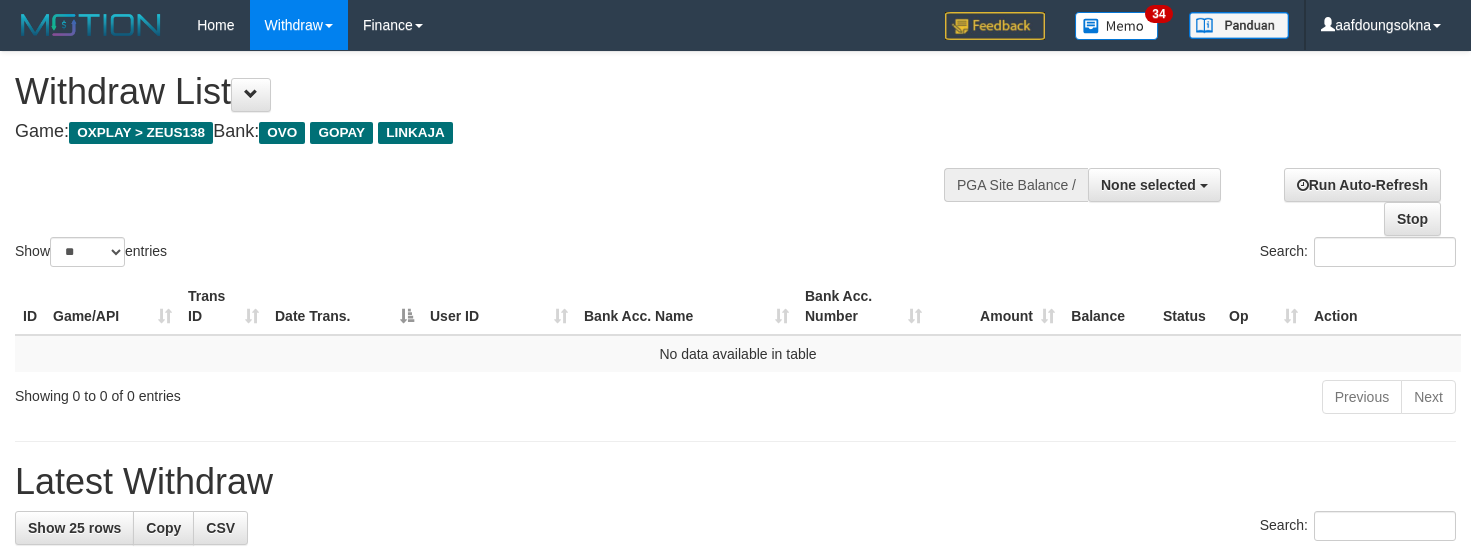 select 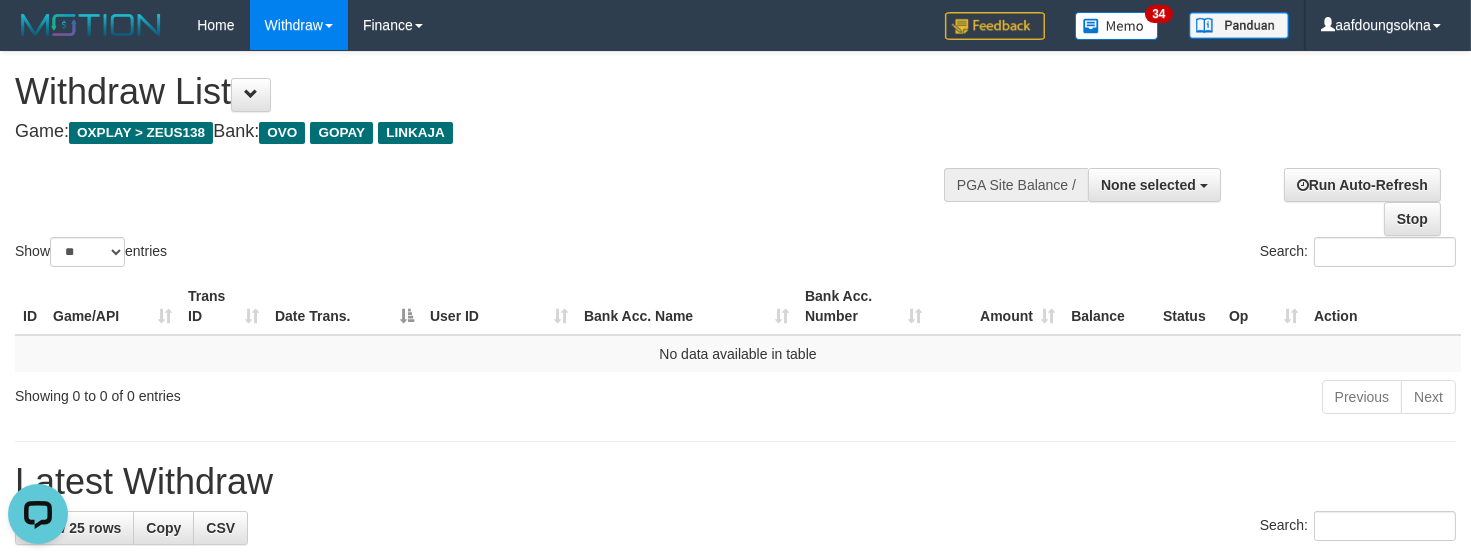 scroll, scrollTop: 0, scrollLeft: 0, axis: both 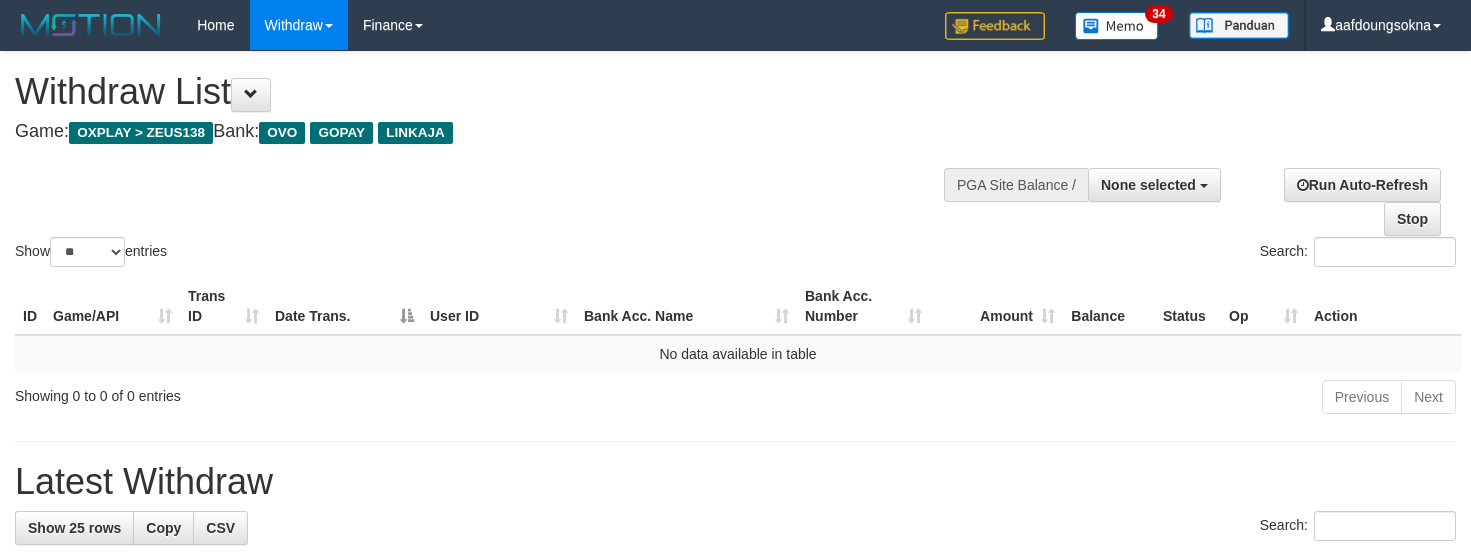 select 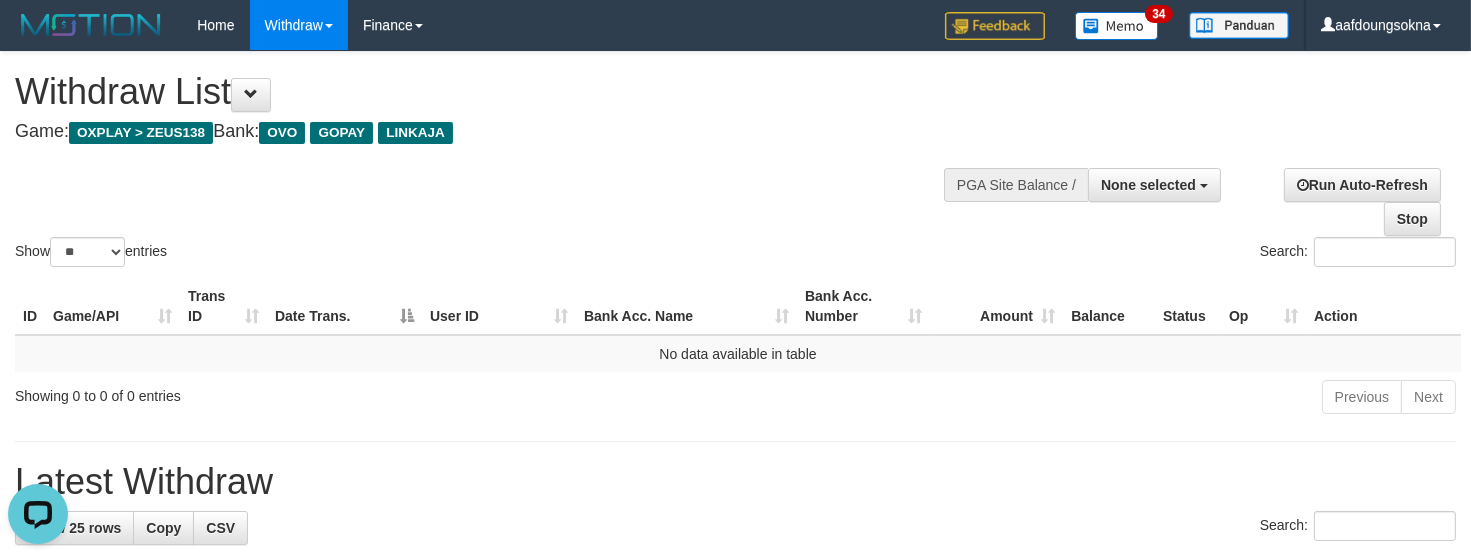 scroll, scrollTop: 0, scrollLeft: 0, axis: both 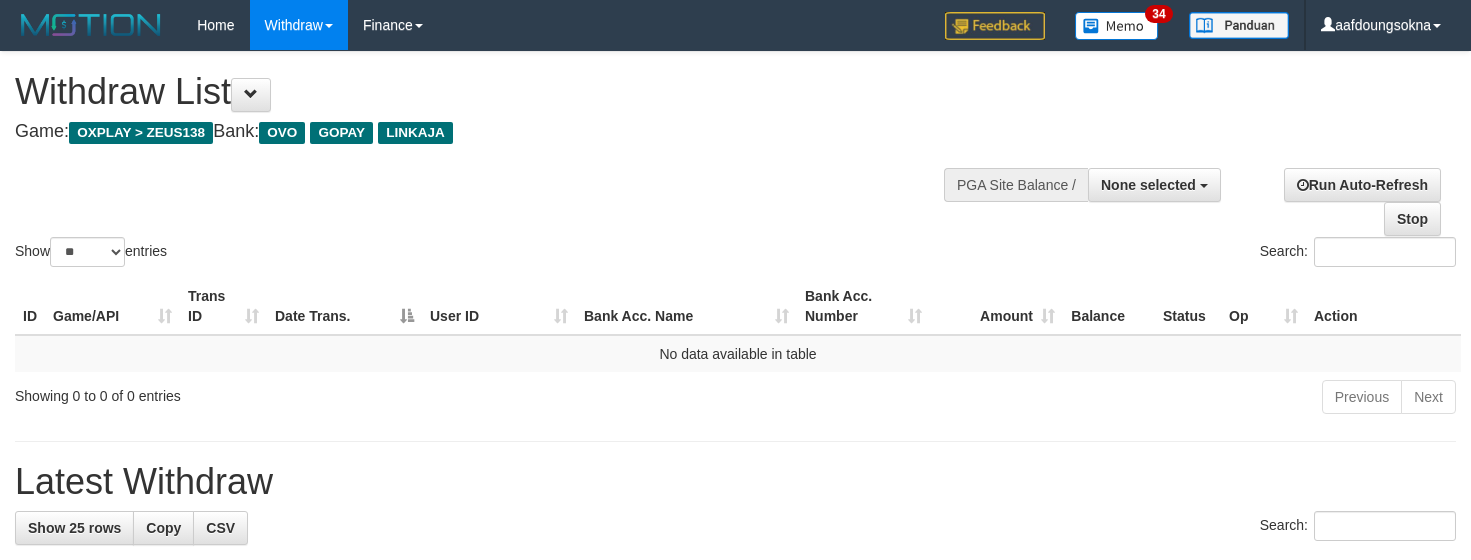 select 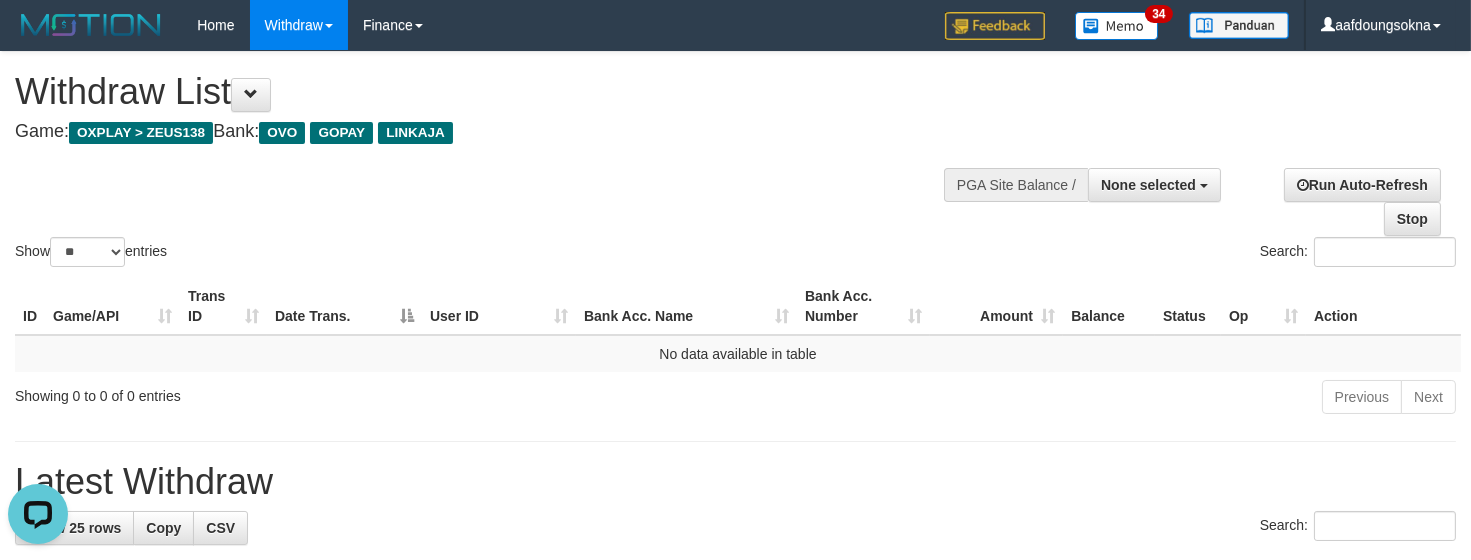 scroll, scrollTop: 0, scrollLeft: 0, axis: both 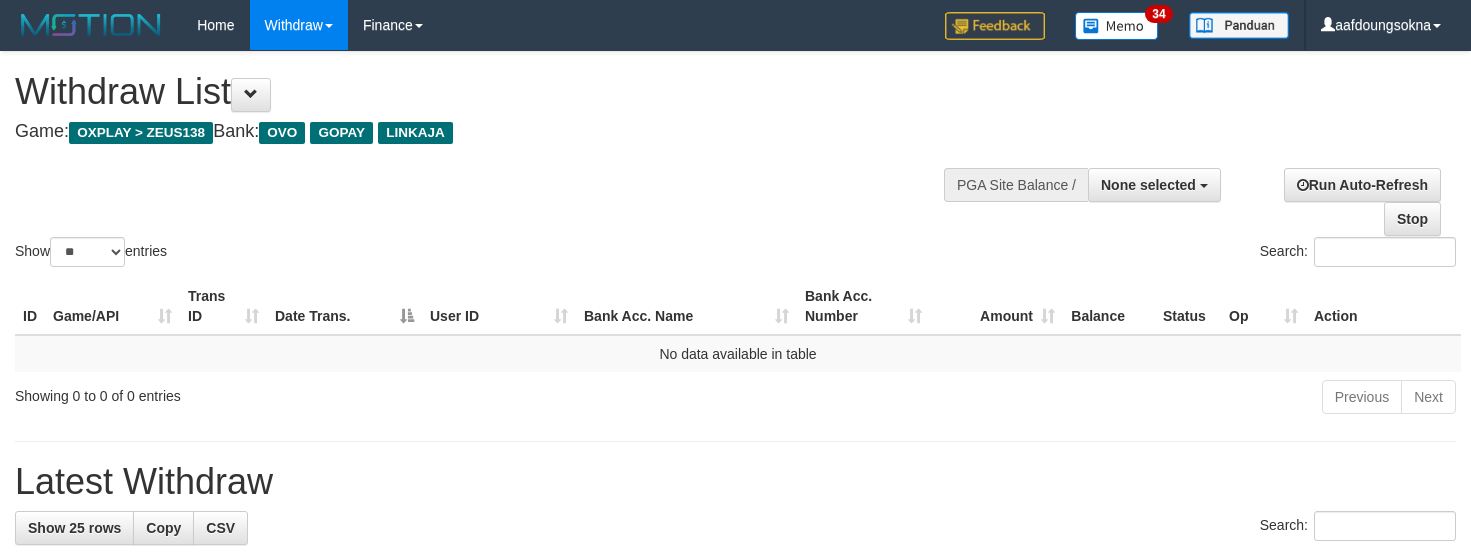 select 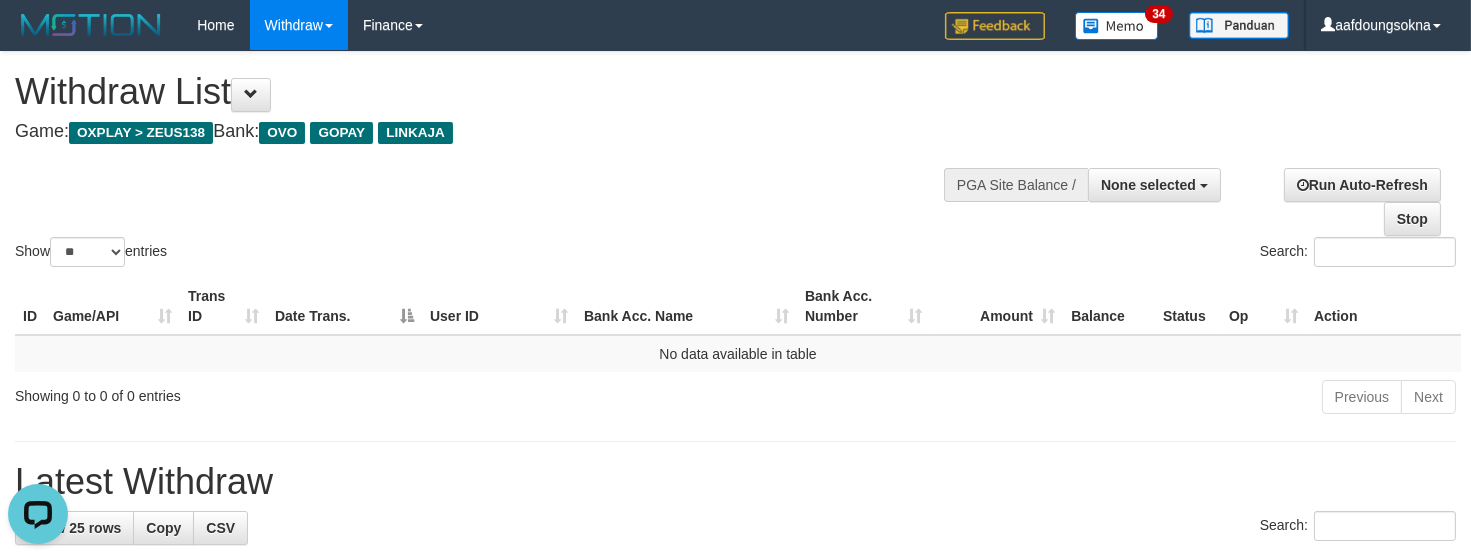 scroll, scrollTop: 0, scrollLeft: 0, axis: both 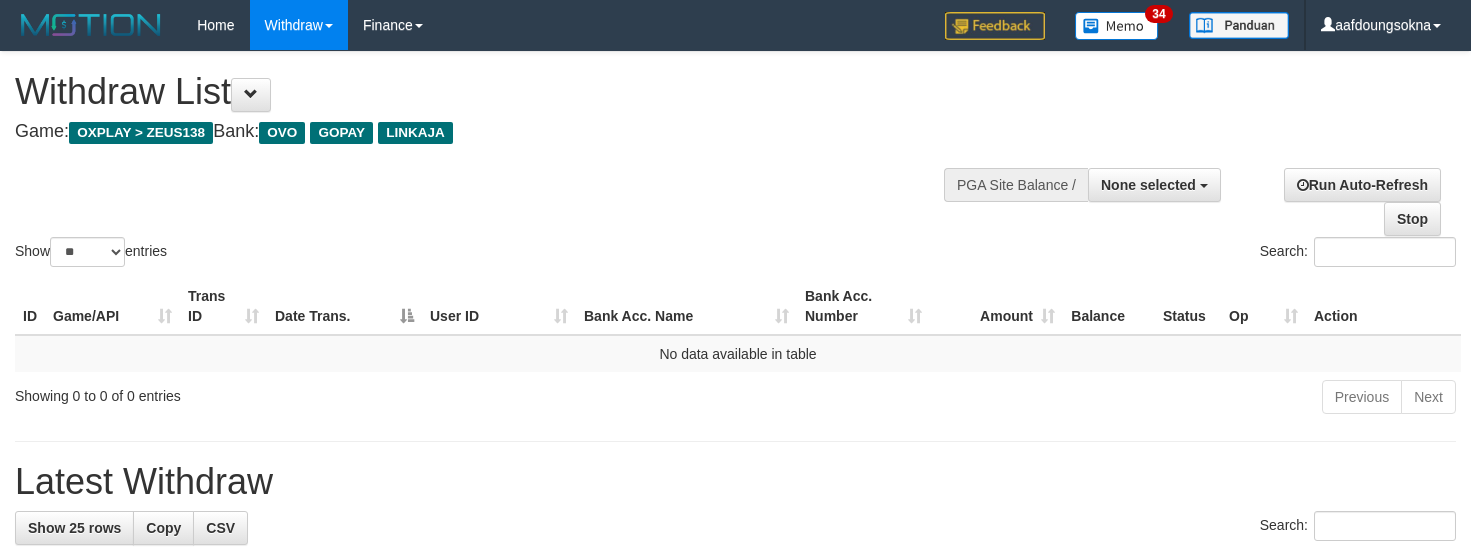 select 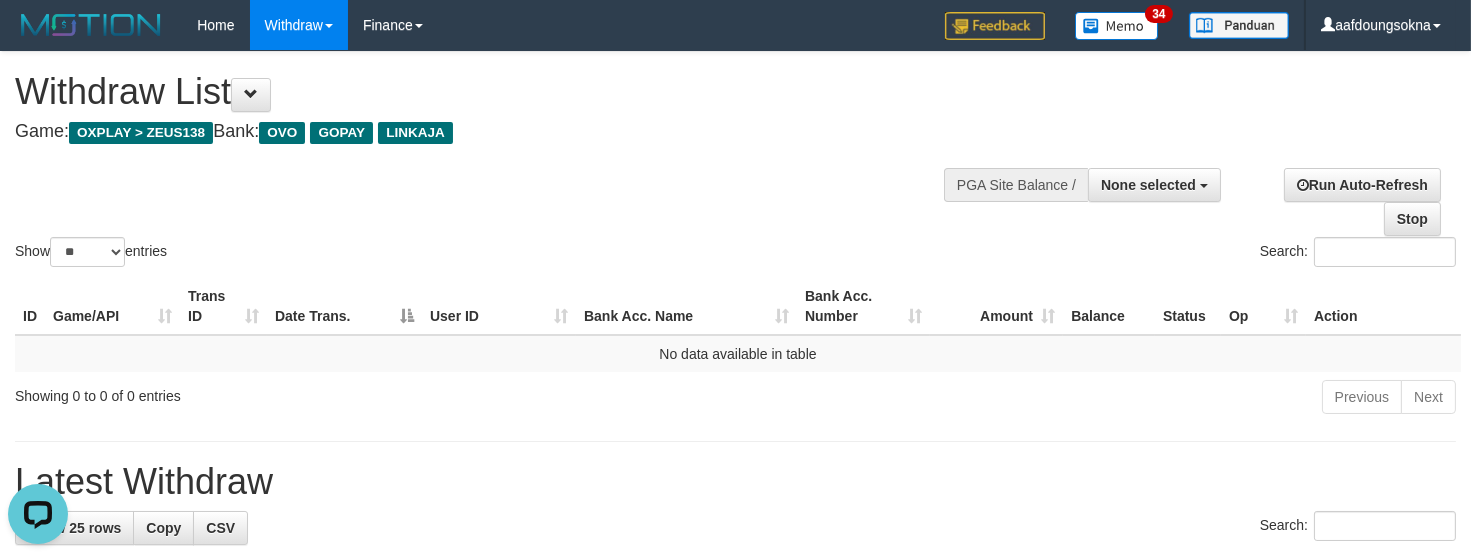 scroll, scrollTop: 0, scrollLeft: 0, axis: both 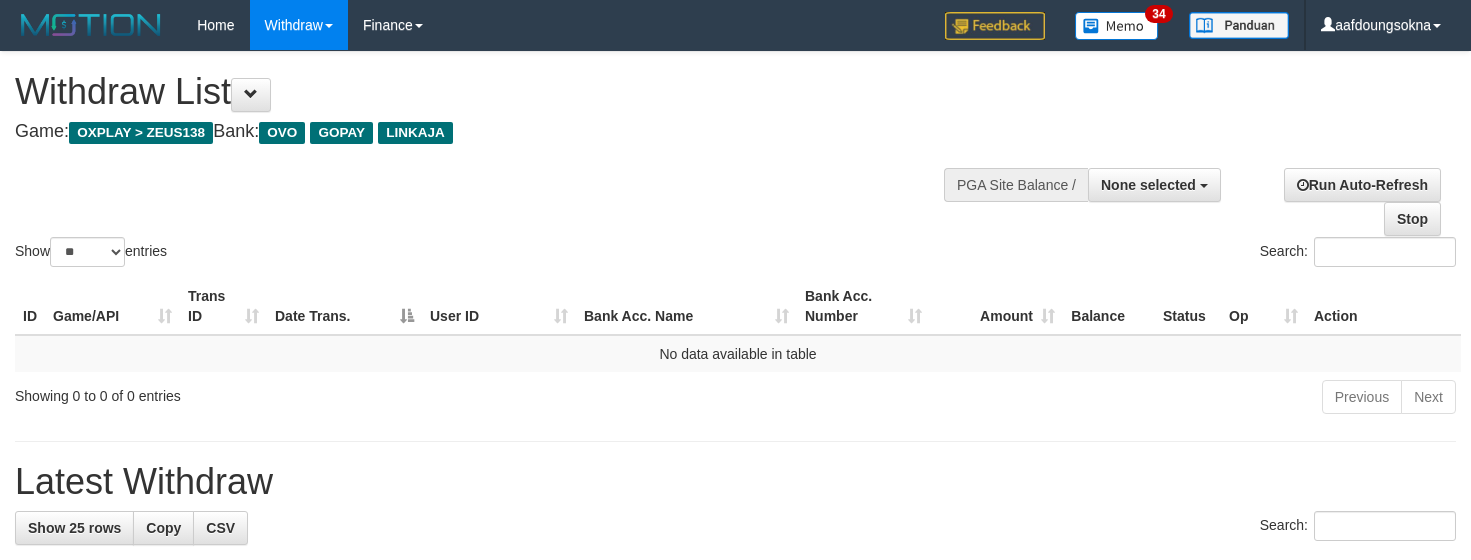select 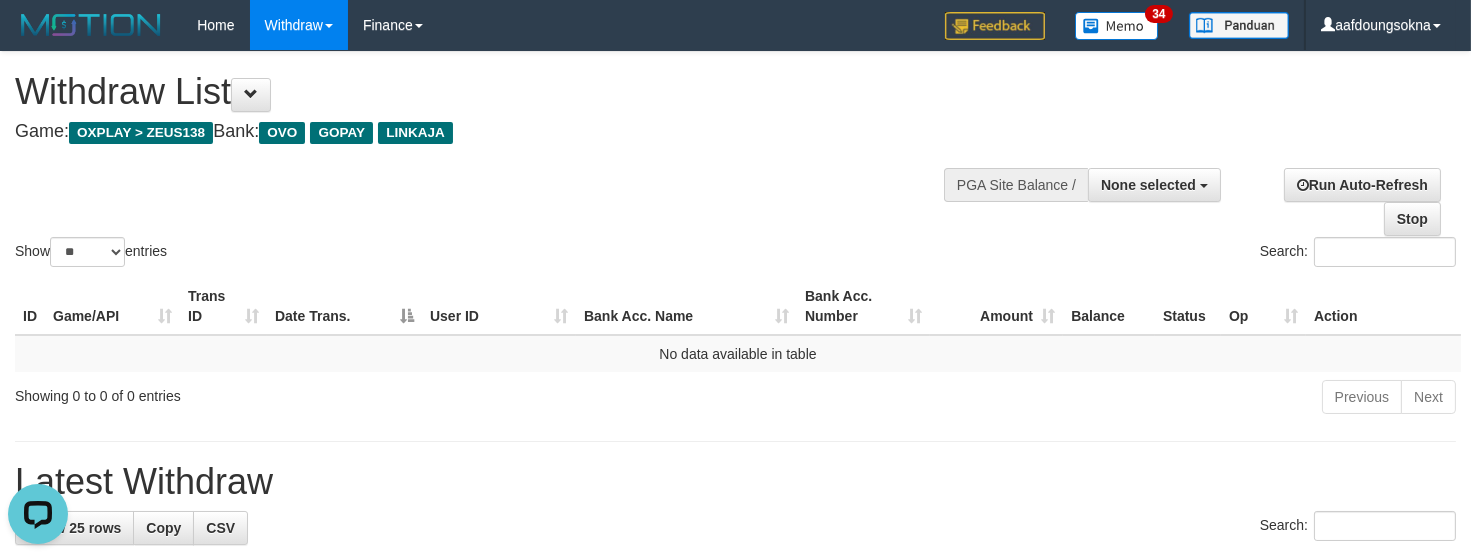 scroll, scrollTop: 0, scrollLeft: 0, axis: both 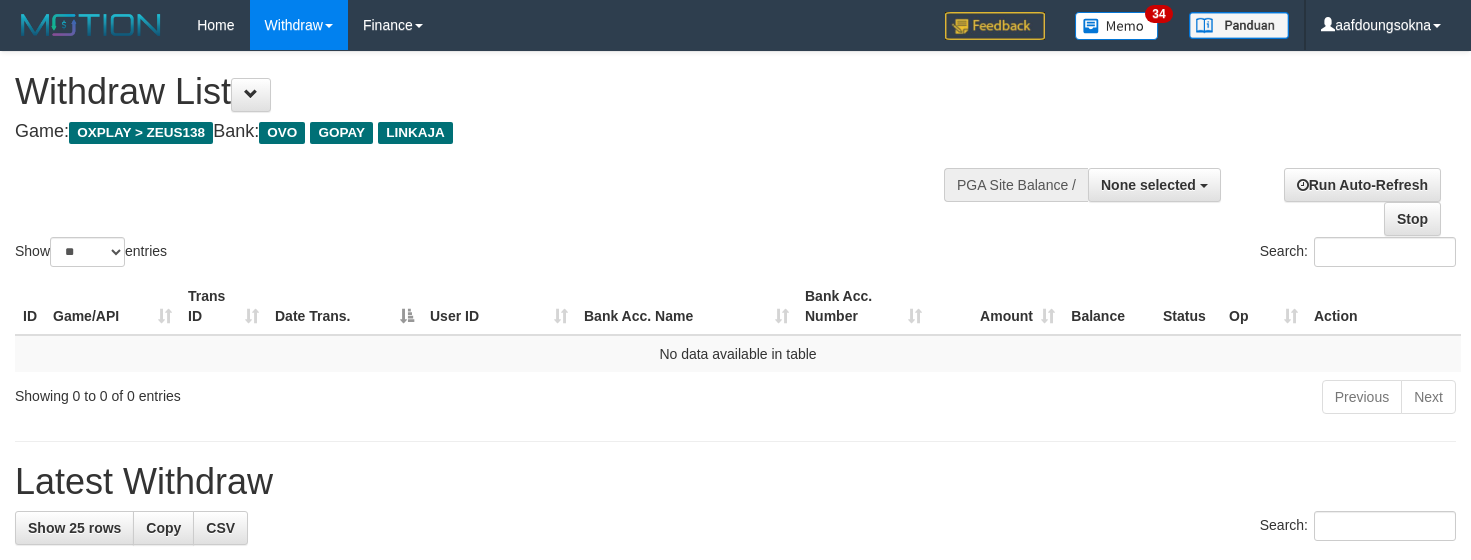 select 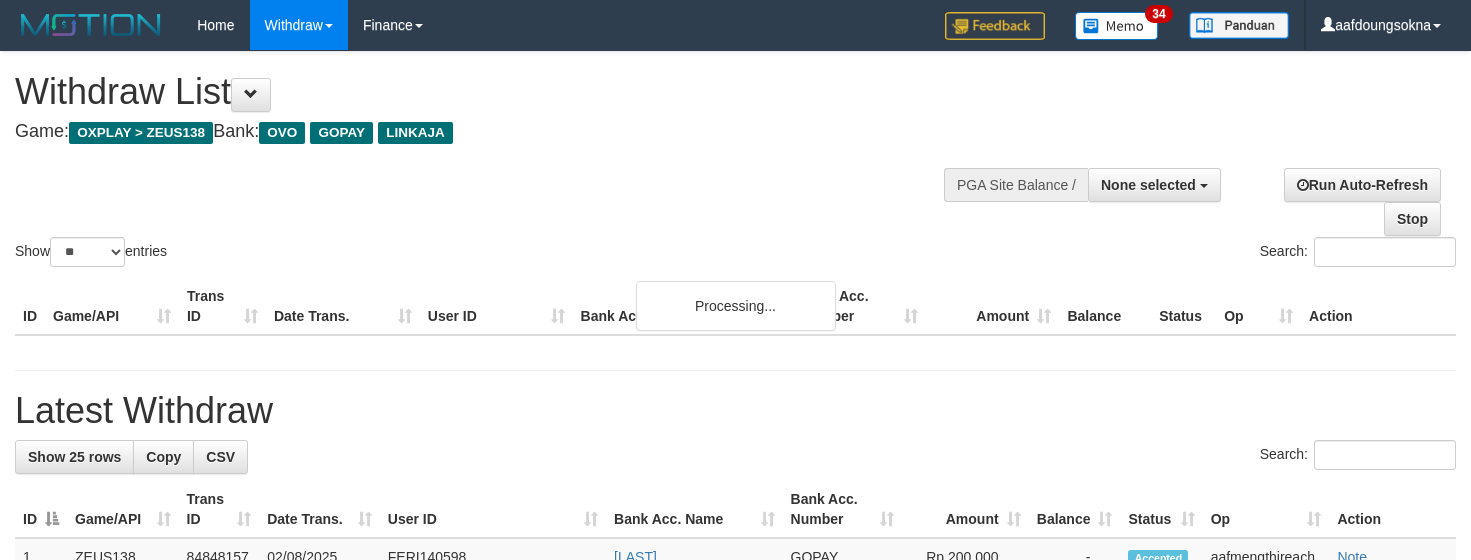 select 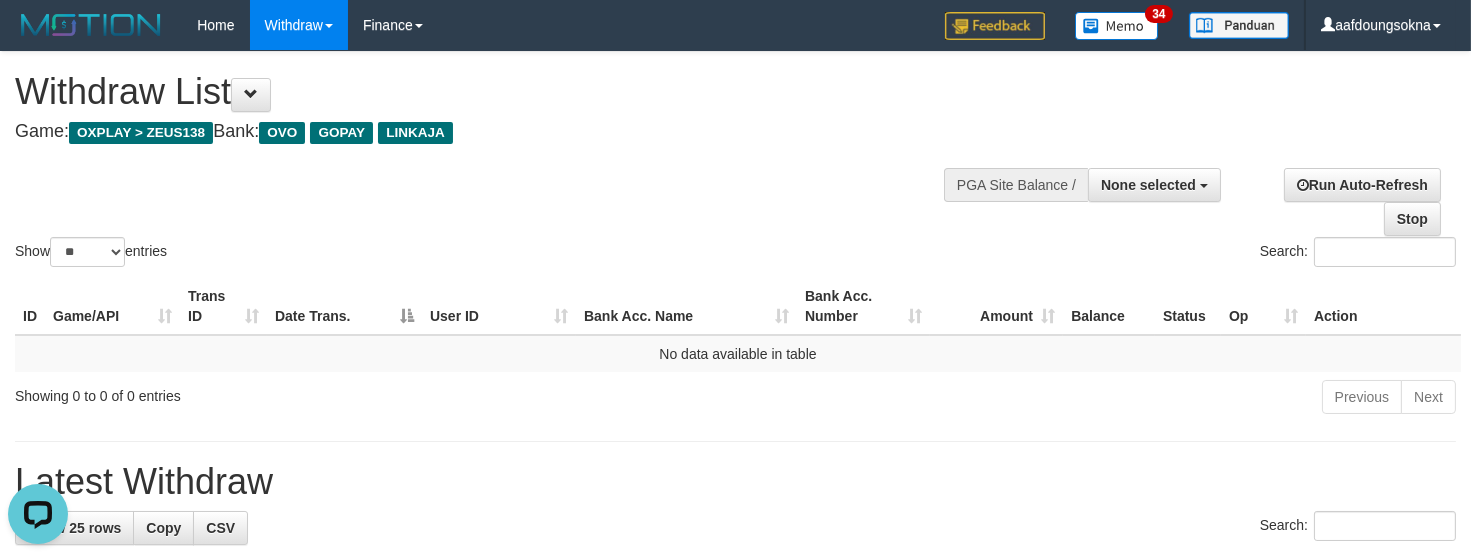 scroll, scrollTop: 0, scrollLeft: 0, axis: both 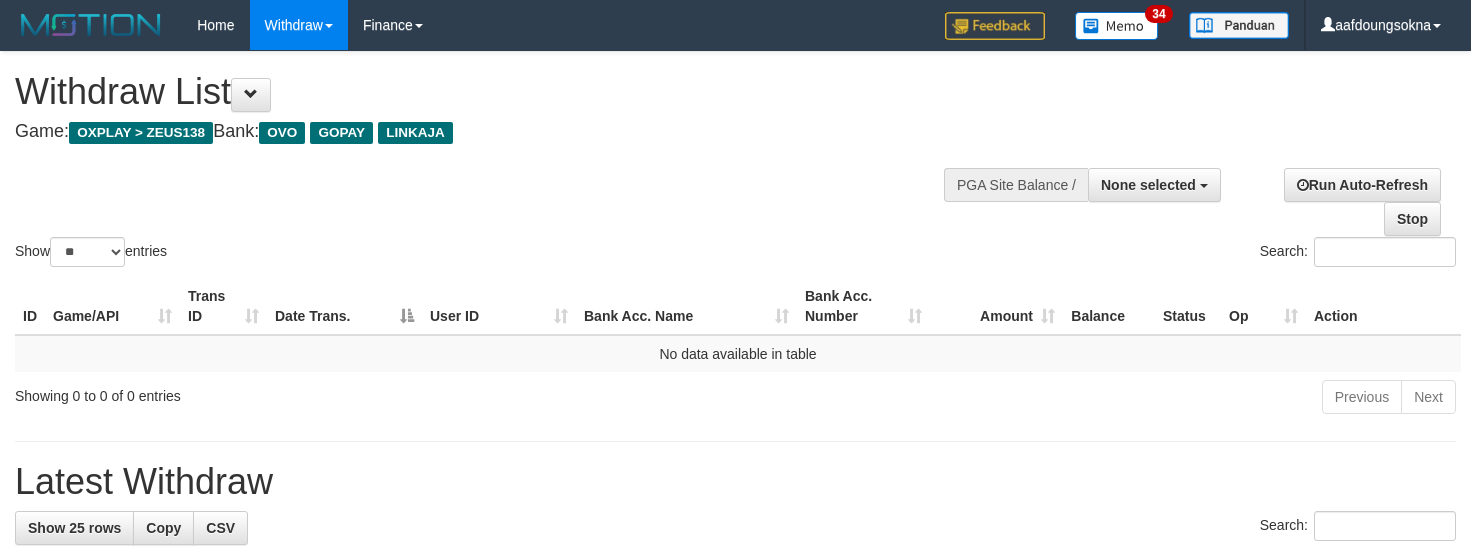 select 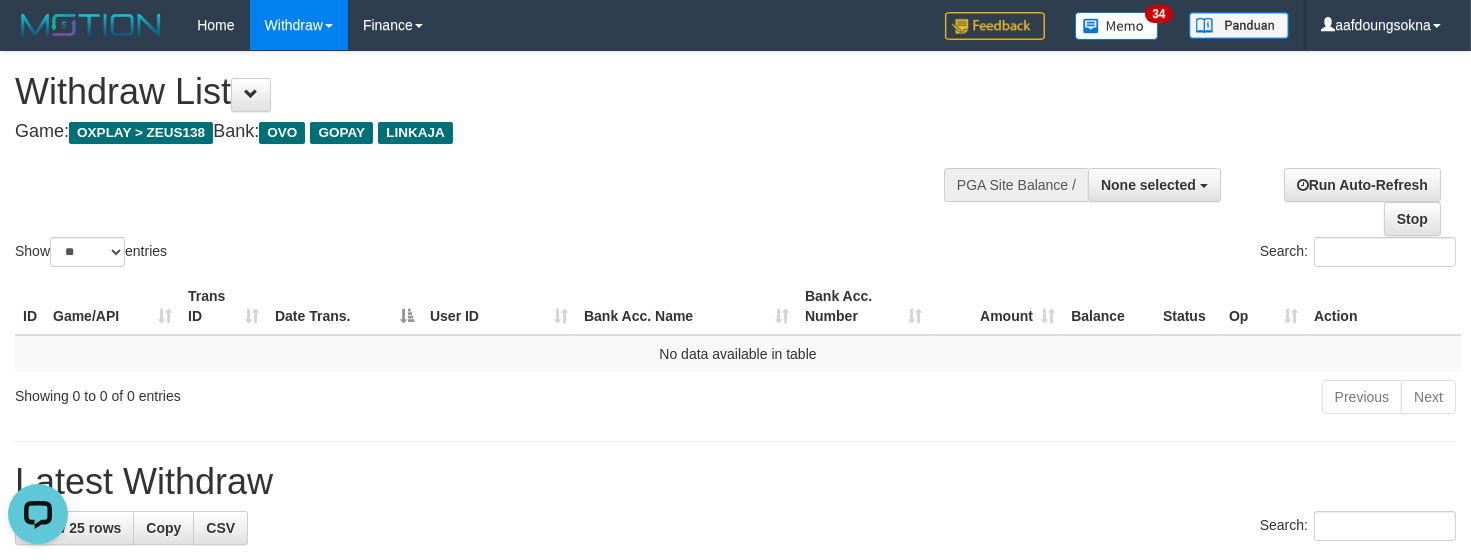 scroll, scrollTop: 0, scrollLeft: 0, axis: both 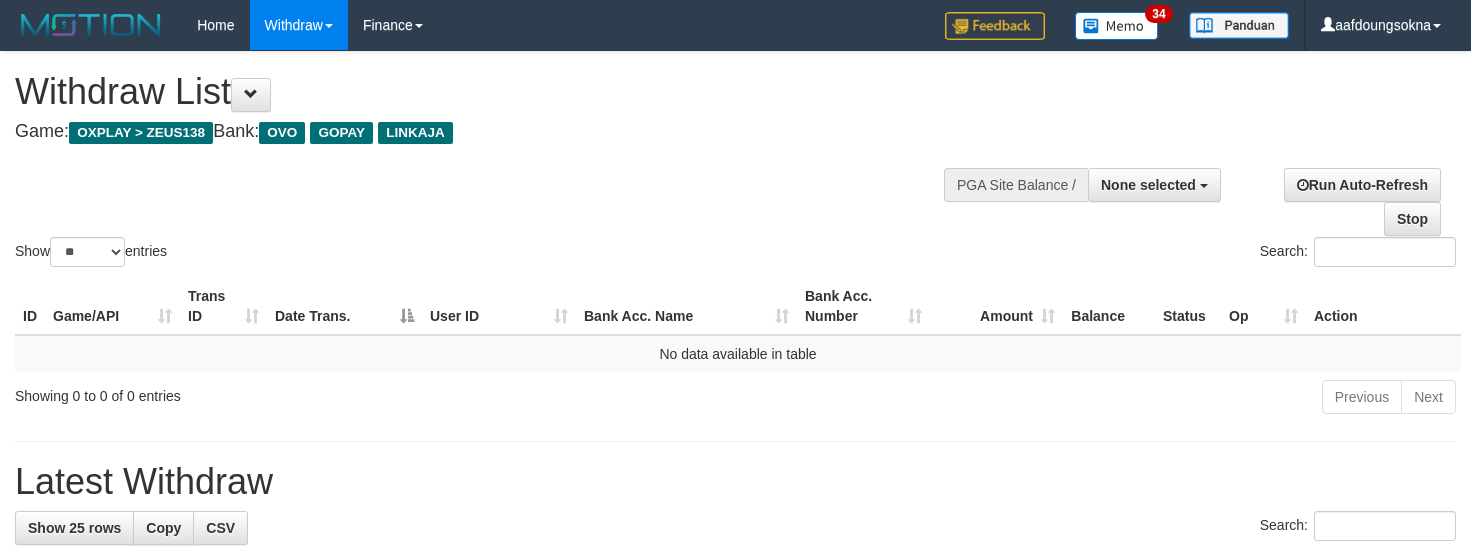 select 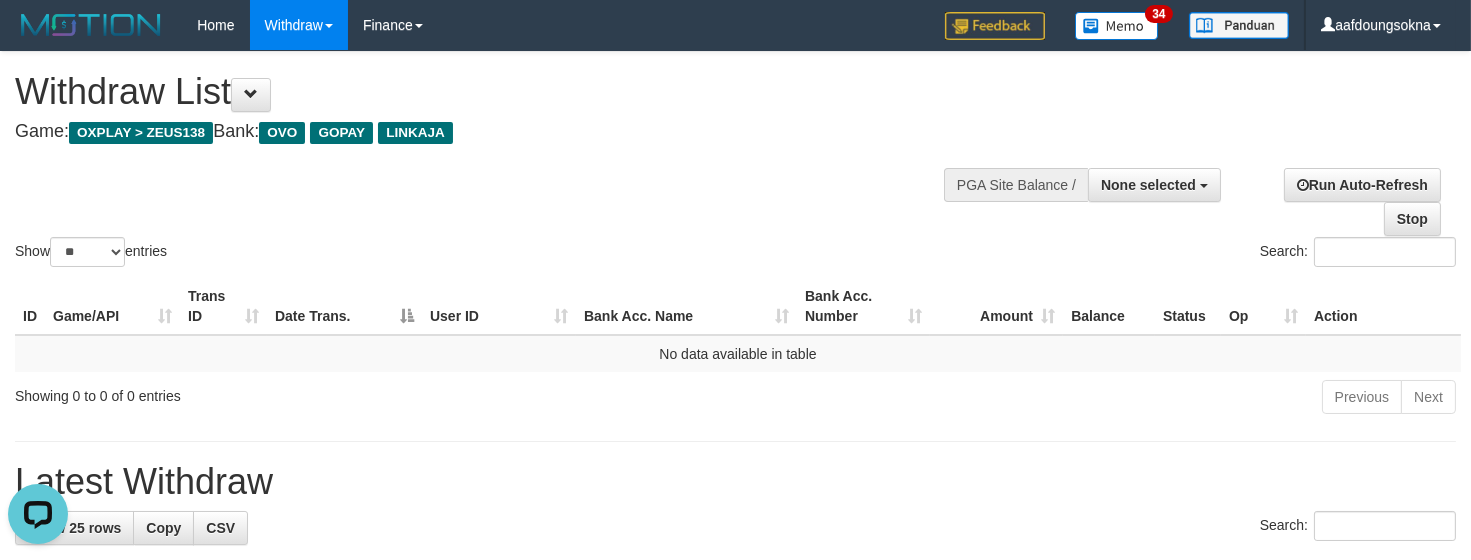 scroll, scrollTop: 0, scrollLeft: 0, axis: both 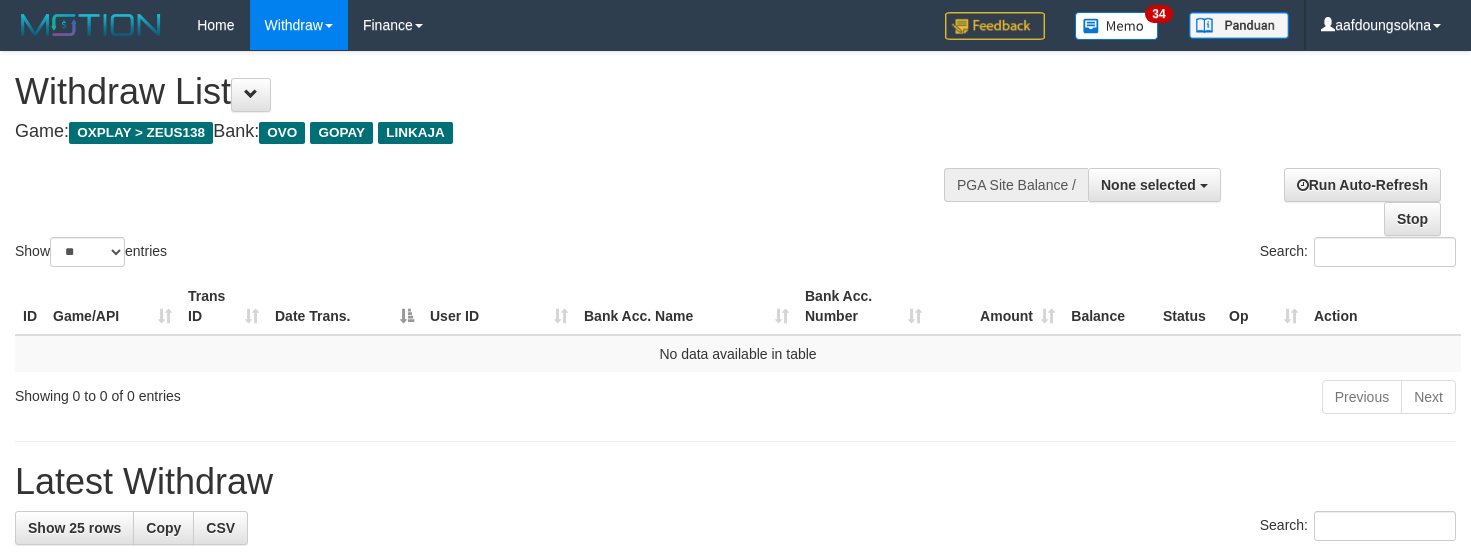 select 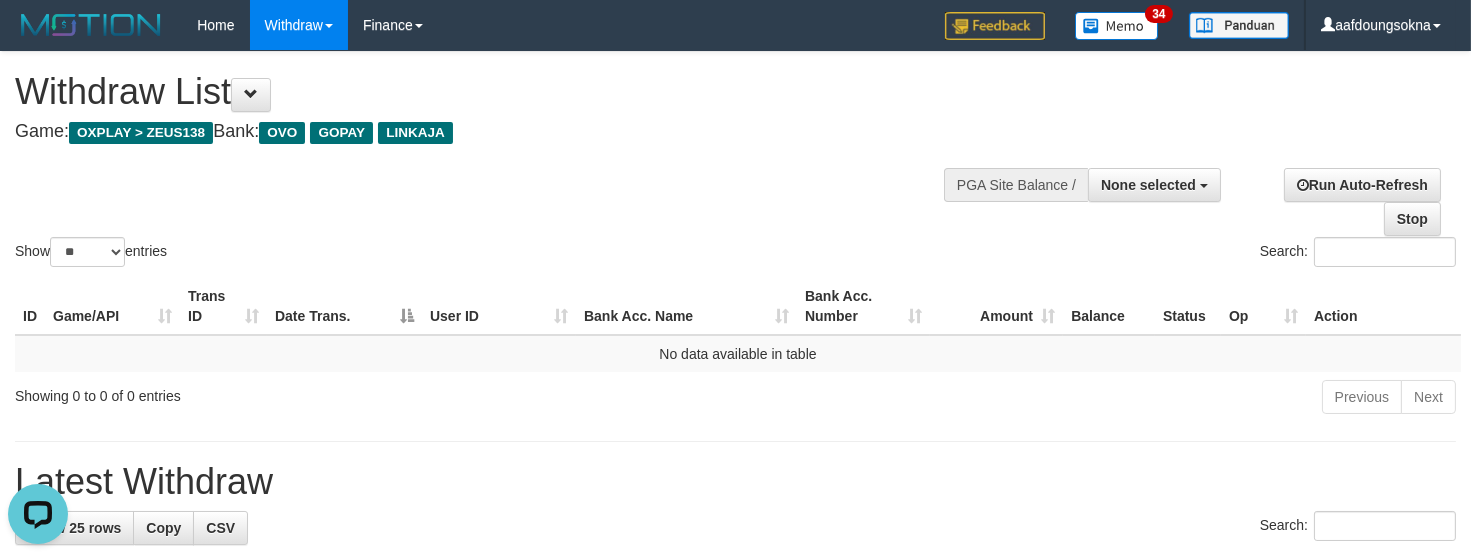 scroll, scrollTop: 0, scrollLeft: 0, axis: both 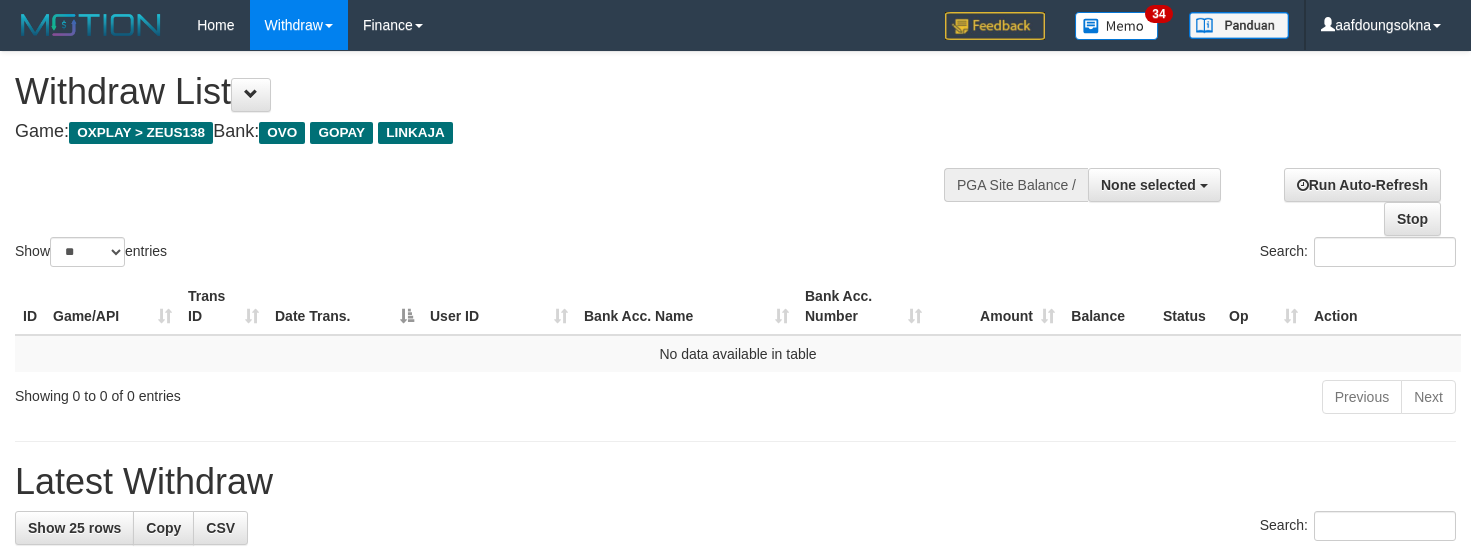 select 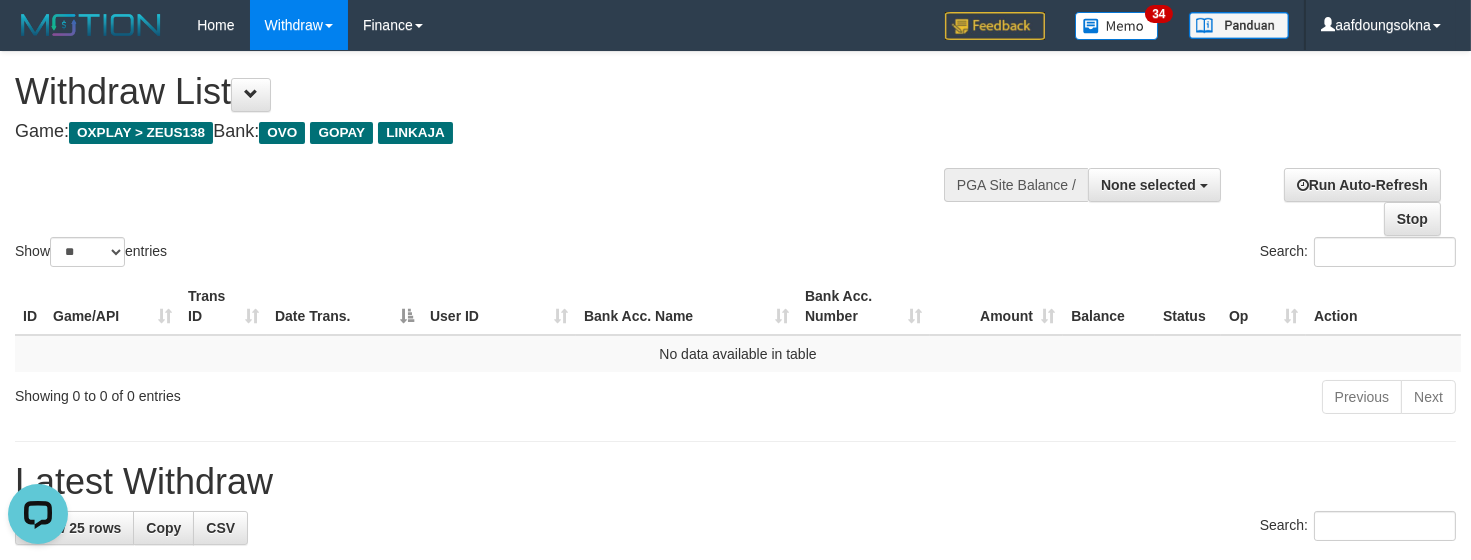 scroll, scrollTop: 0, scrollLeft: 0, axis: both 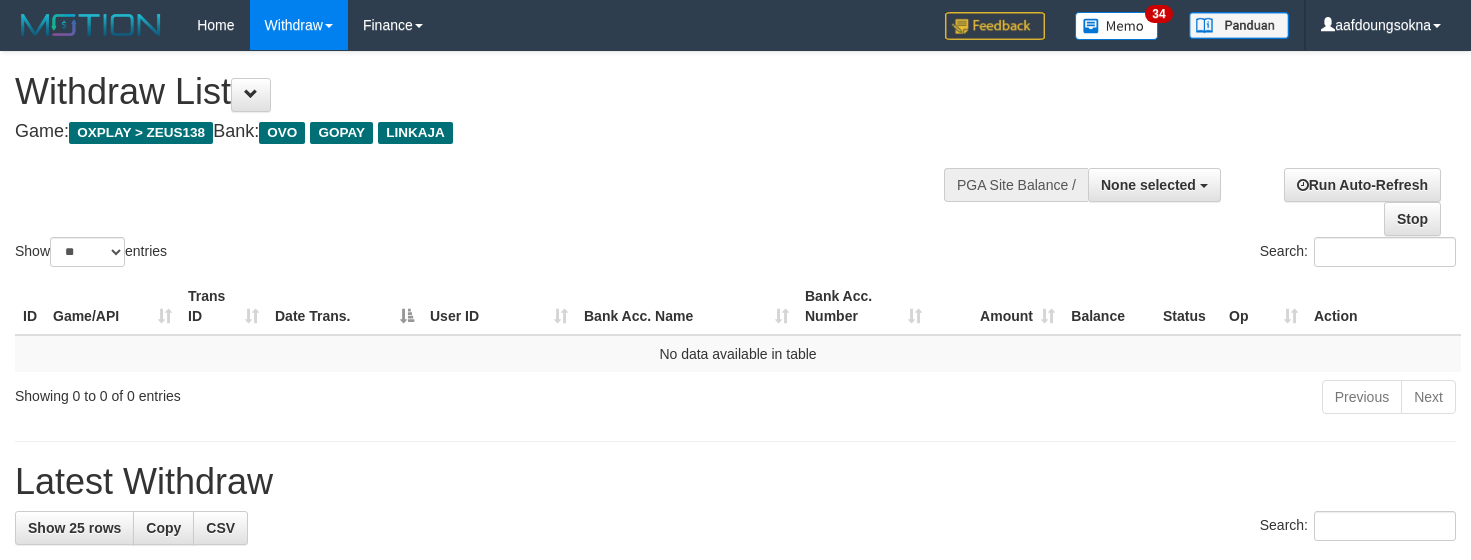 select 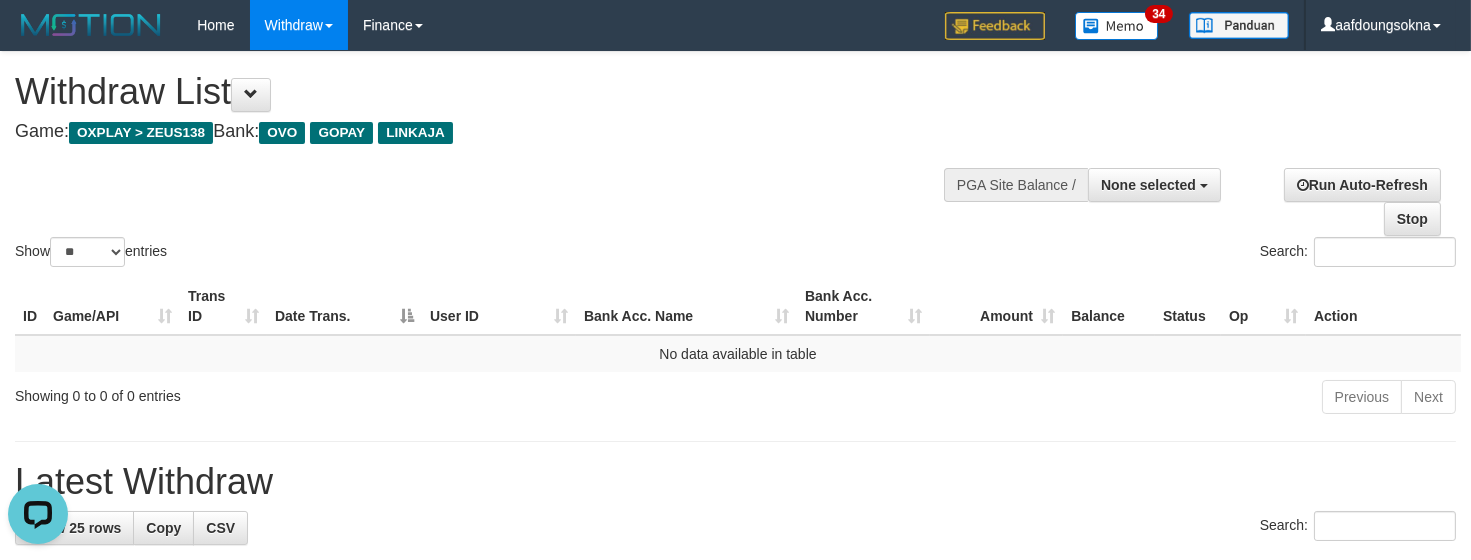scroll, scrollTop: 0, scrollLeft: 0, axis: both 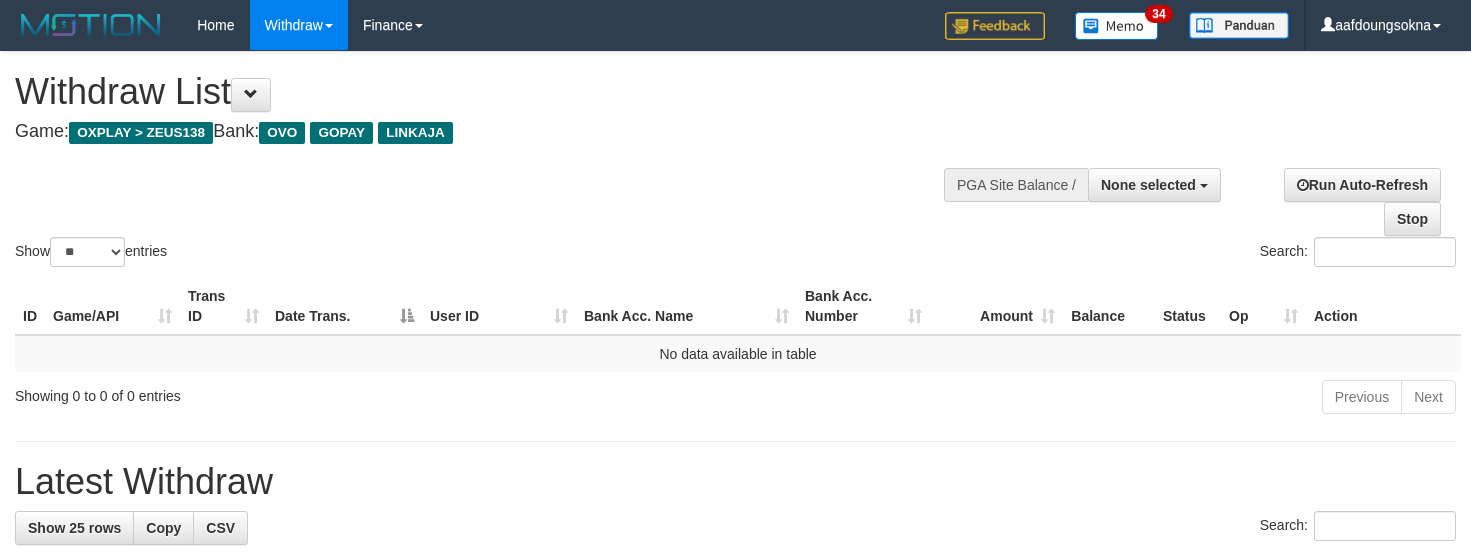 select 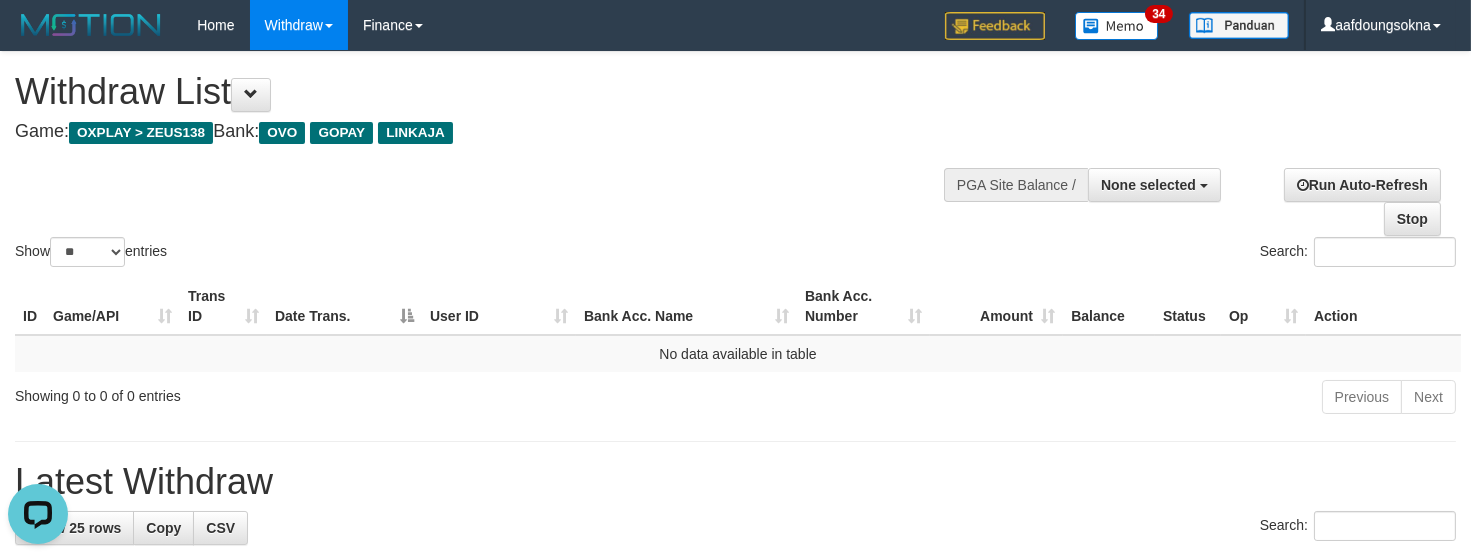 scroll, scrollTop: 0, scrollLeft: 0, axis: both 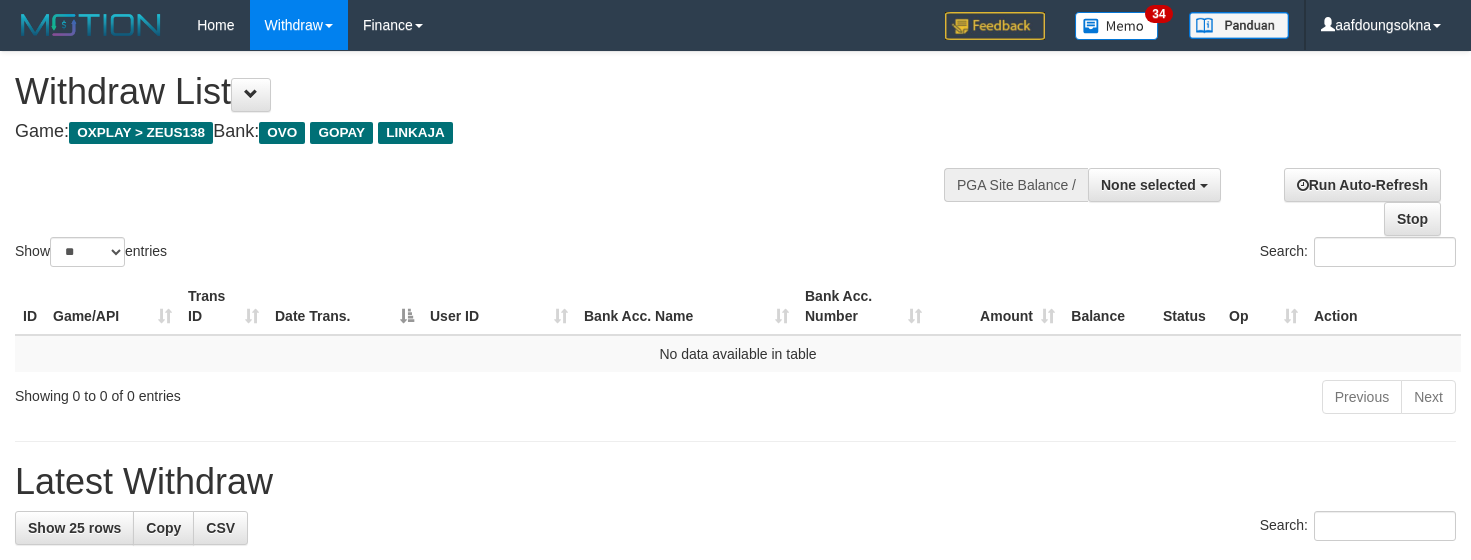 select 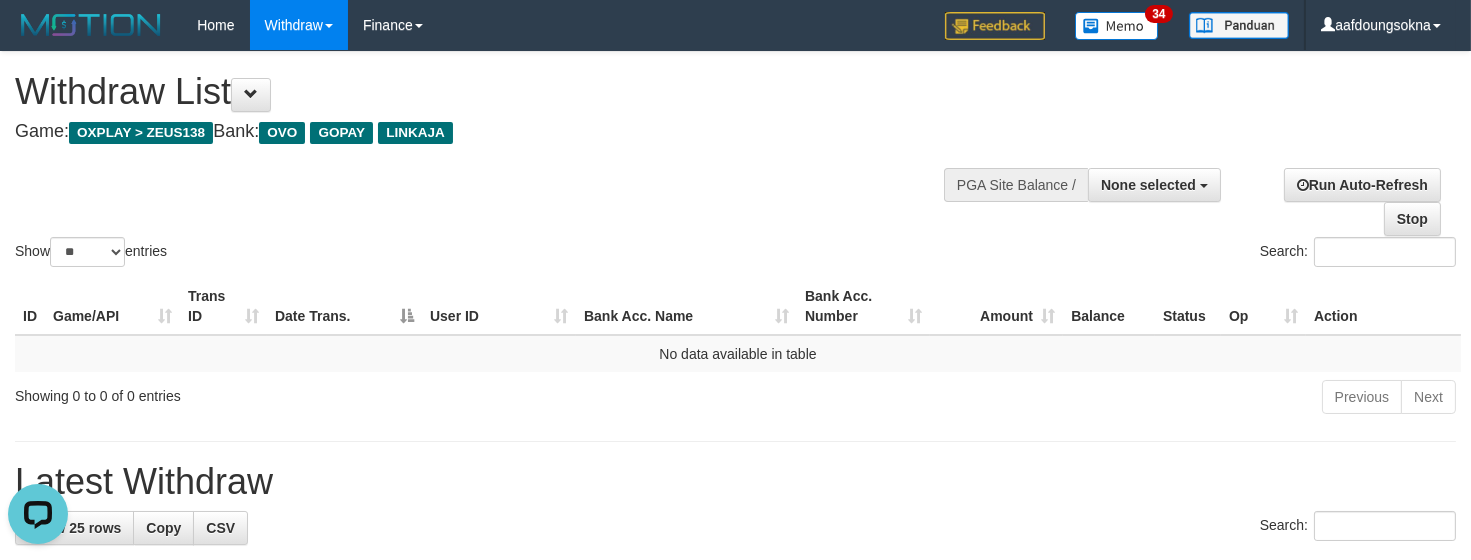 scroll, scrollTop: 0, scrollLeft: 0, axis: both 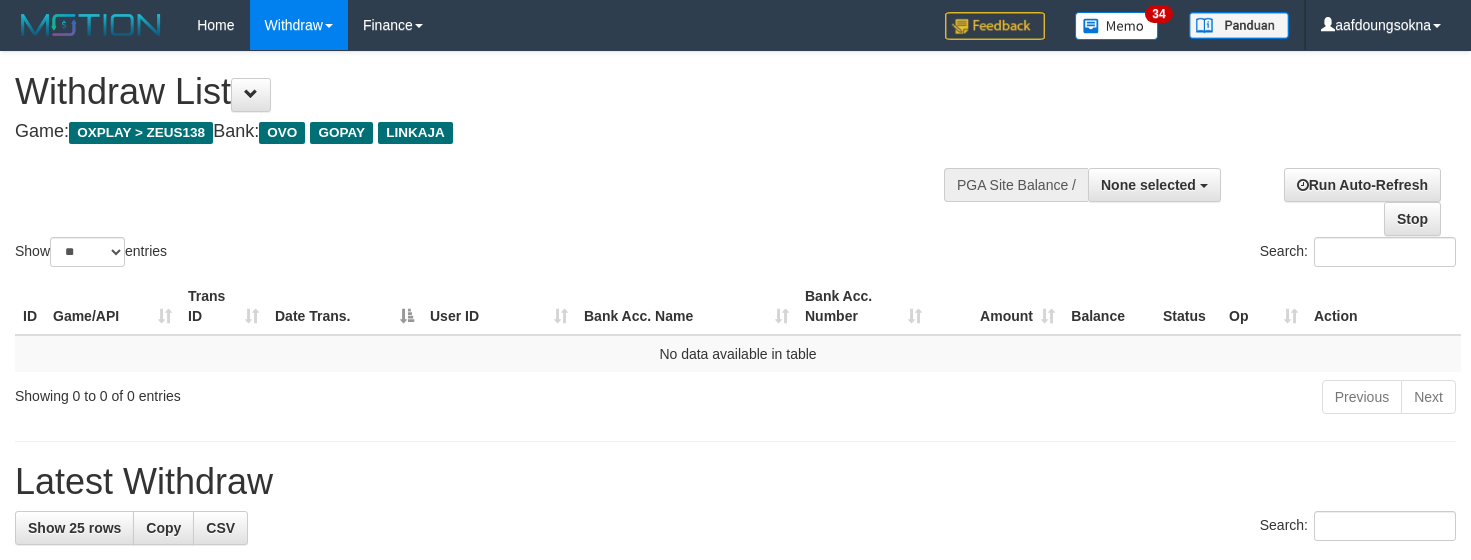 select 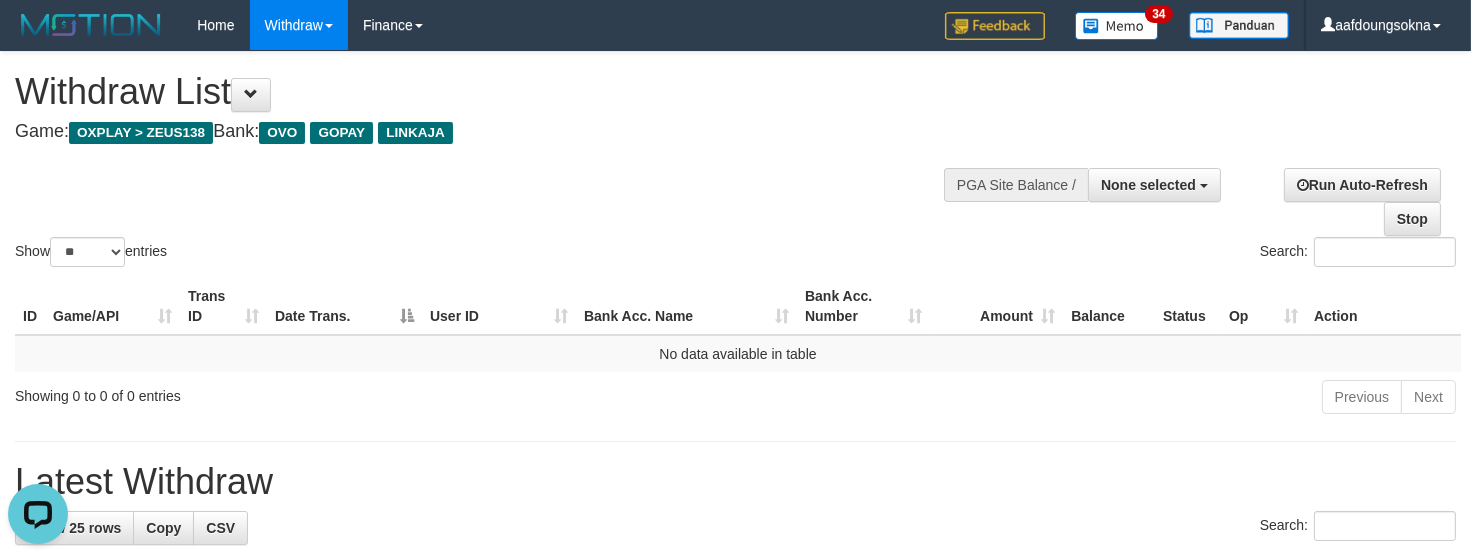scroll, scrollTop: 0, scrollLeft: 0, axis: both 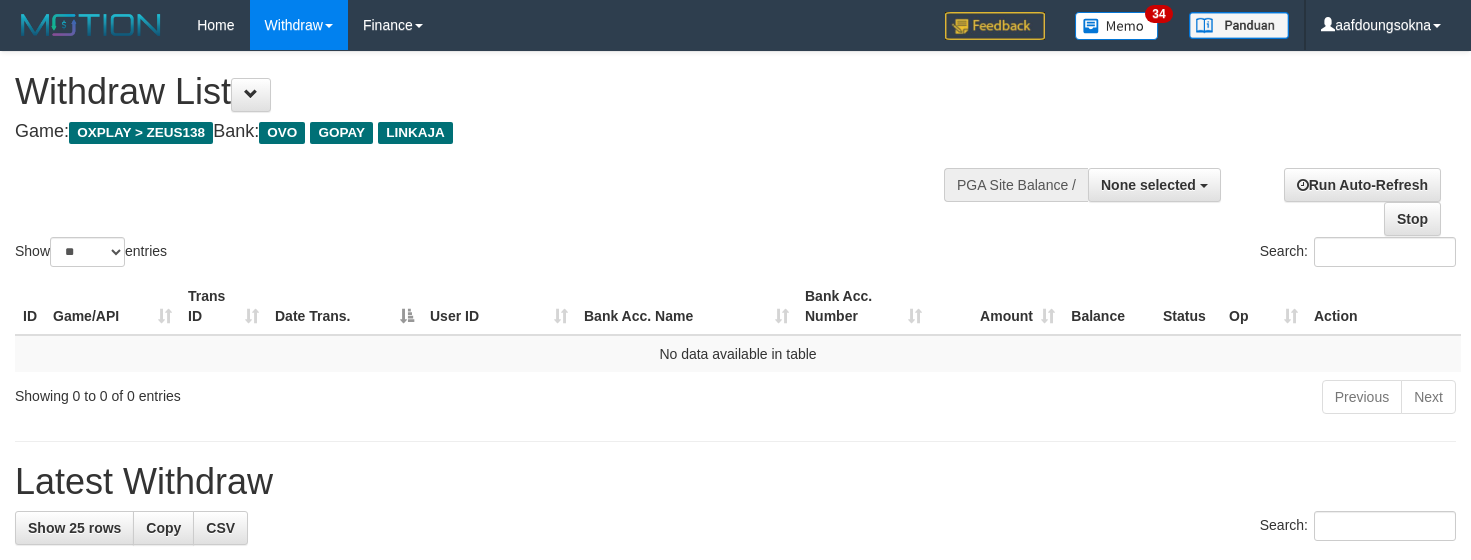 select 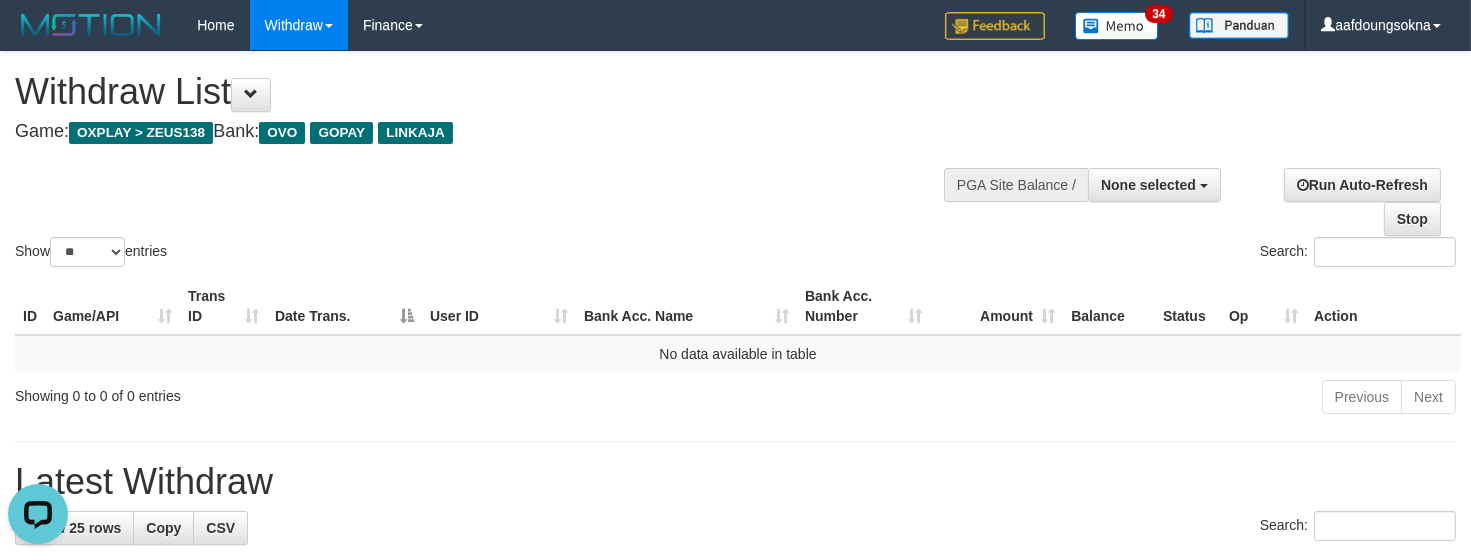 scroll, scrollTop: 0, scrollLeft: 0, axis: both 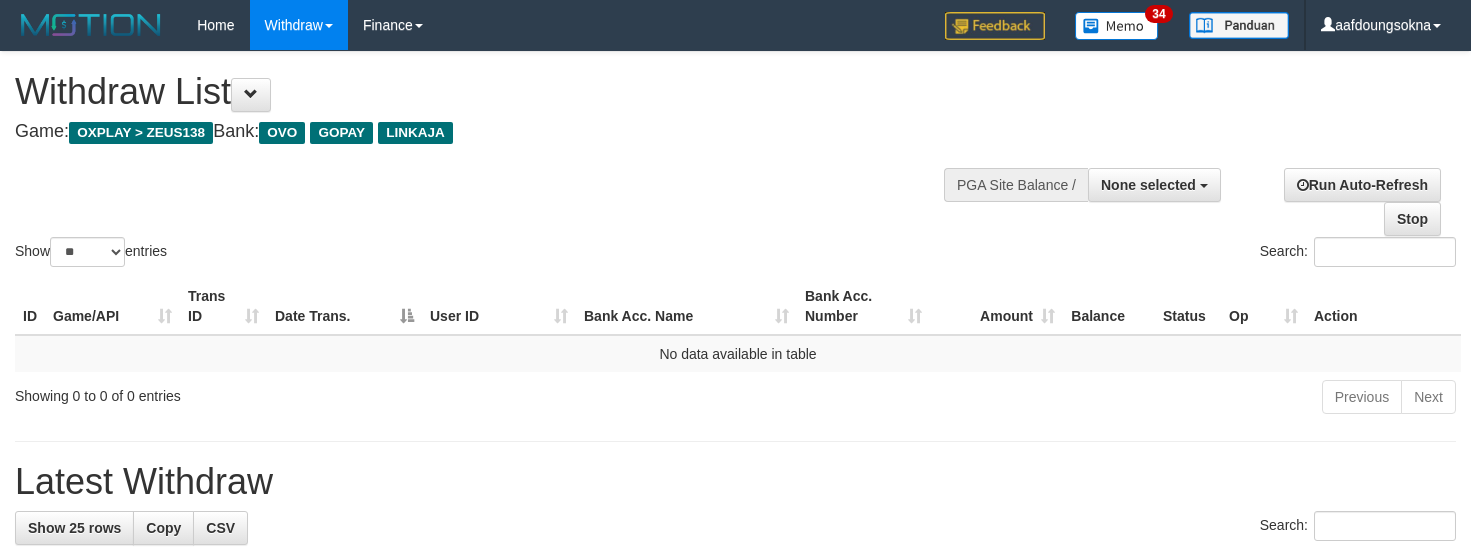 select 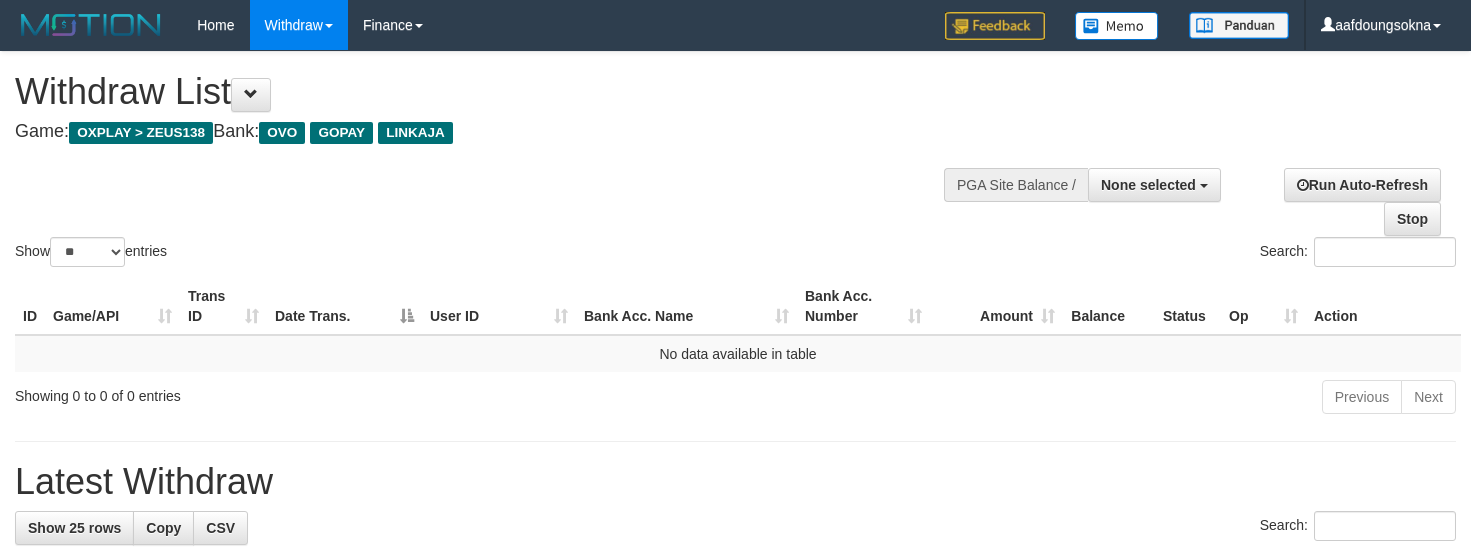select 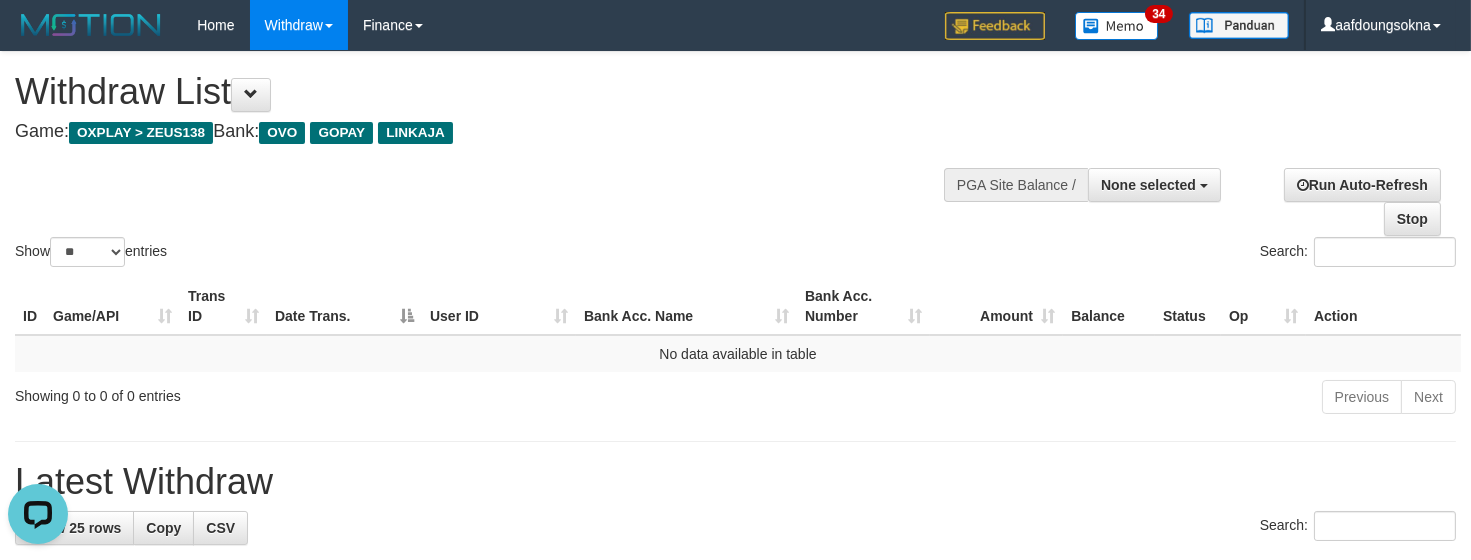 scroll, scrollTop: 0, scrollLeft: 0, axis: both 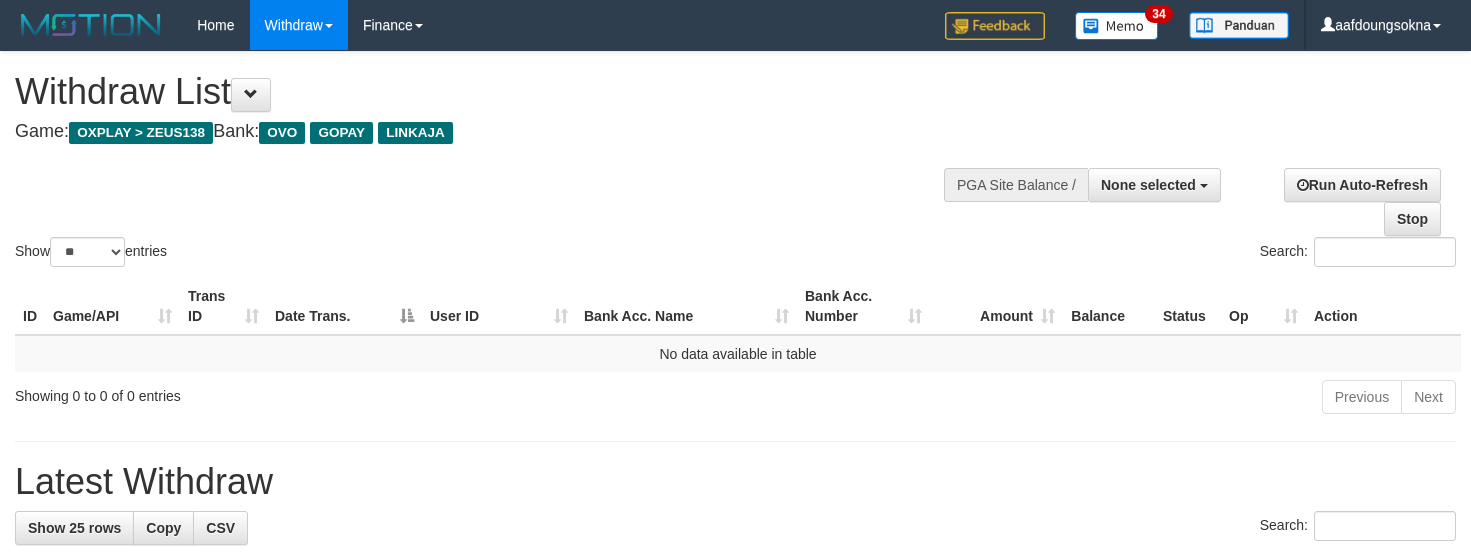 select 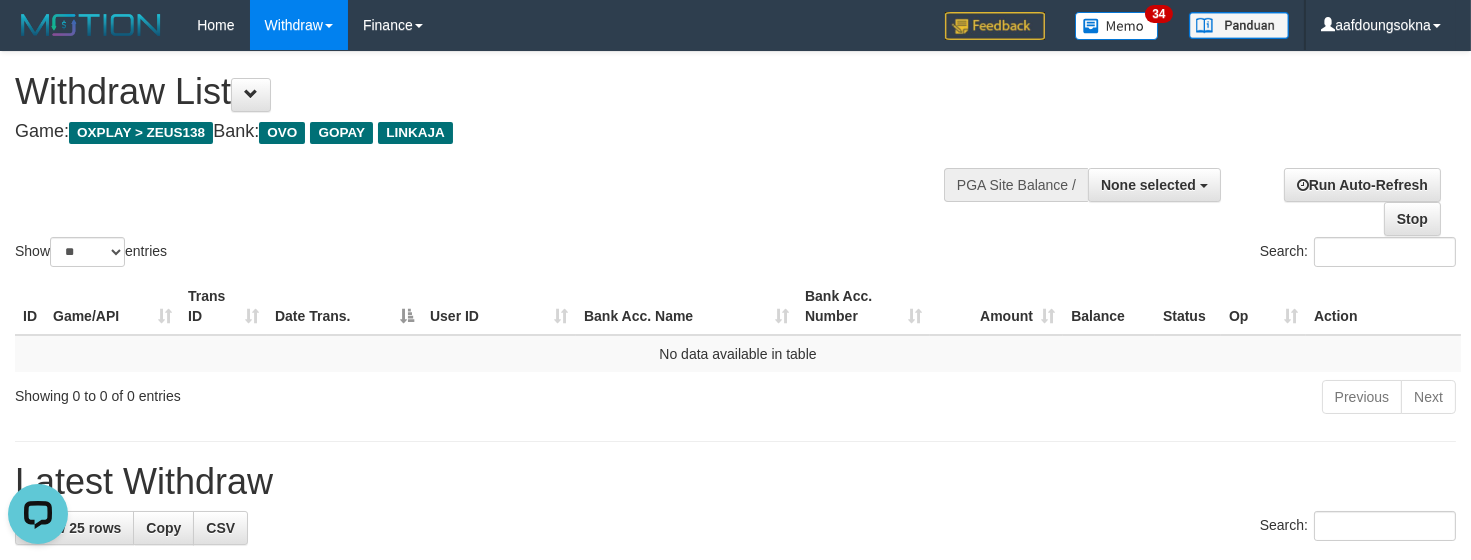 scroll, scrollTop: 0, scrollLeft: 0, axis: both 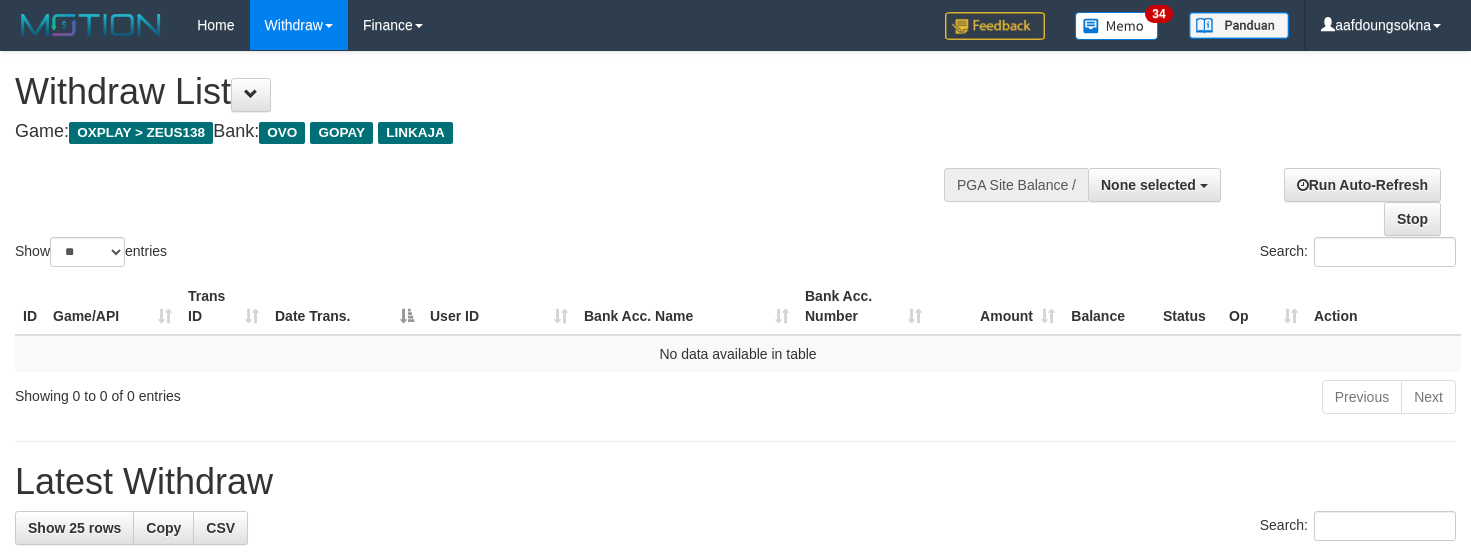 select 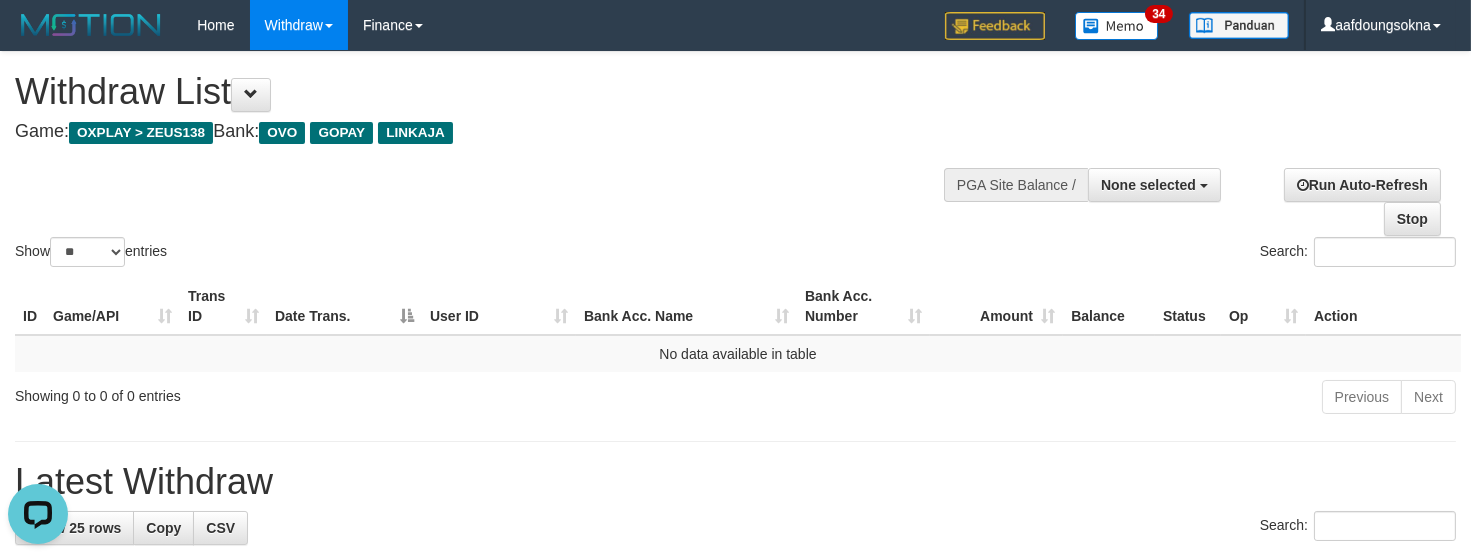 scroll, scrollTop: 0, scrollLeft: 0, axis: both 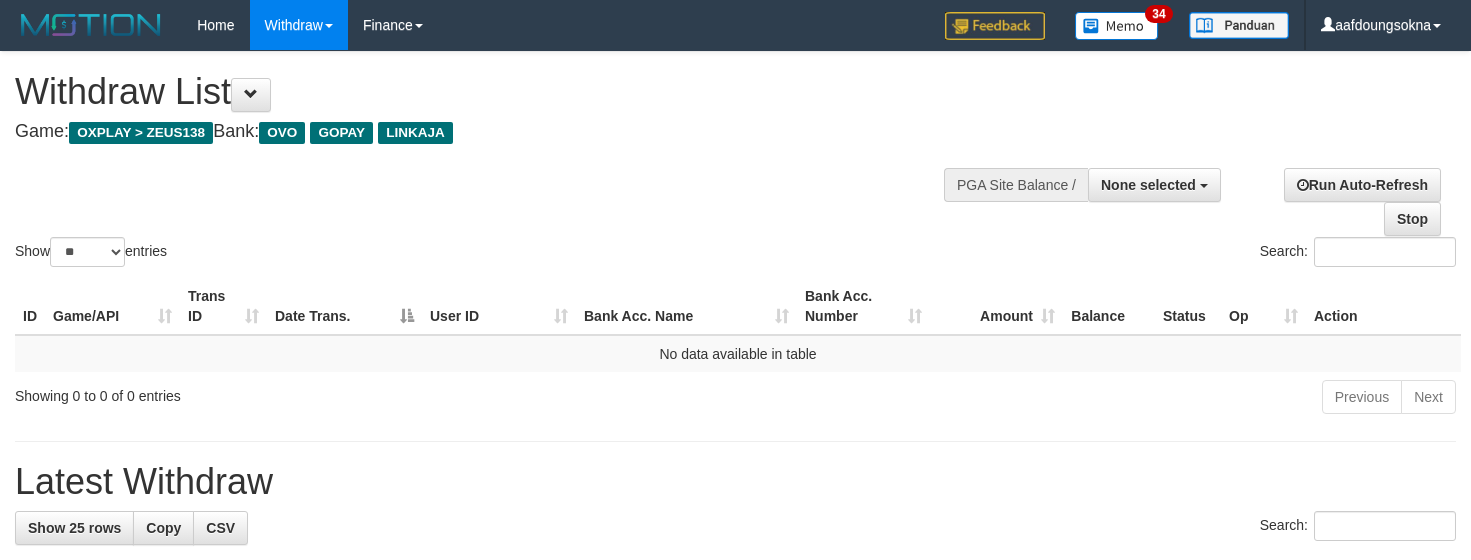select 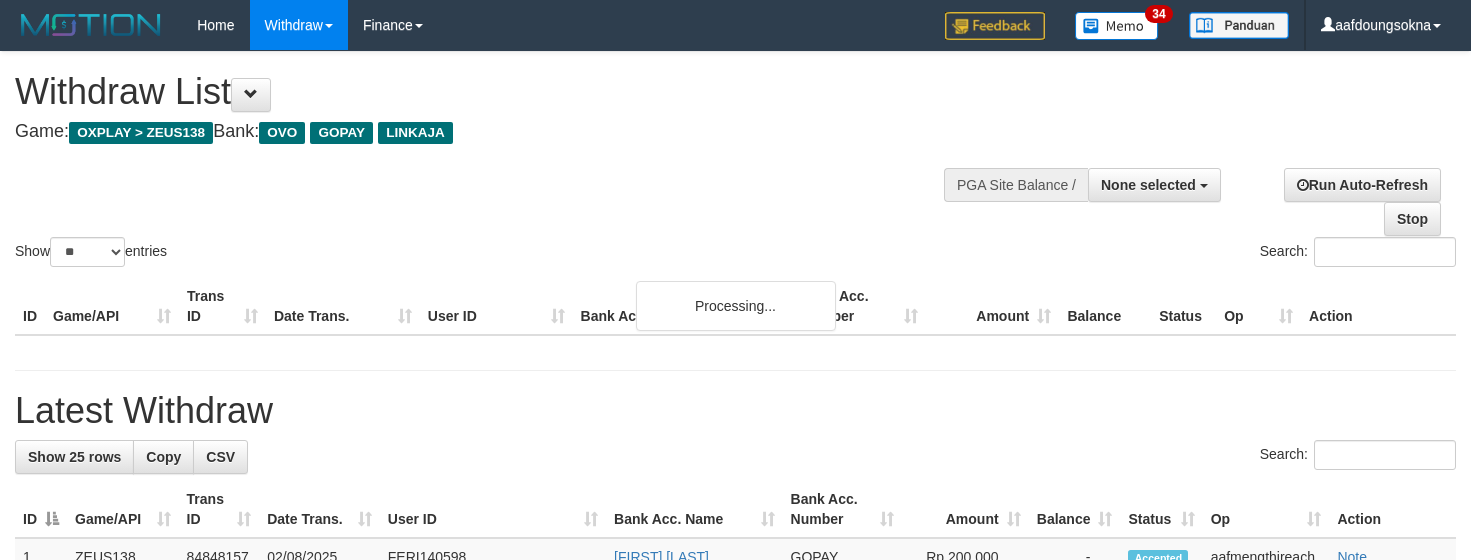 select 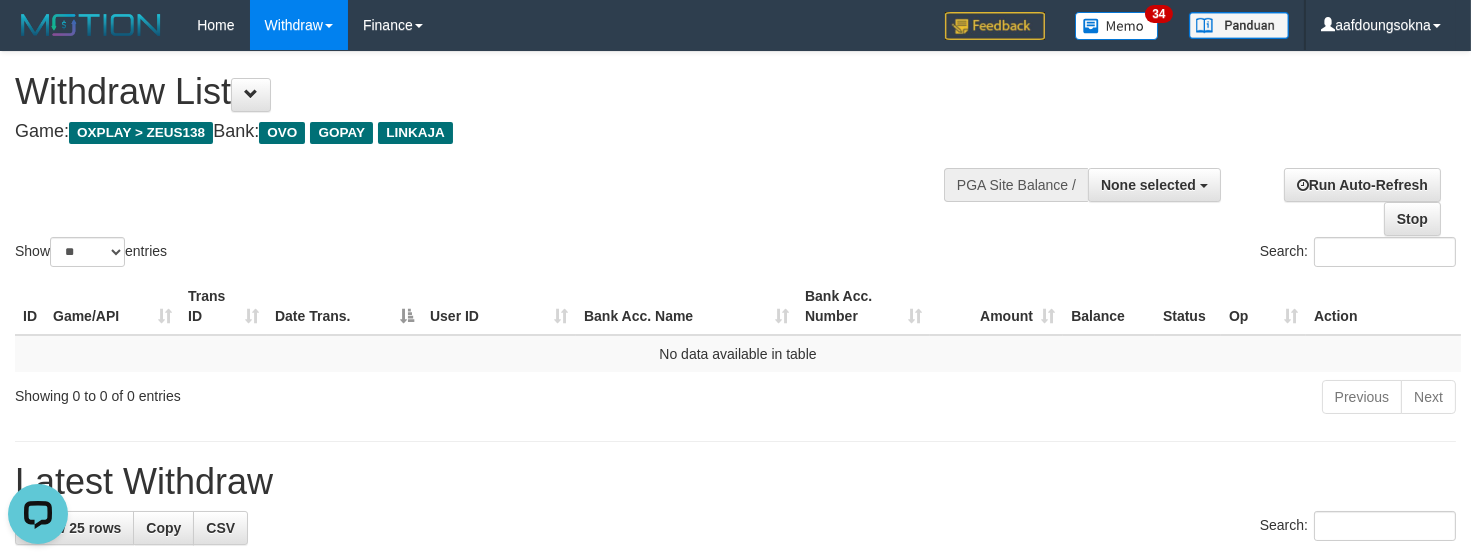 scroll, scrollTop: 0, scrollLeft: 0, axis: both 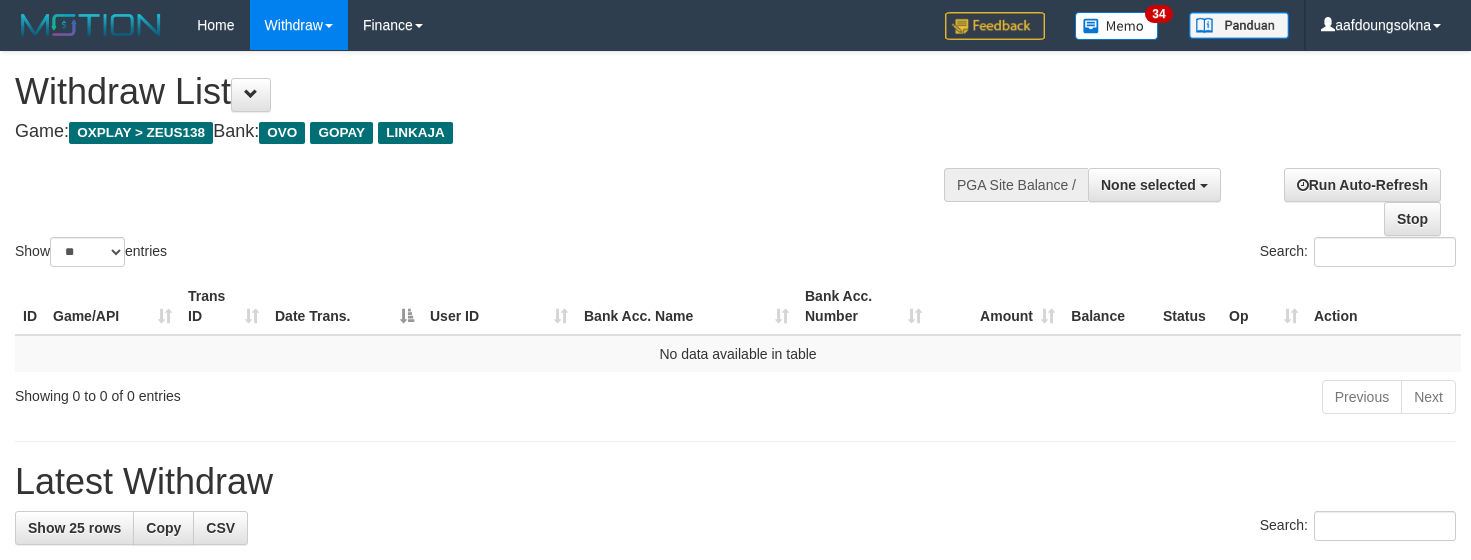 select 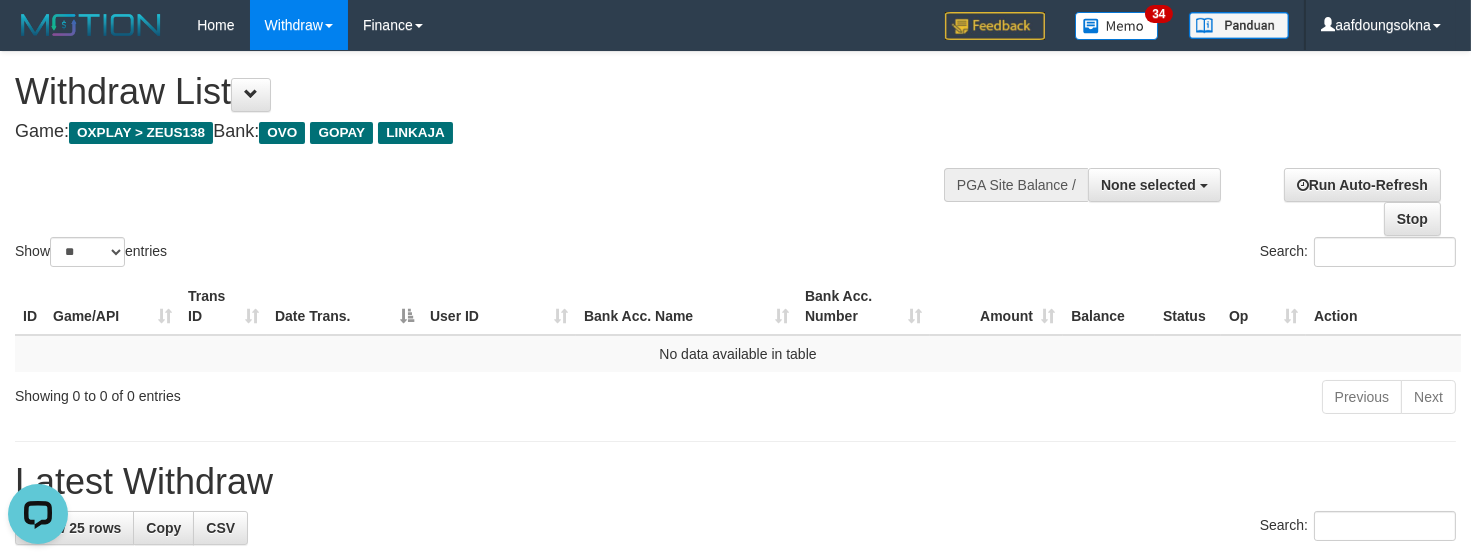scroll, scrollTop: 0, scrollLeft: 0, axis: both 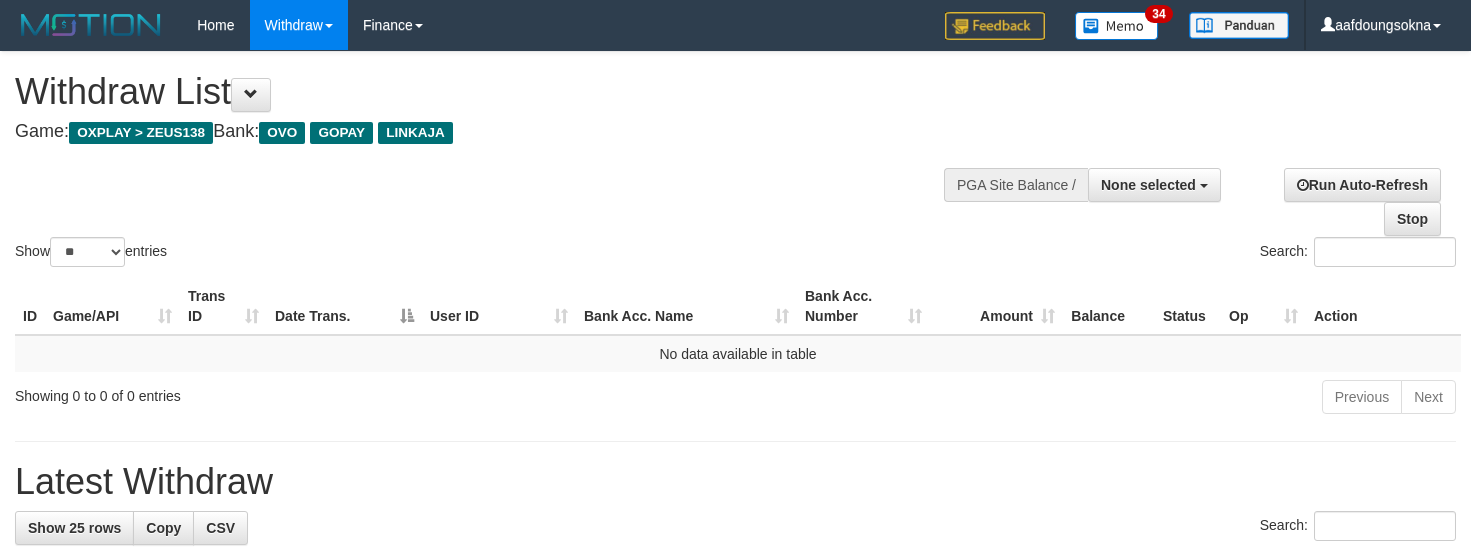 select 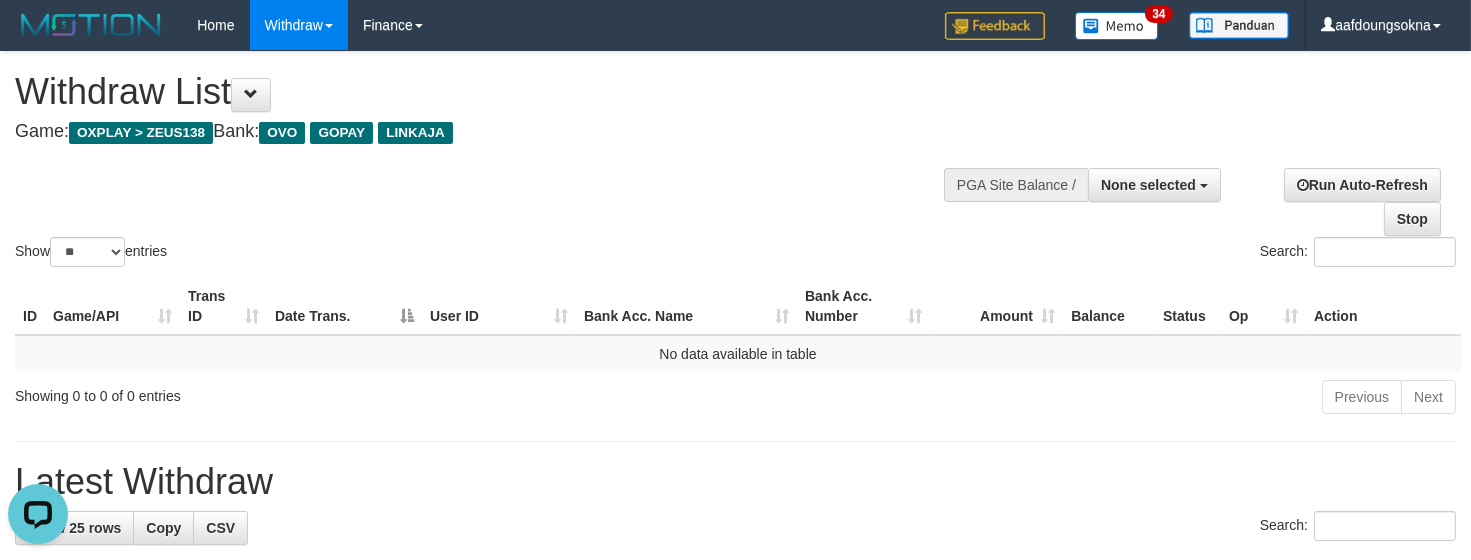 scroll, scrollTop: 0, scrollLeft: 0, axis: both 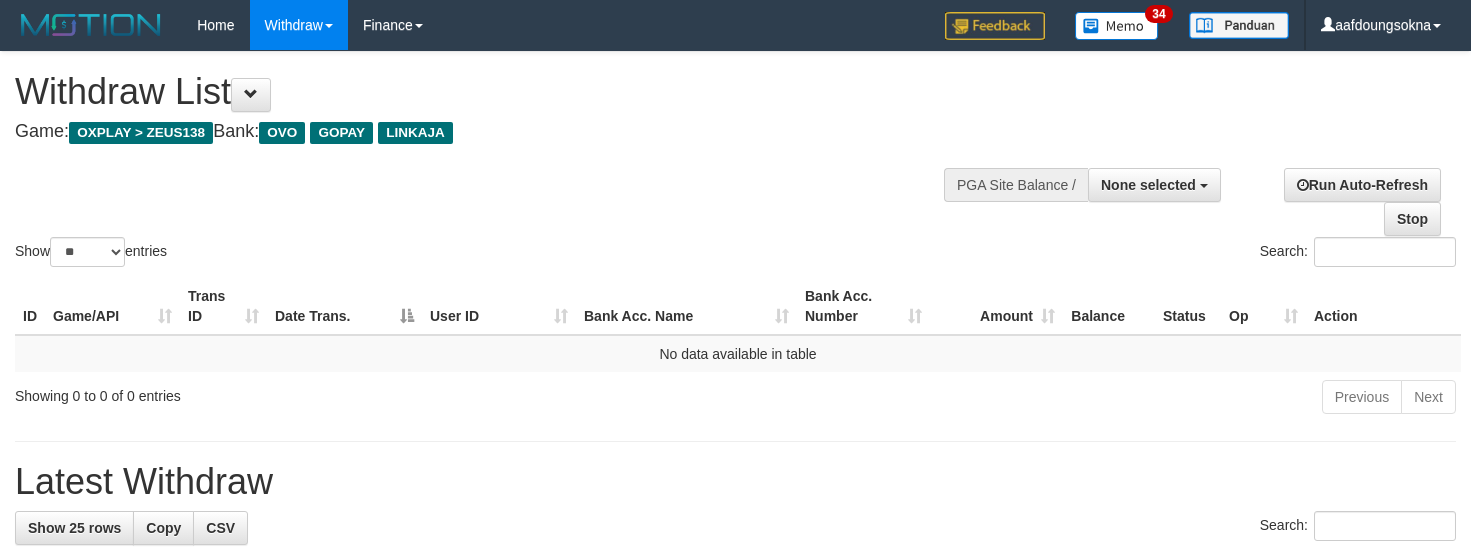 select 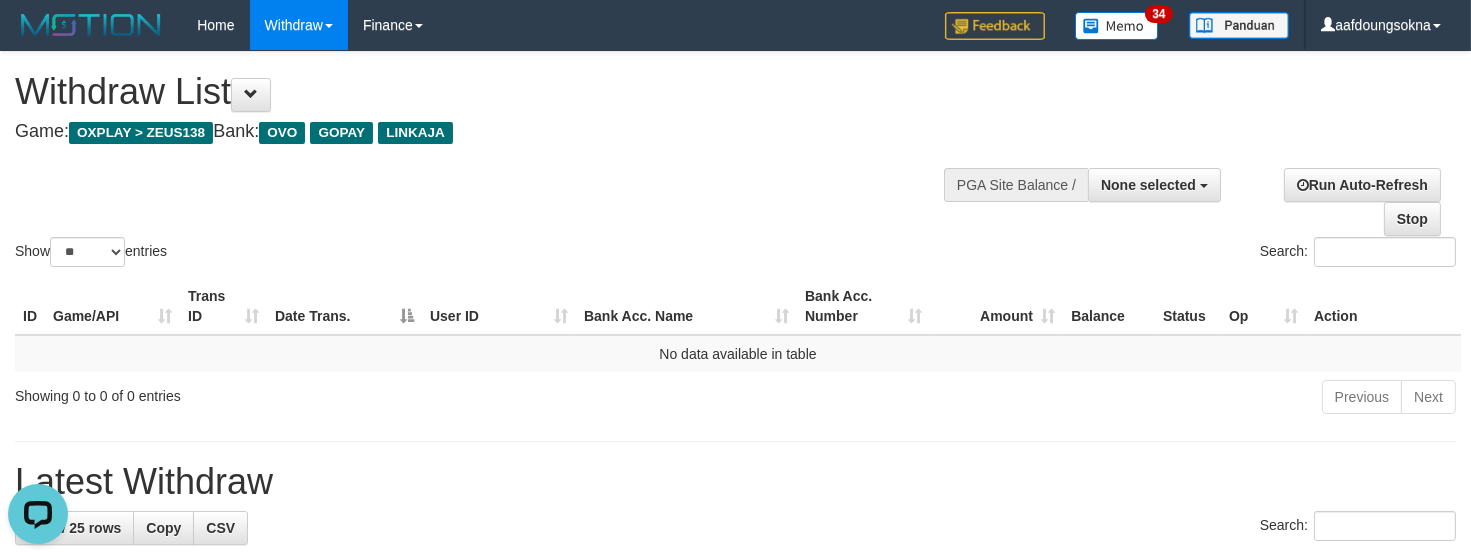 scroll, scrollTop: 0, scrollLeft: 0, axis: both 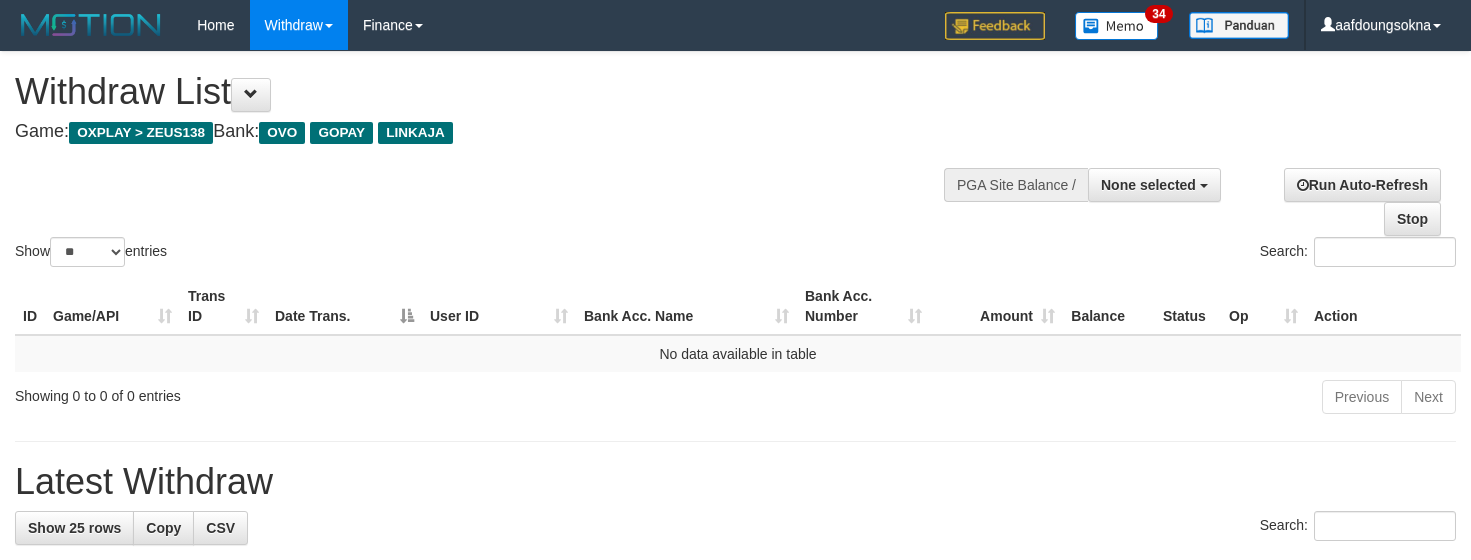 select 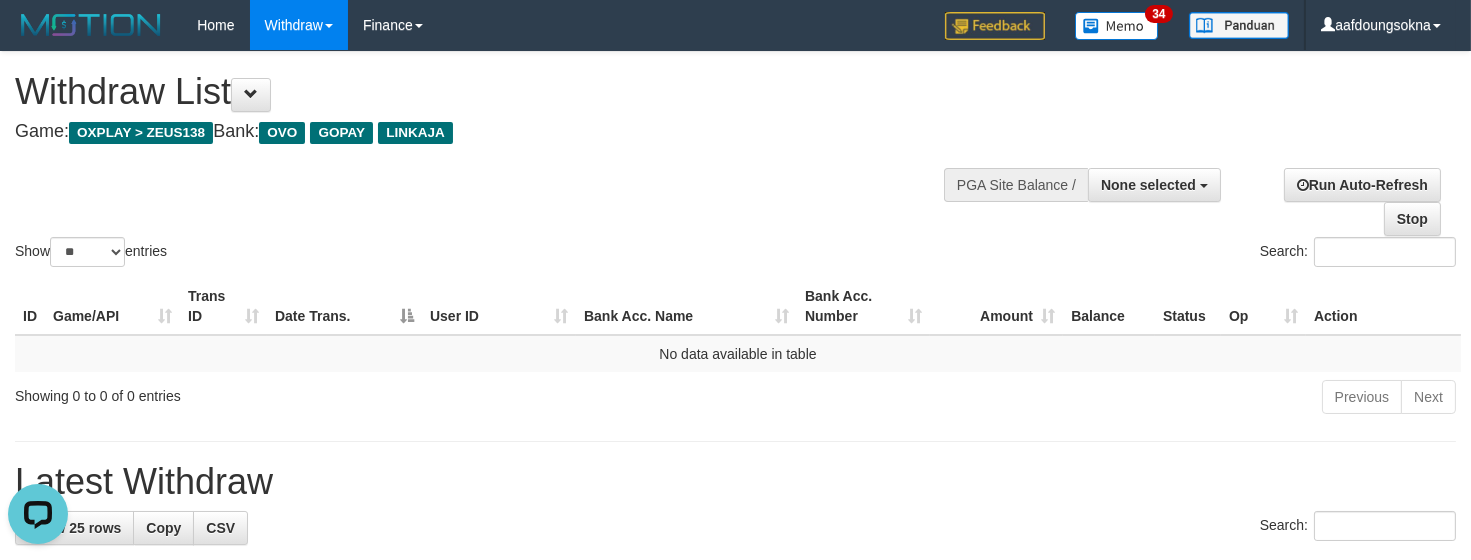 scroll, scrollTop: 0, scrollLeft: 0, axis: both 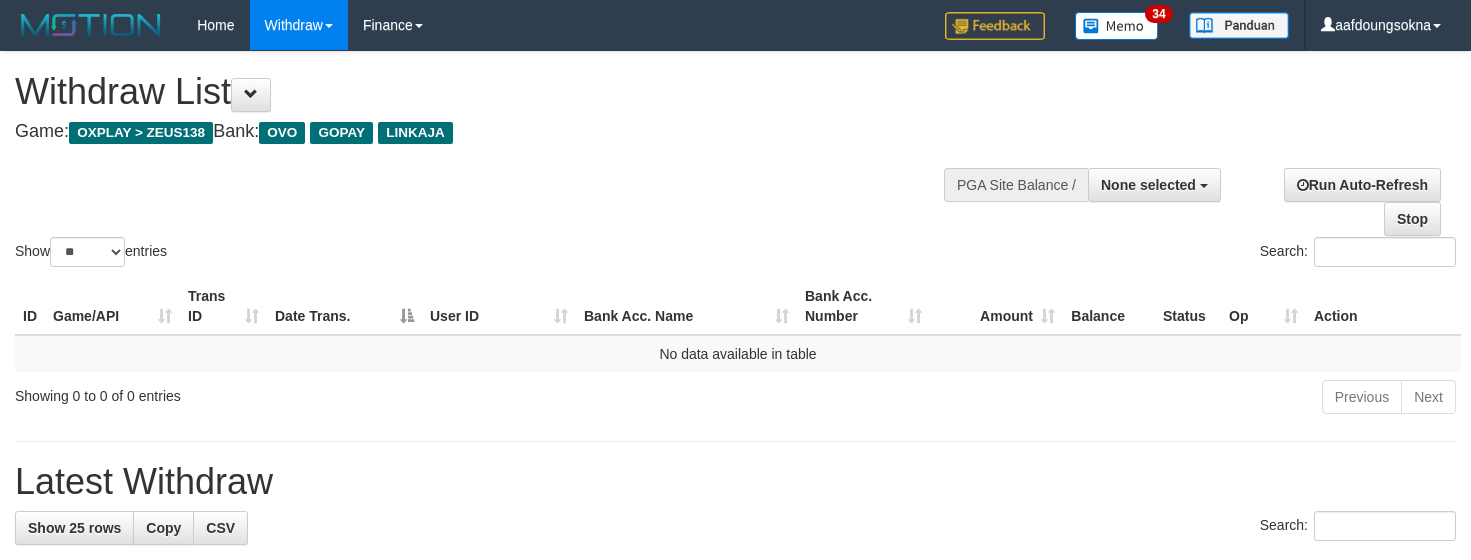 select 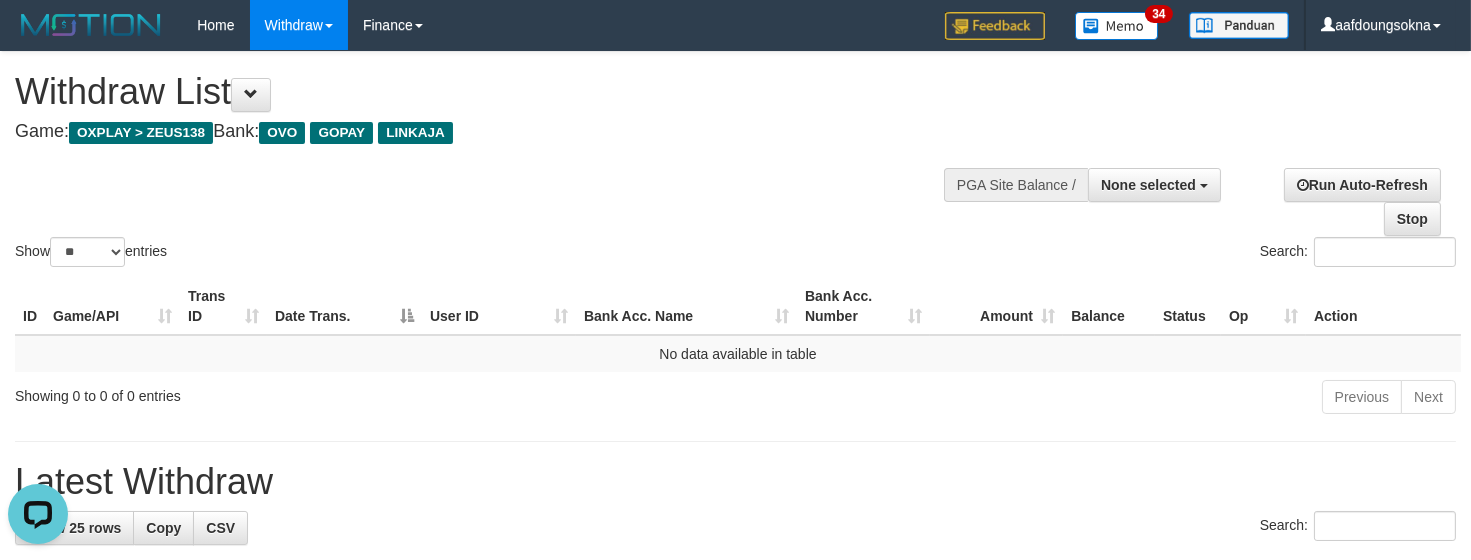 scroll, scrollTop: 0, scrollLeft: 0, axis: both 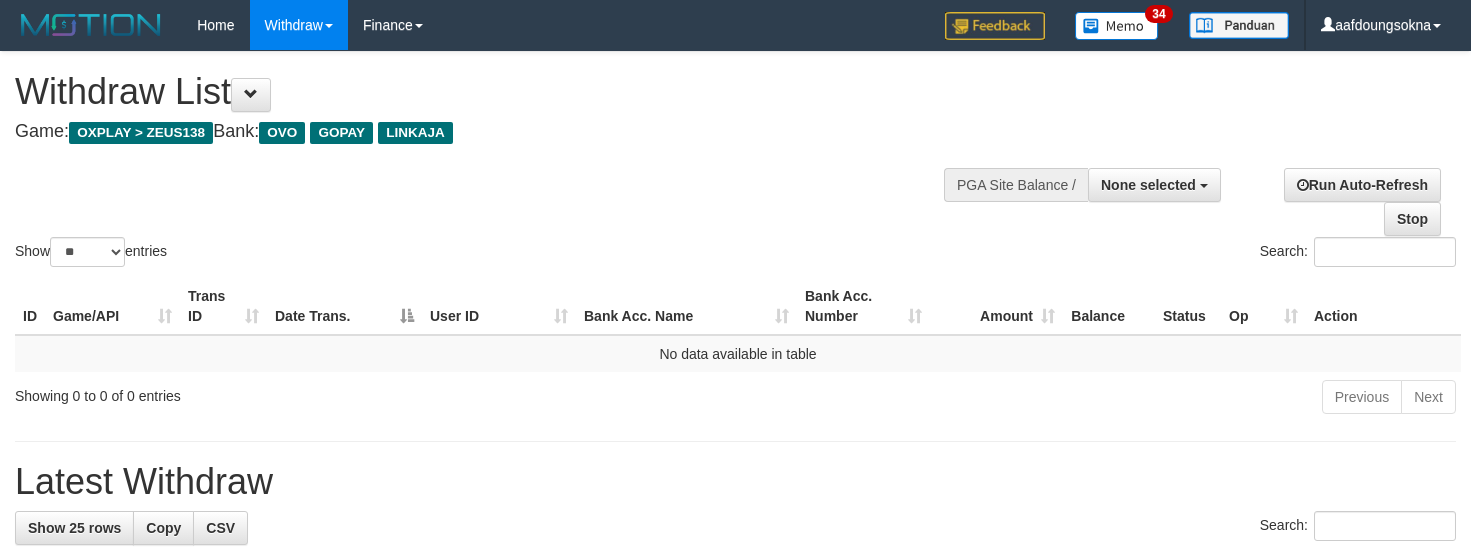 select 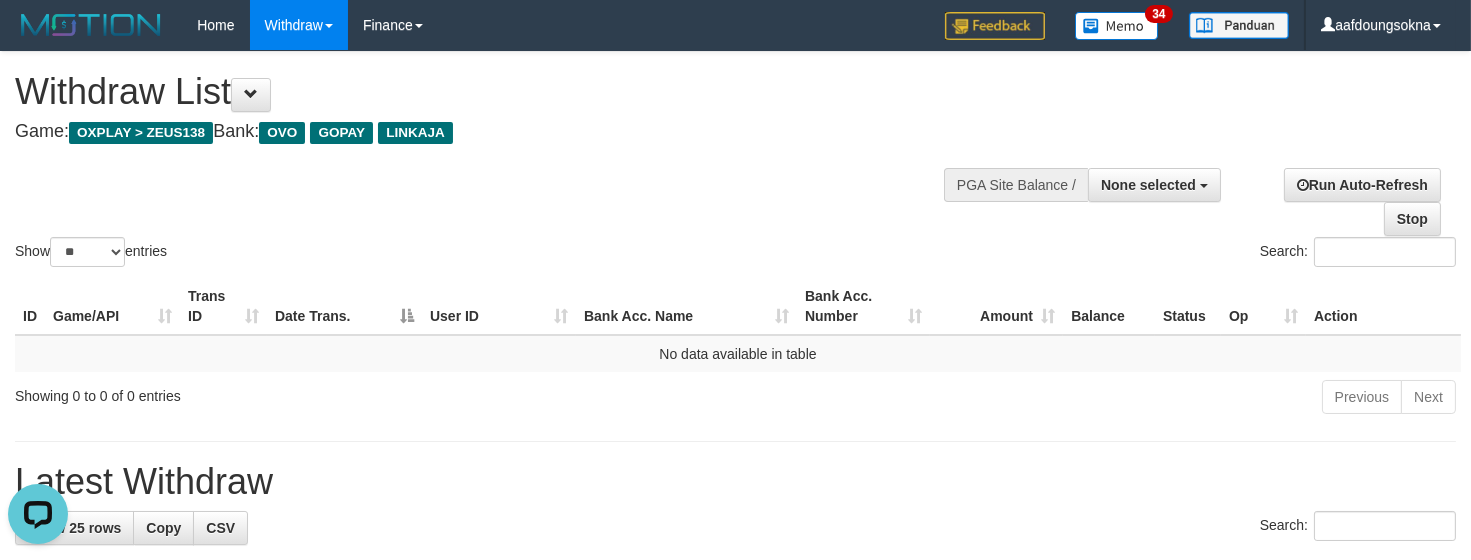 scroll, scrollTop: 0, scrollLeft: 0, axis: both 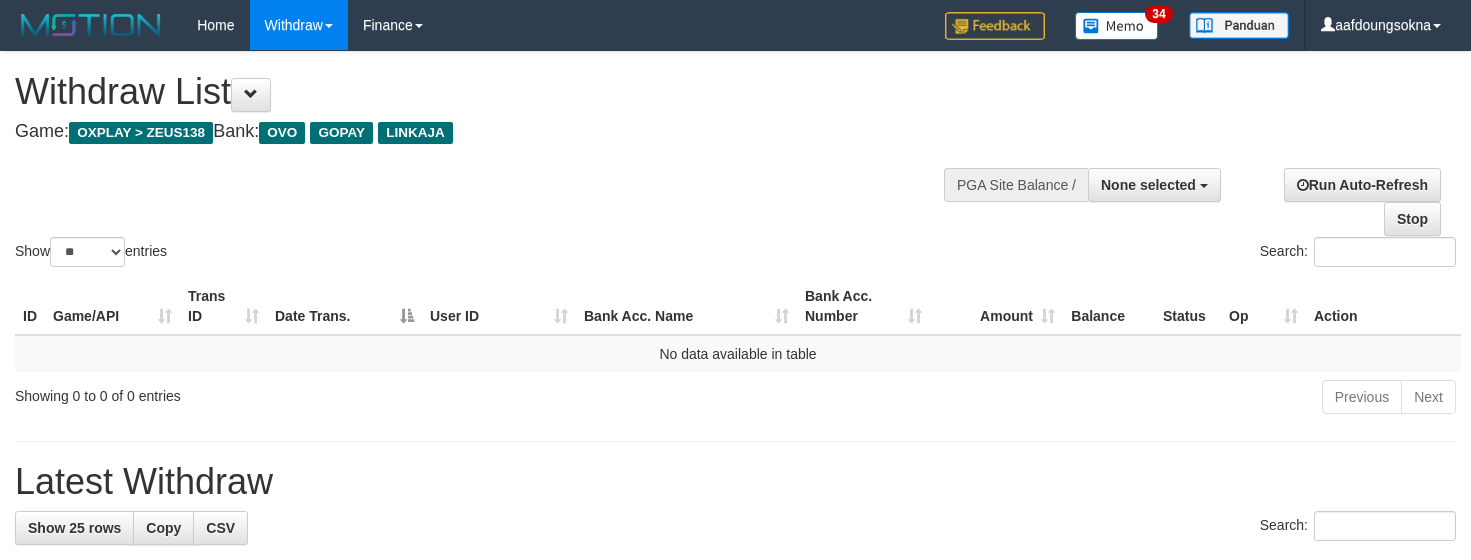 select 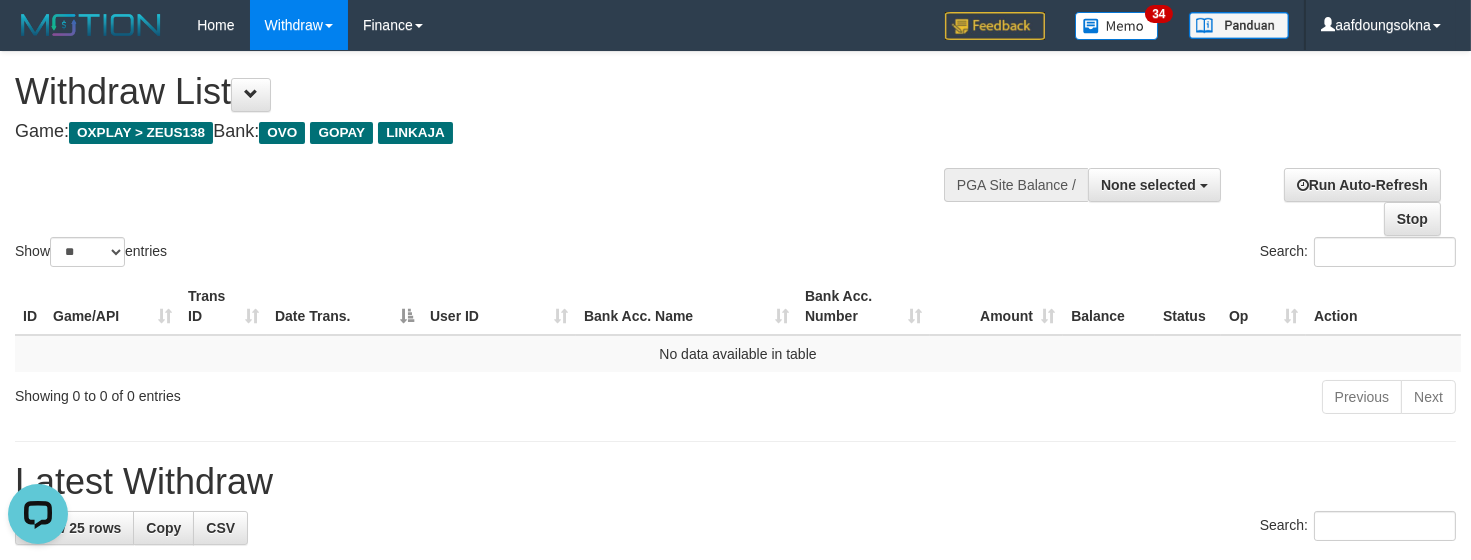 scroll, scrollTop: 0, scrollLeft: 0, axis: both 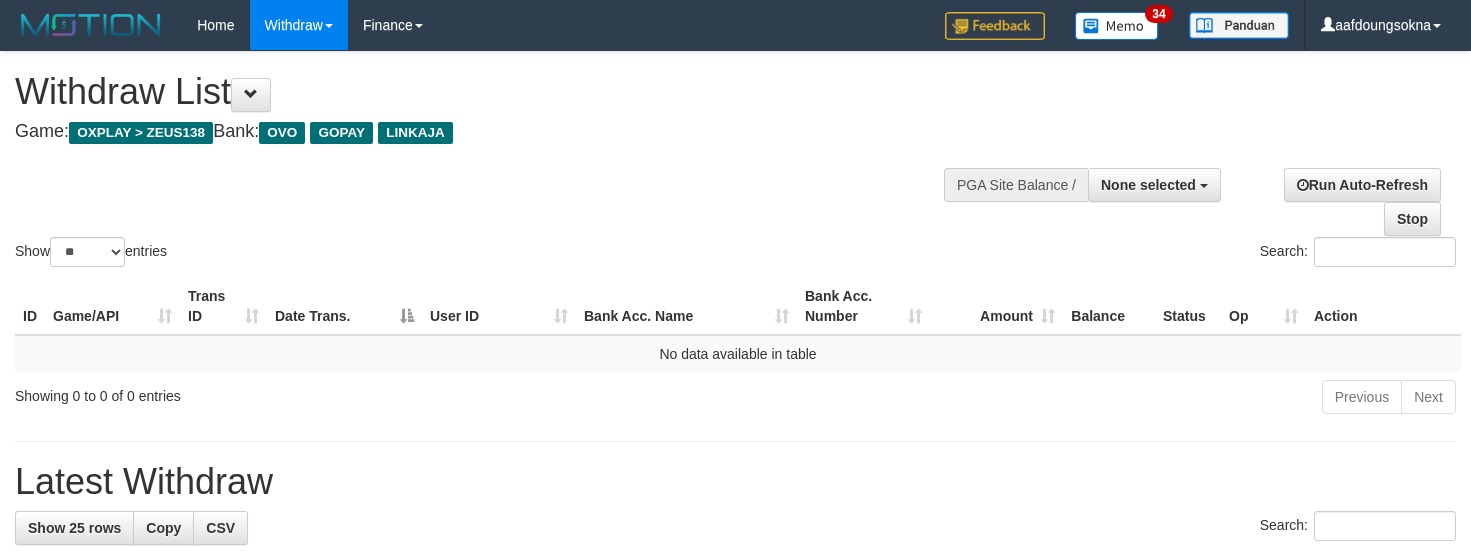 select 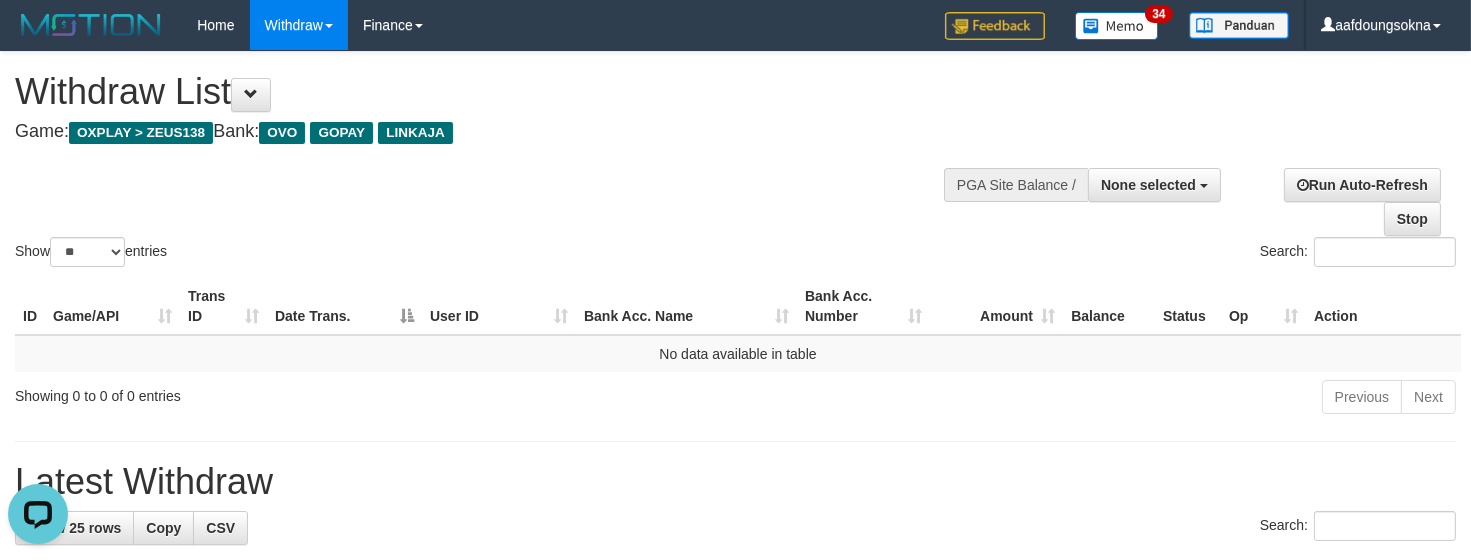 scroll, scrollTop: 0, scrollLeft: 0, axis: both 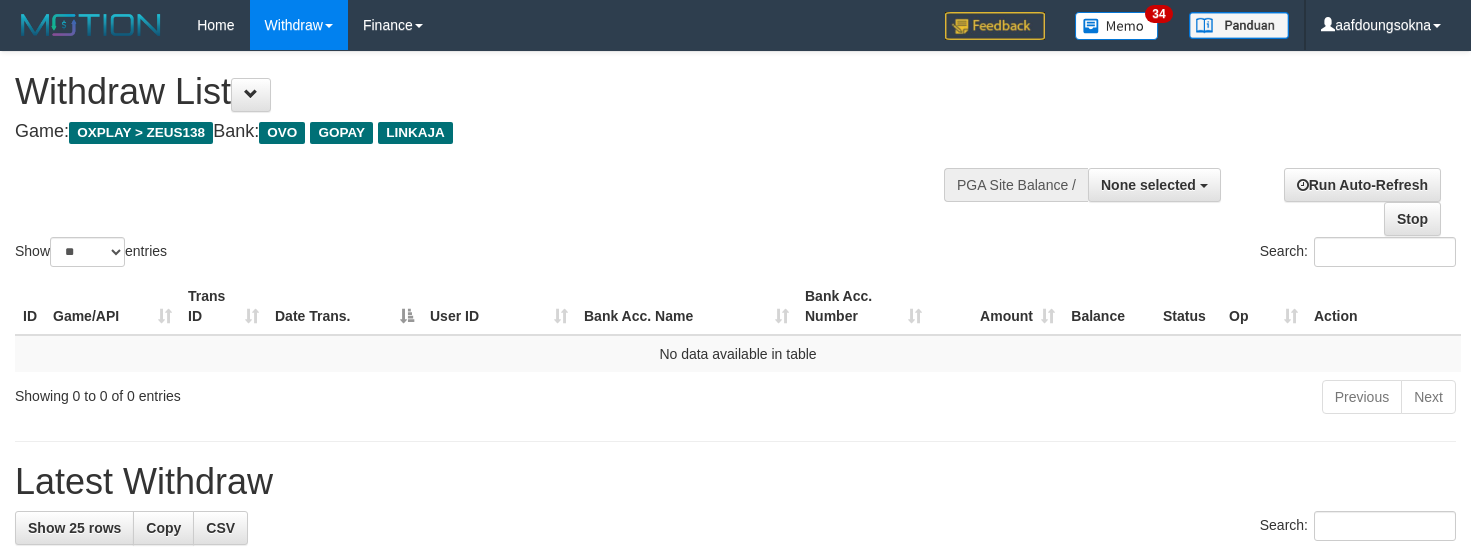 select 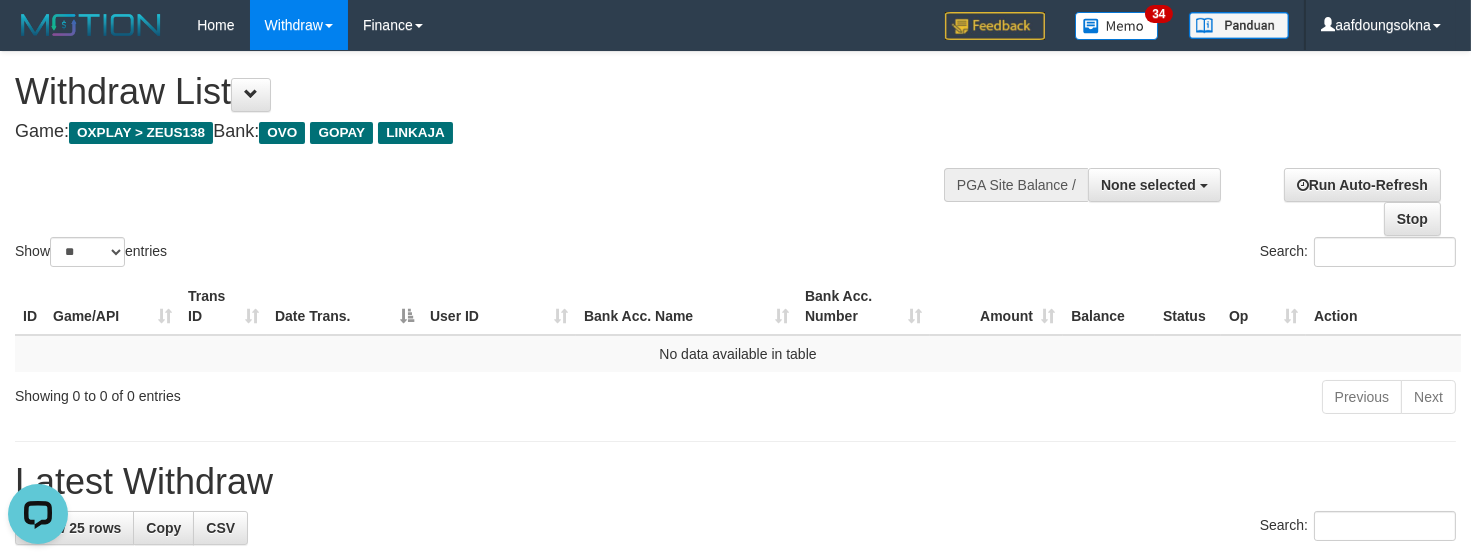scroll, scrollTop: 0, scrollLeft: 0, axis: both 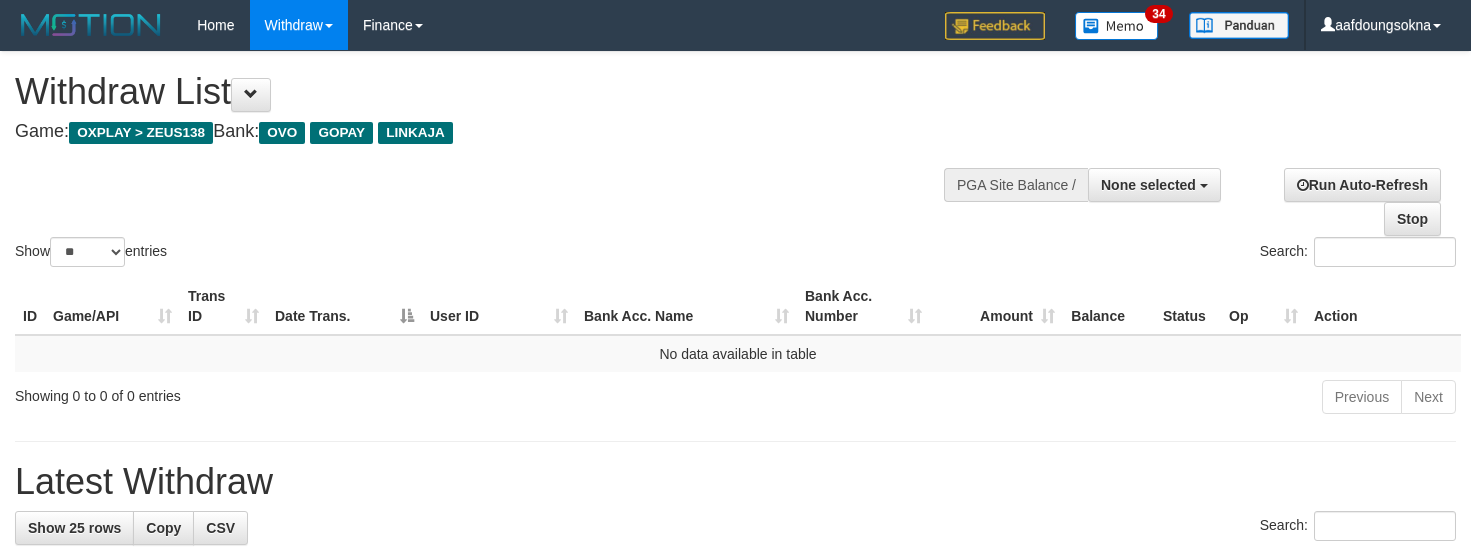 select 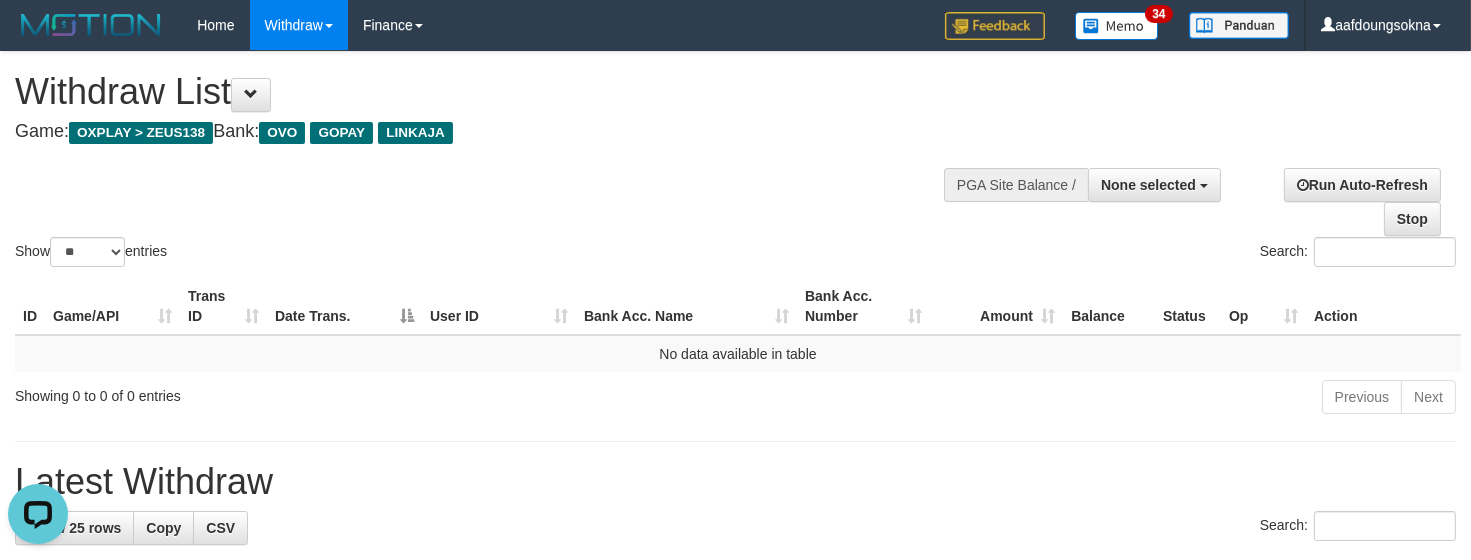 scroll, scrollTop: 0, scrollLeft: 0, axis: both 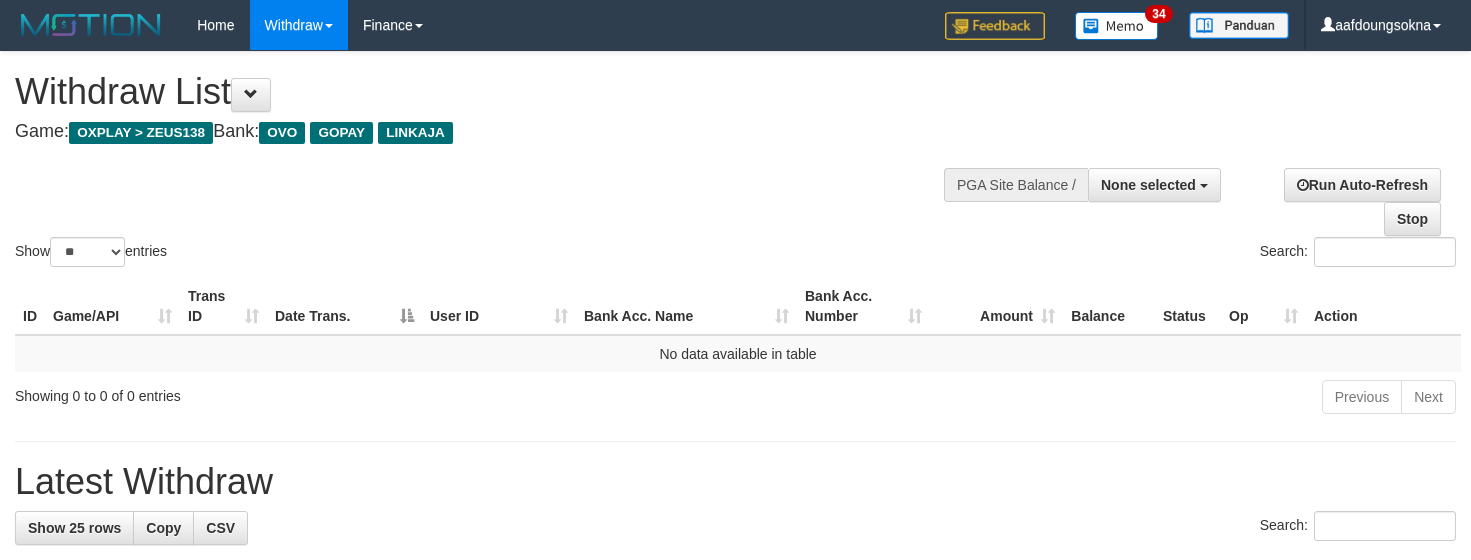 select 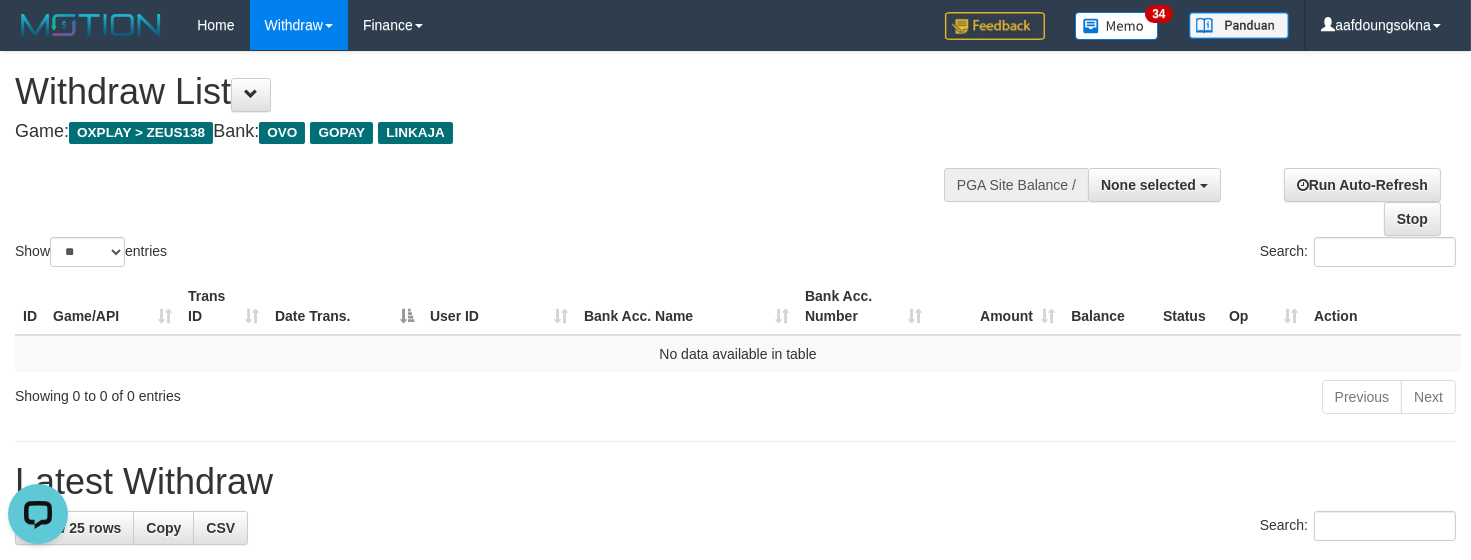 scroll, scrollTop: 0, scrollLeft: 0, axis: both 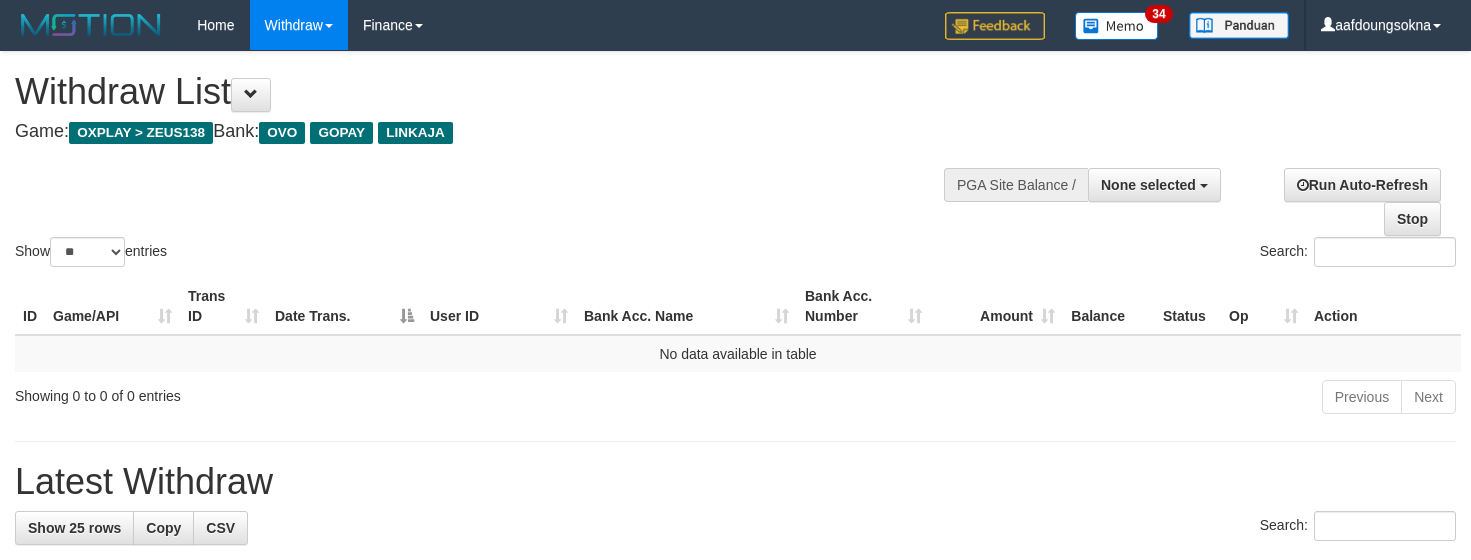select 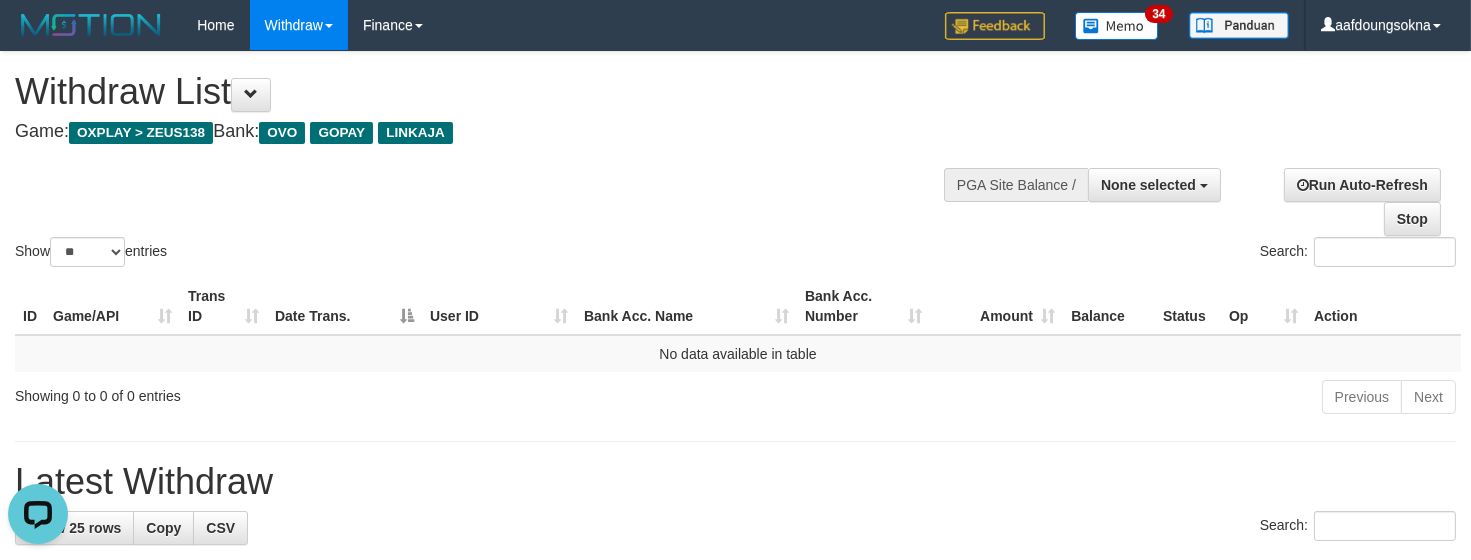 scroll, scrollTop: 0, scrollLeft: 0, axis: both 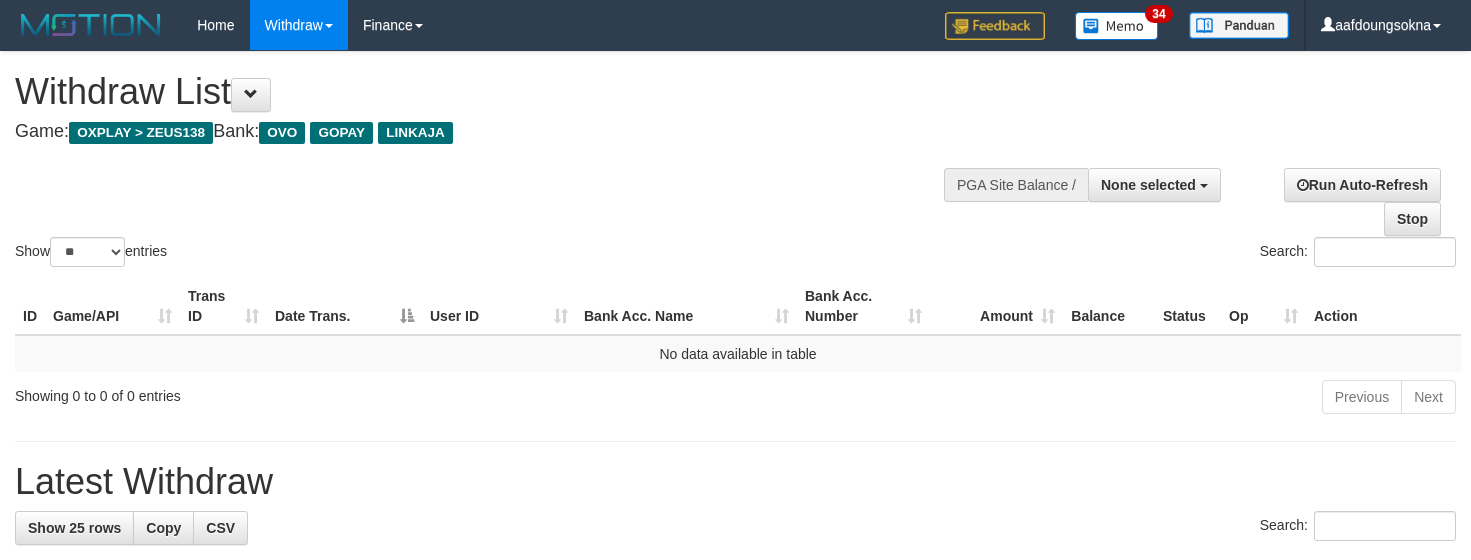 select 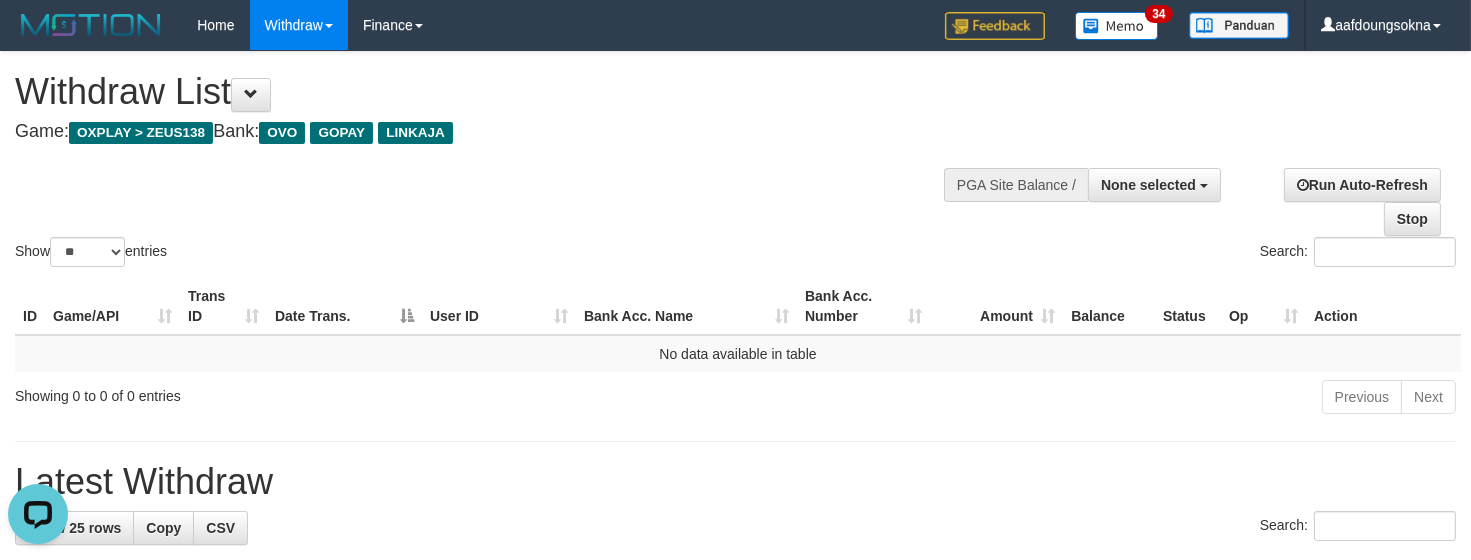 scroll, scrollTop: 0, scrollLeft: 0, axis: both 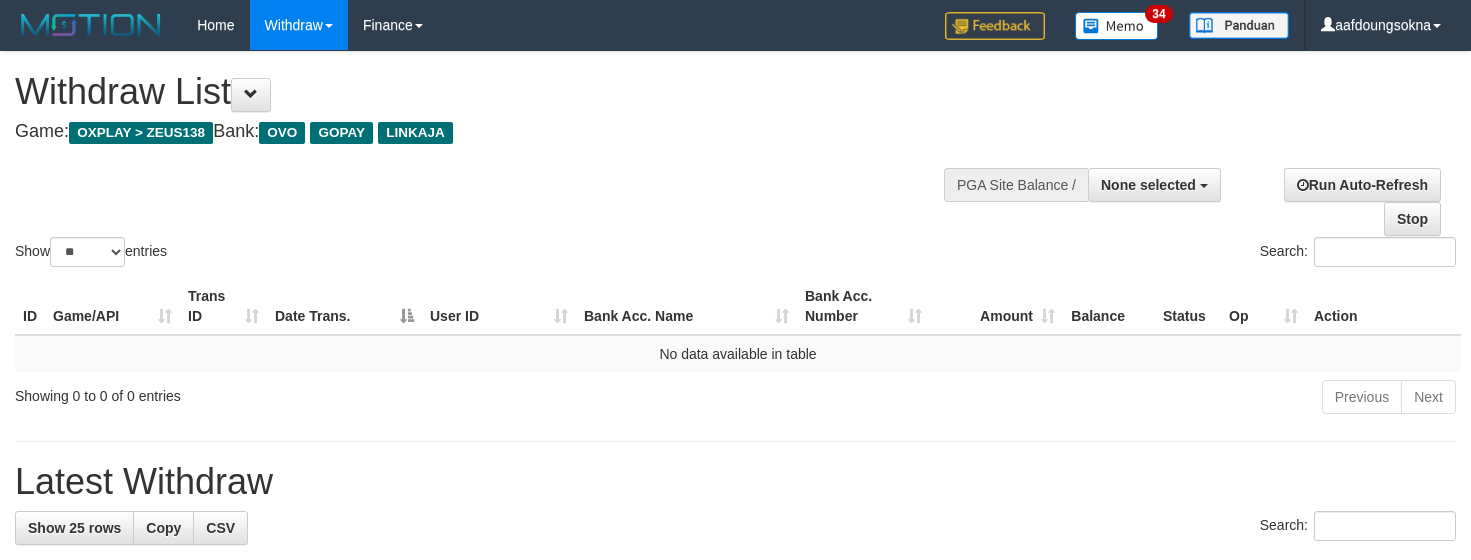 select 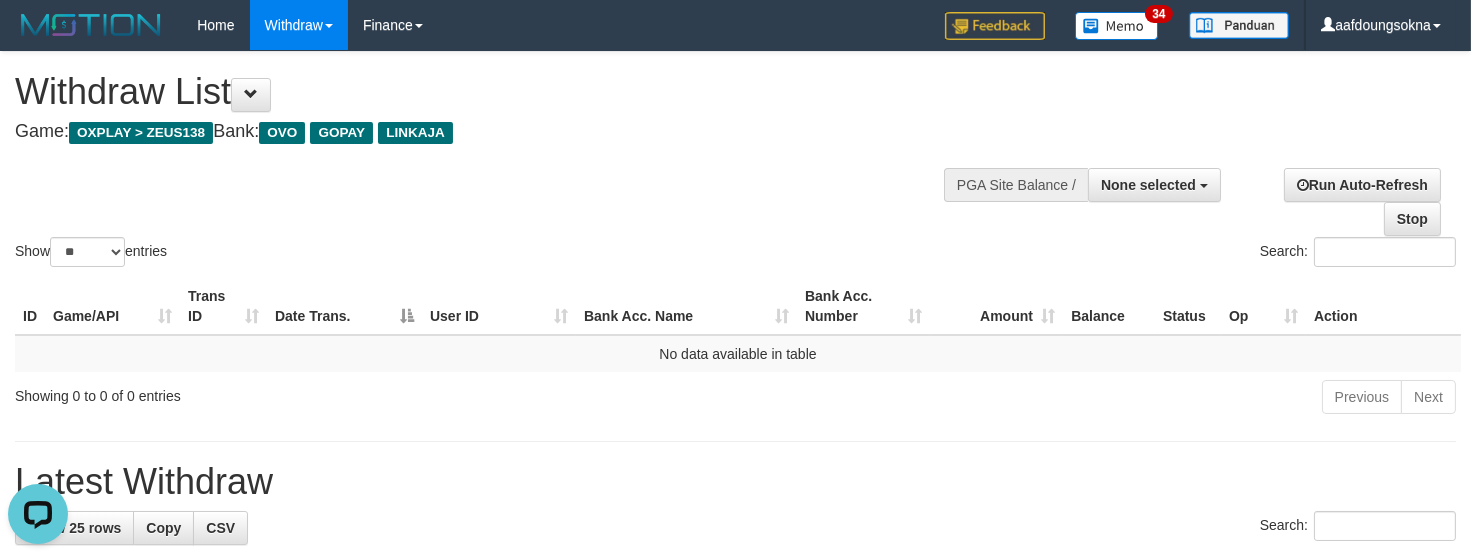scroll, scrollTop: 0, scrollLeft: 0, axis: both 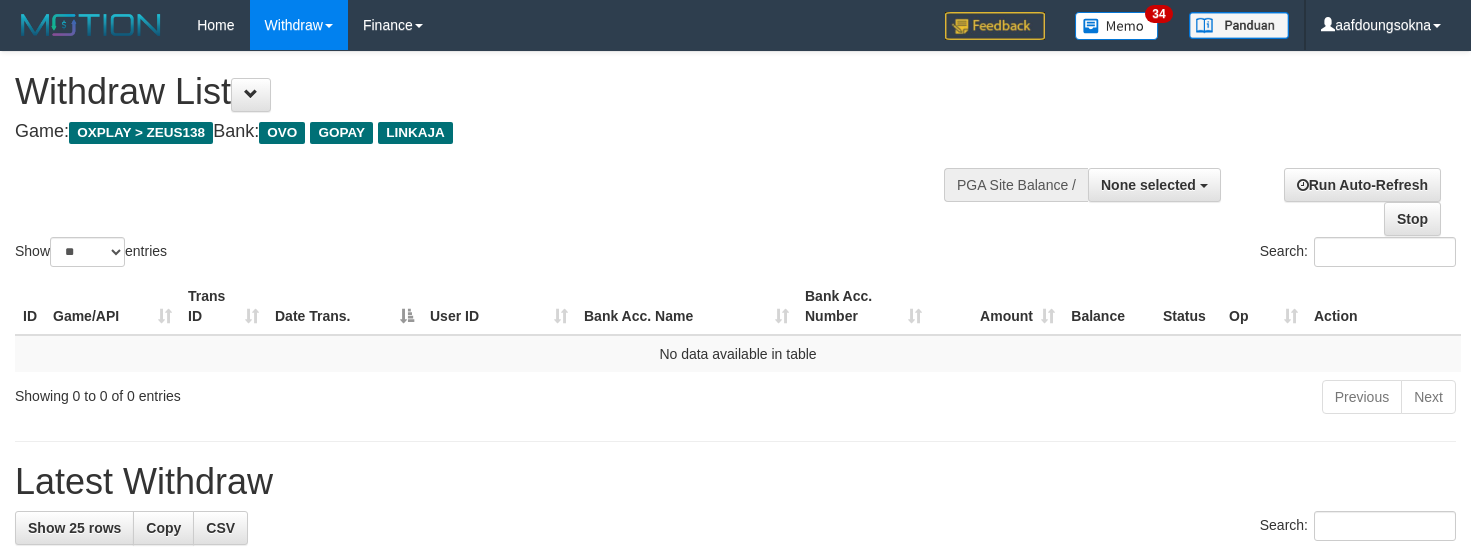 select 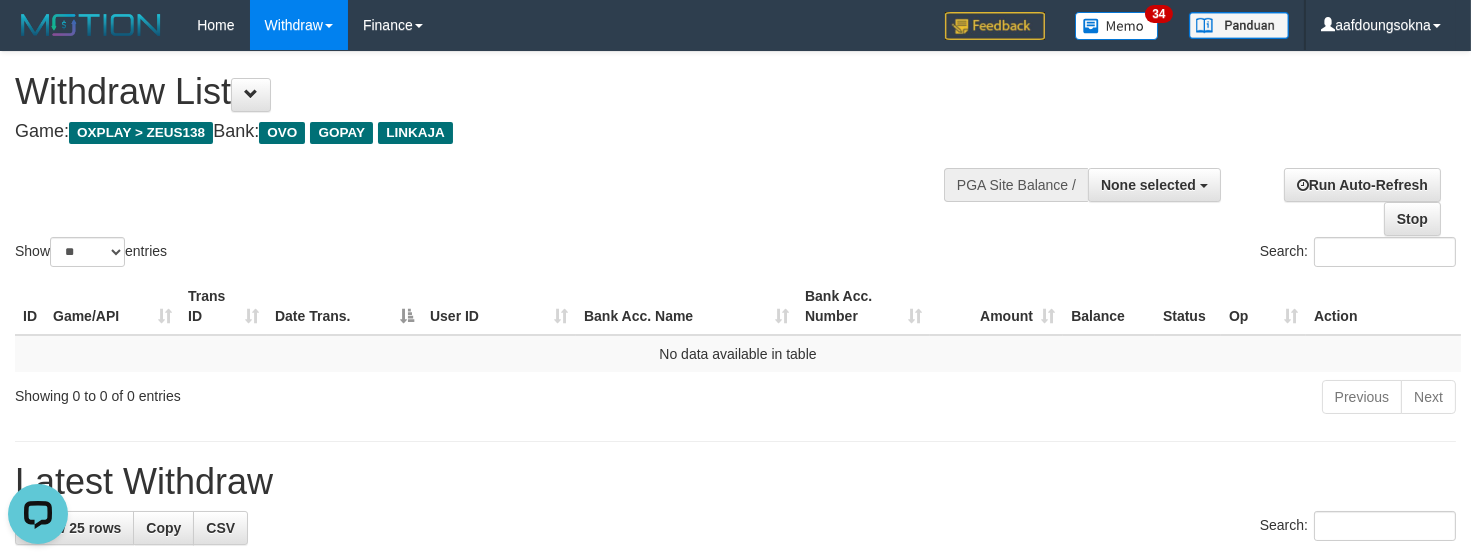 scroll, scrollTop: 0, scrollLeft: 0, axis: both 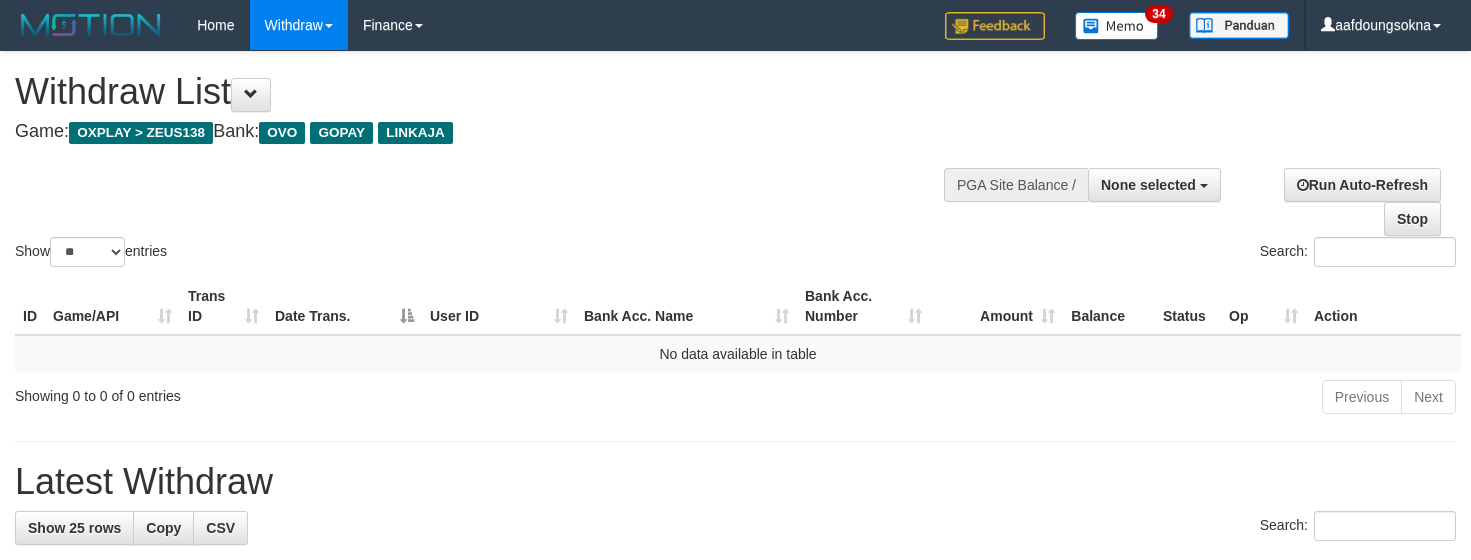 select 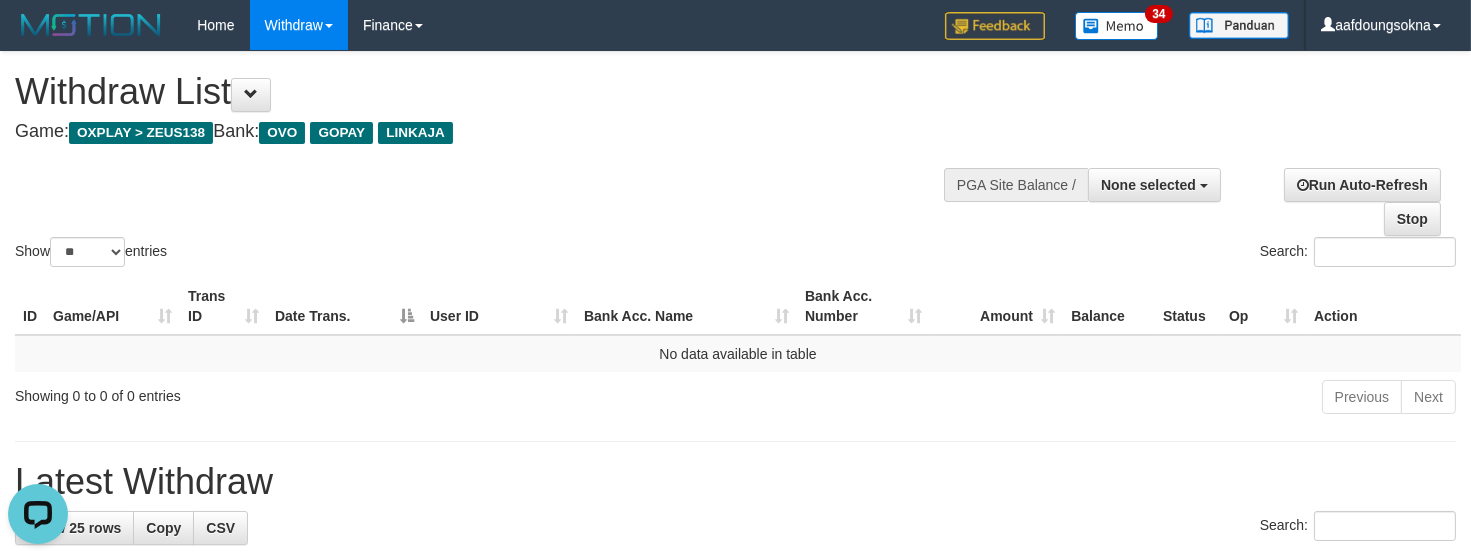scroll, scrollTop: 0, scrollLeft: 0, axis: both 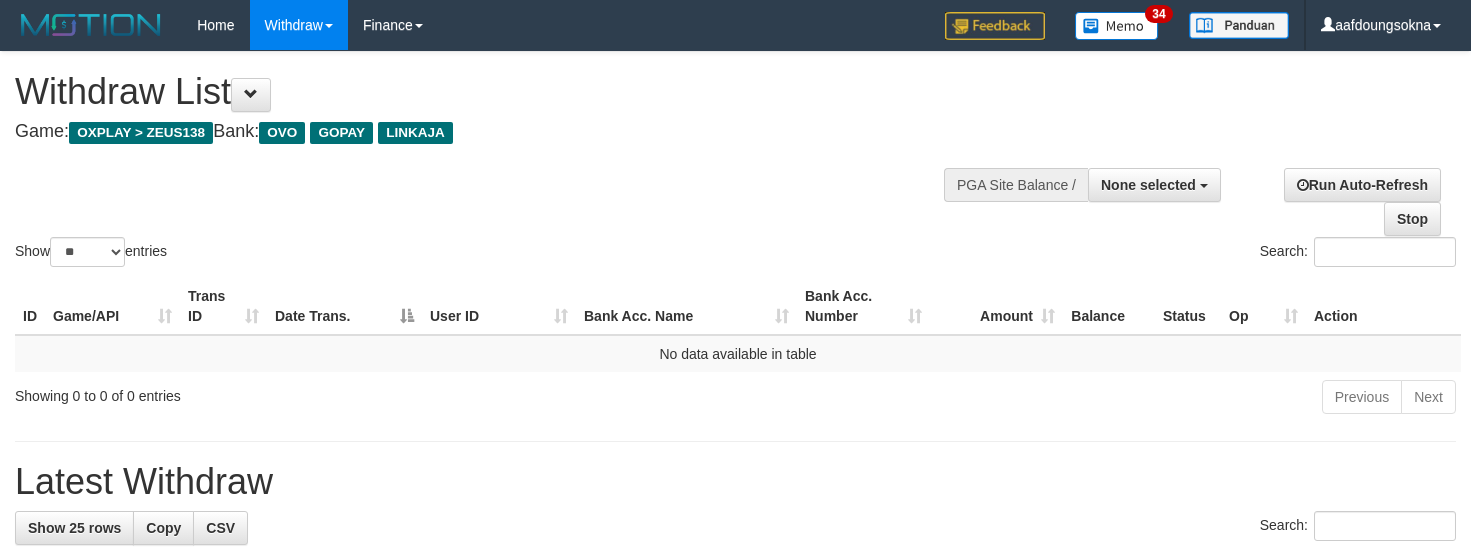 select 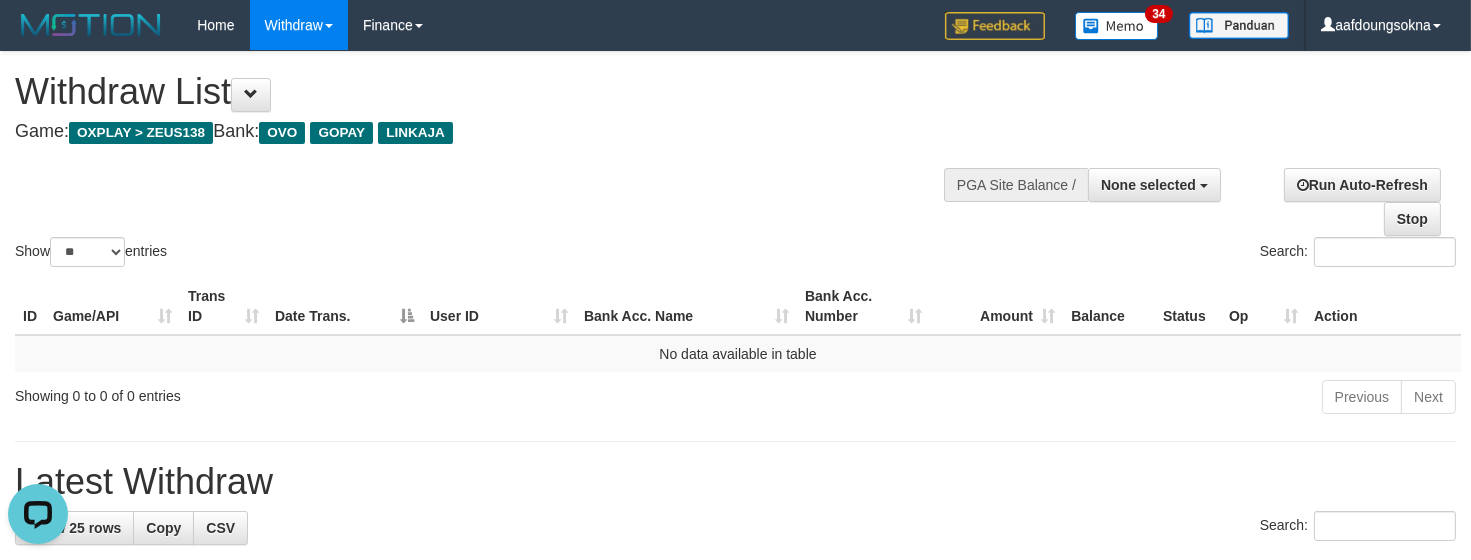 scroll, scrollTop: 0, scrollLeft: 0, axis: both 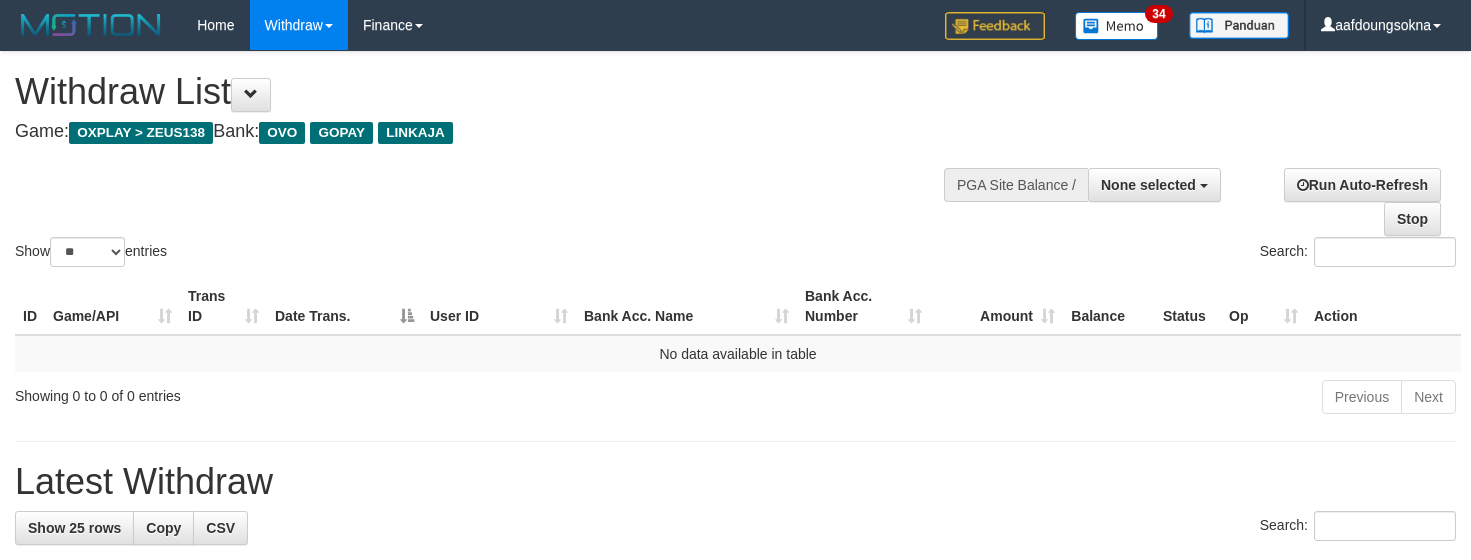 select 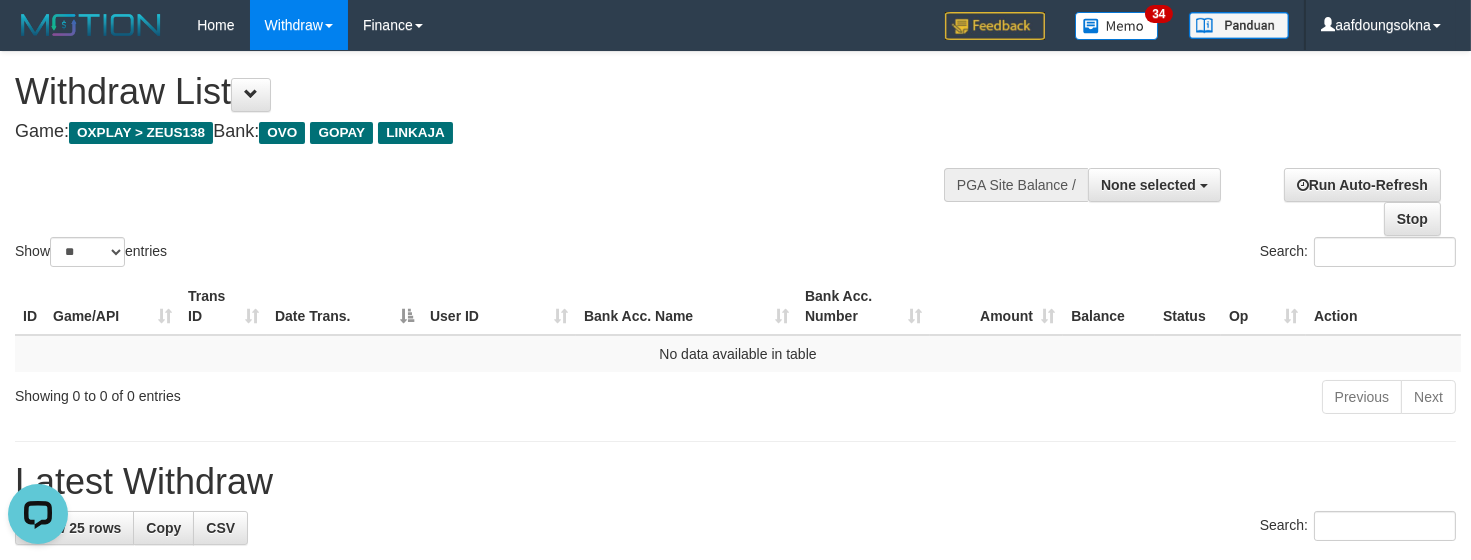 scroll, scrollTop: 0, scrollLeft: 0, axis: both 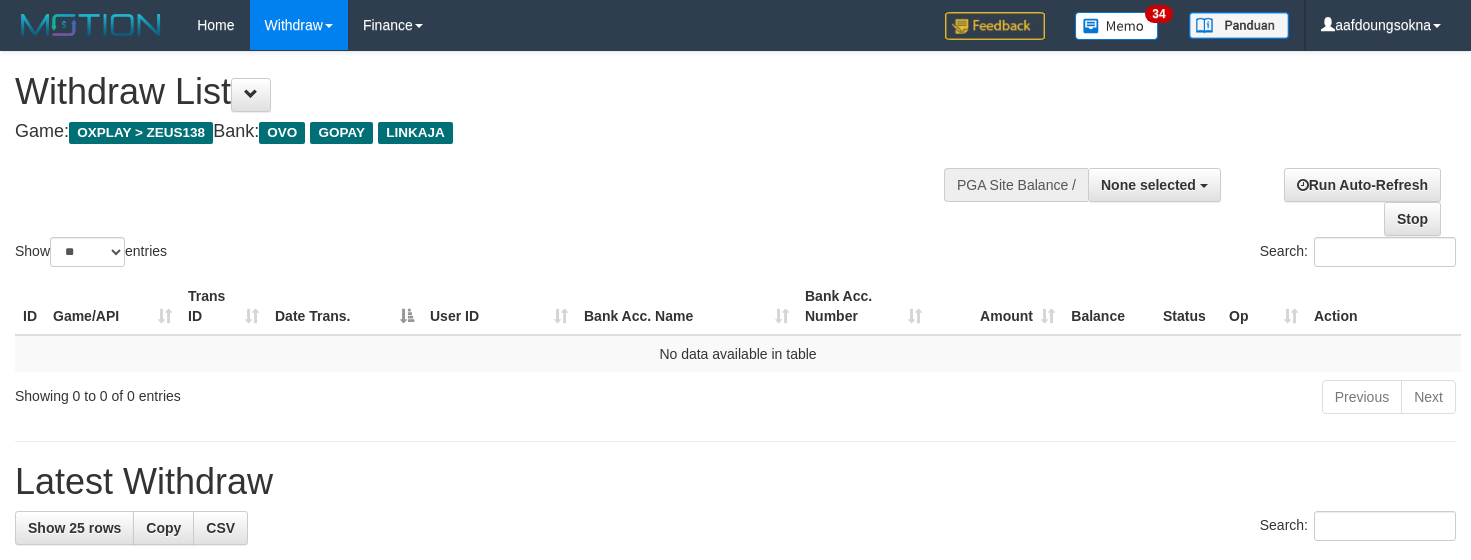 select 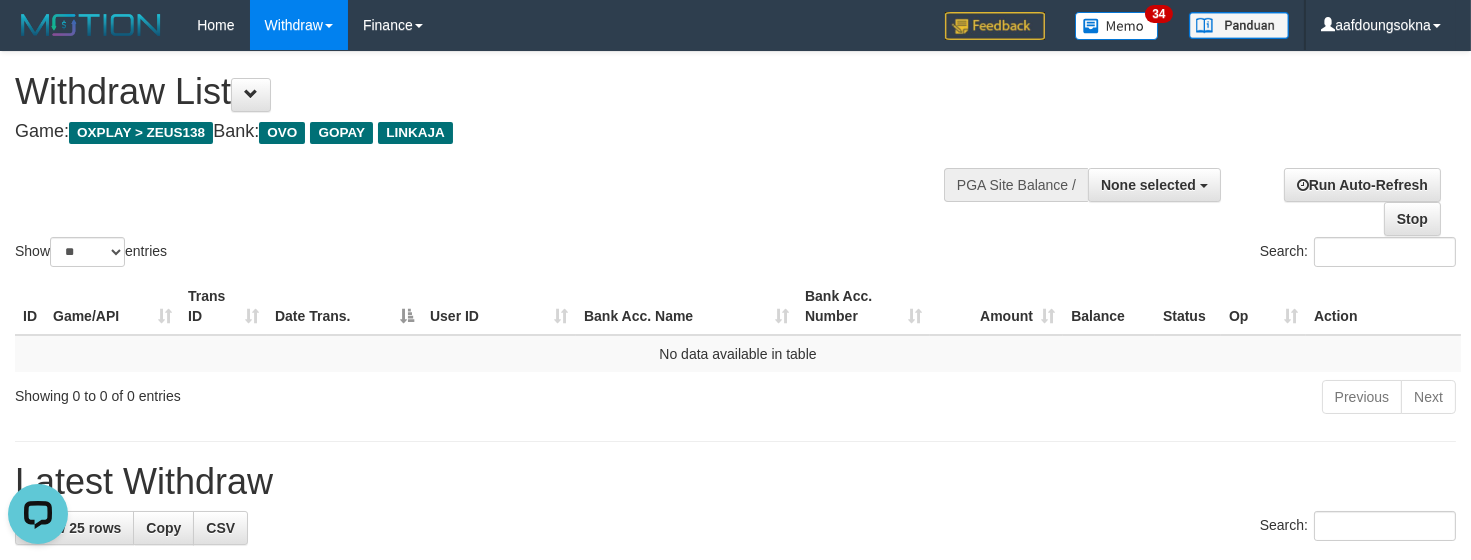 scroll, scrollTop: 0, scrollLeft: 0, axis: both 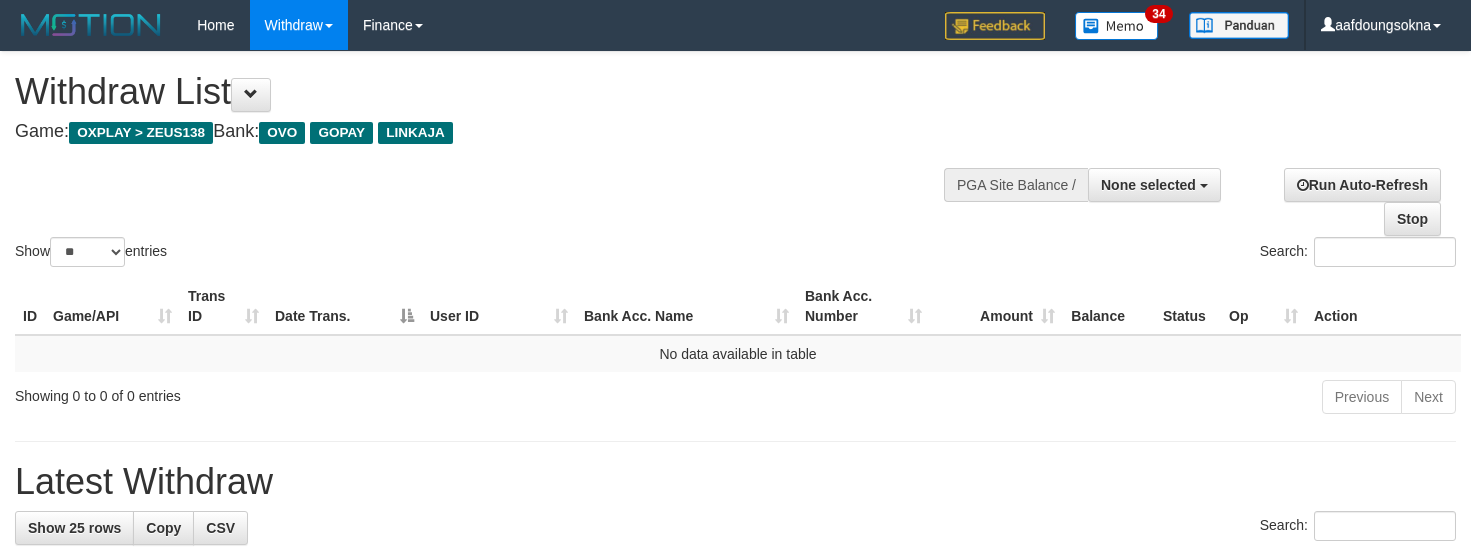 select 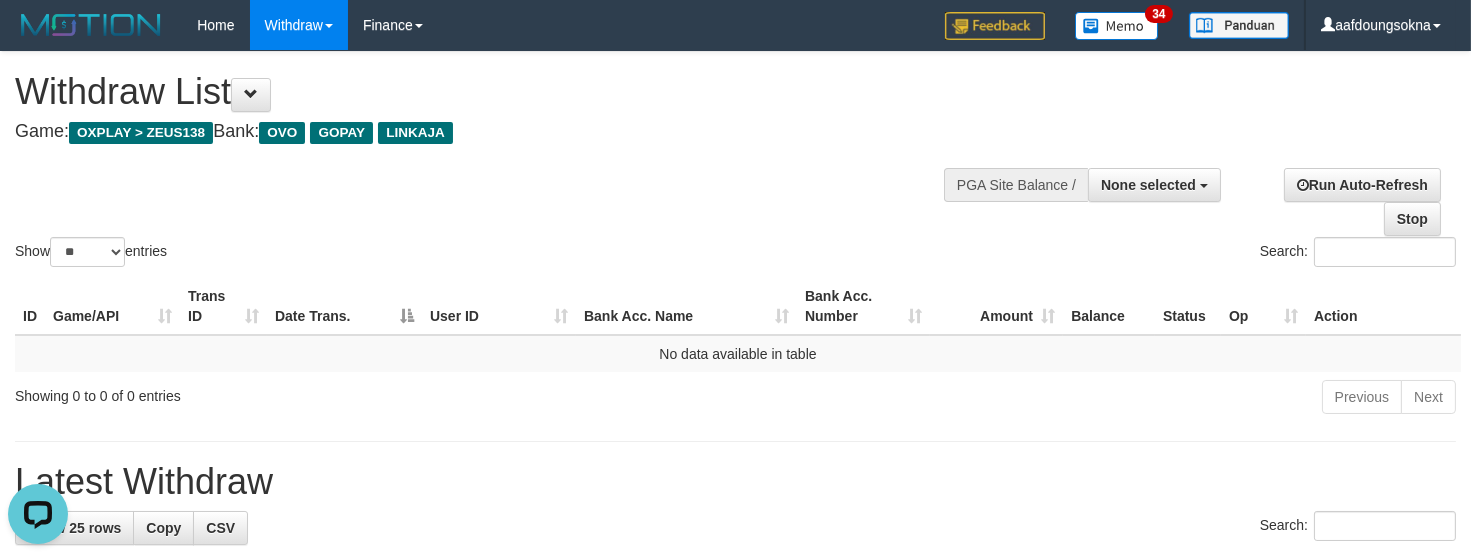 scroll, scrollTop: 0, scrollLeft: 0, axis: both 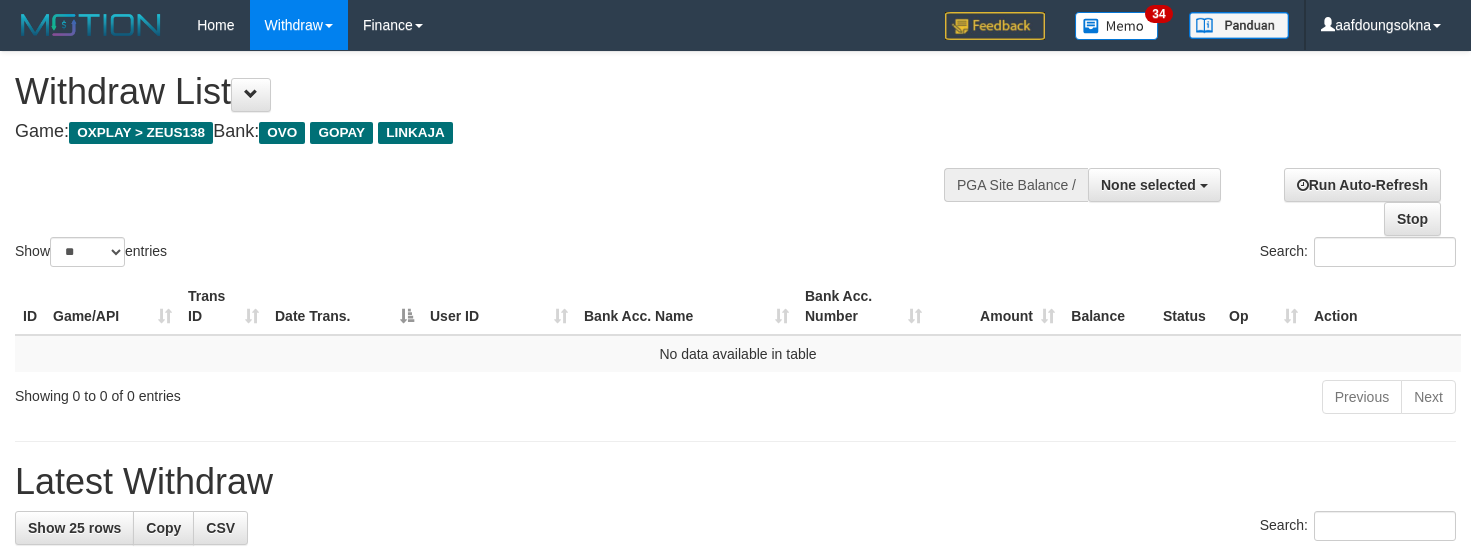 select 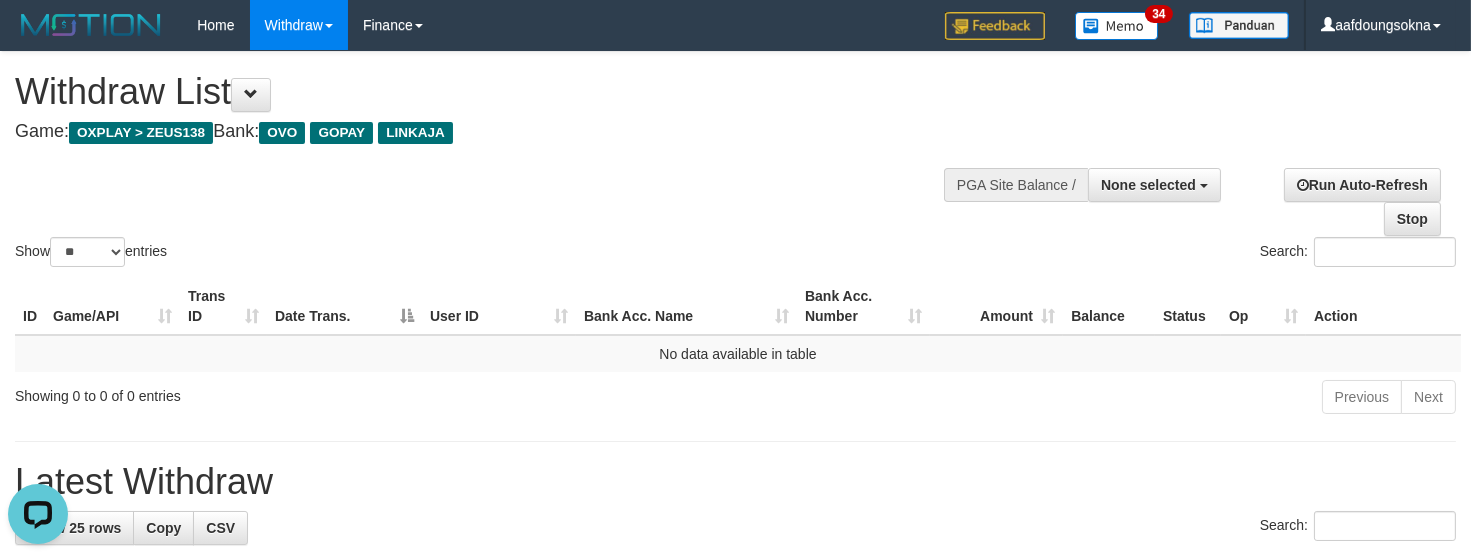 scroll, scrollTop: 0, scrollLeft: 0, axis: both 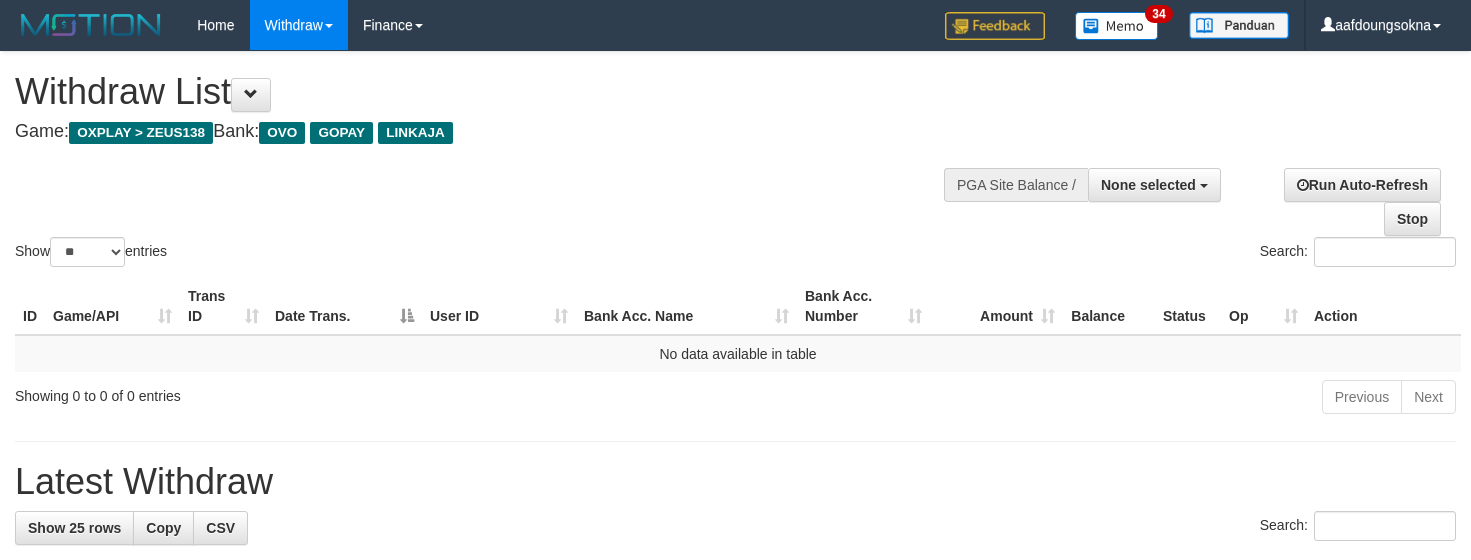 select 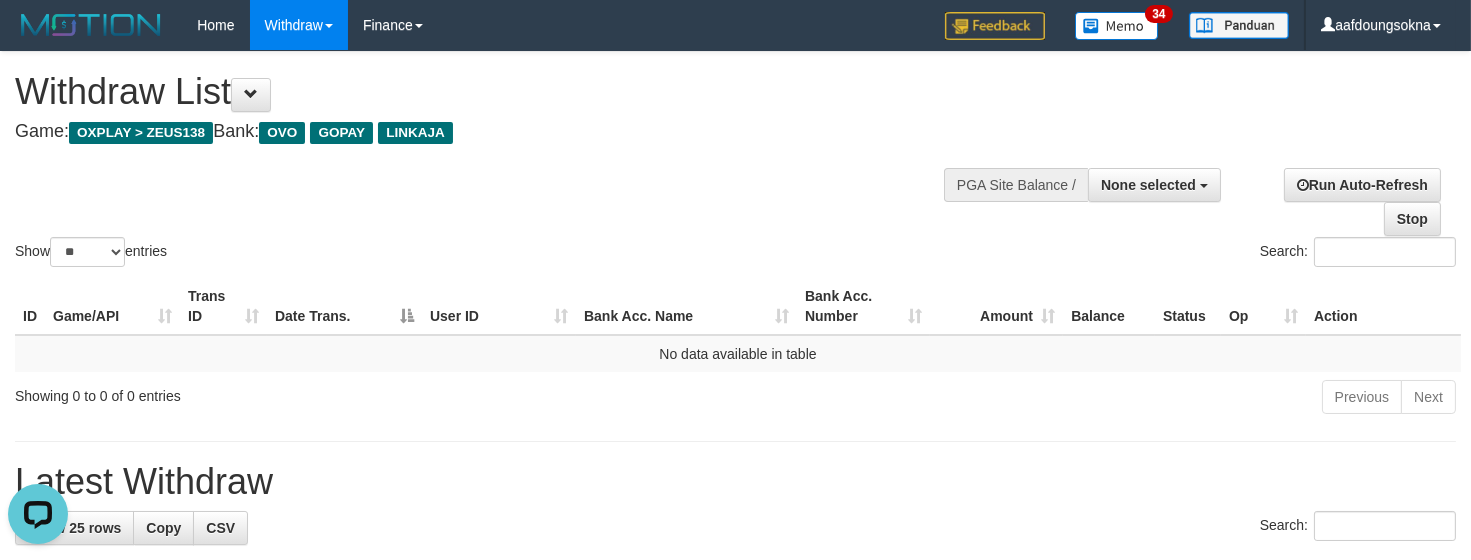 scroll, scrollTop: 0, scrollLeft: 0, axis: both 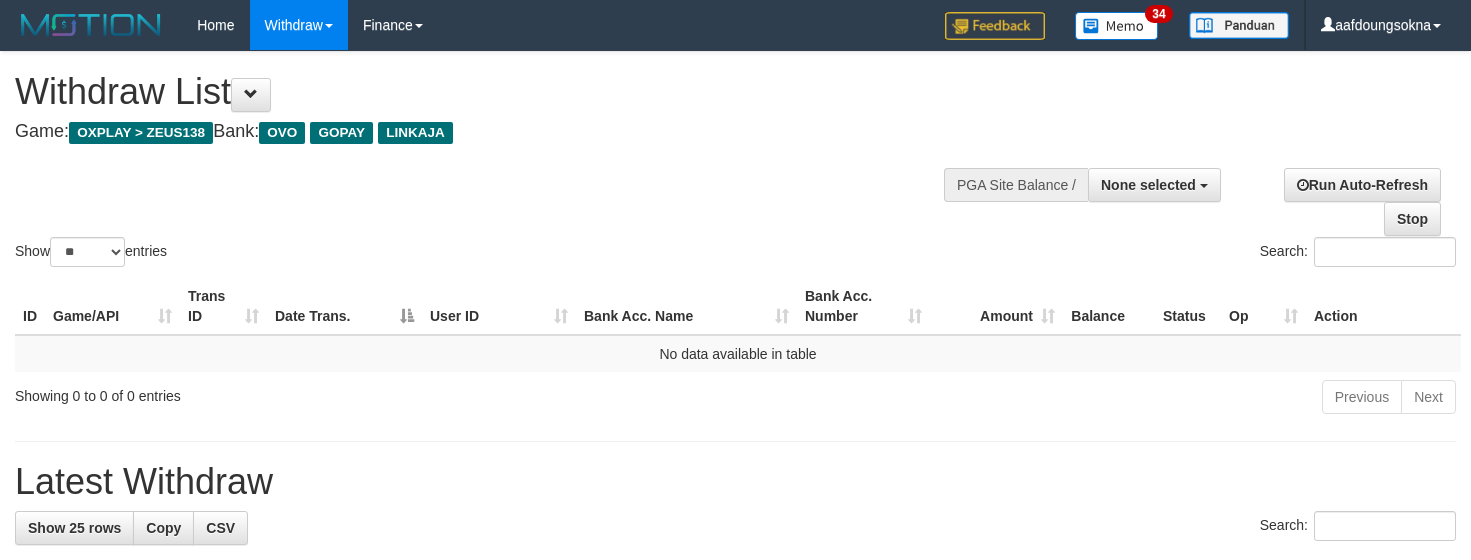 select 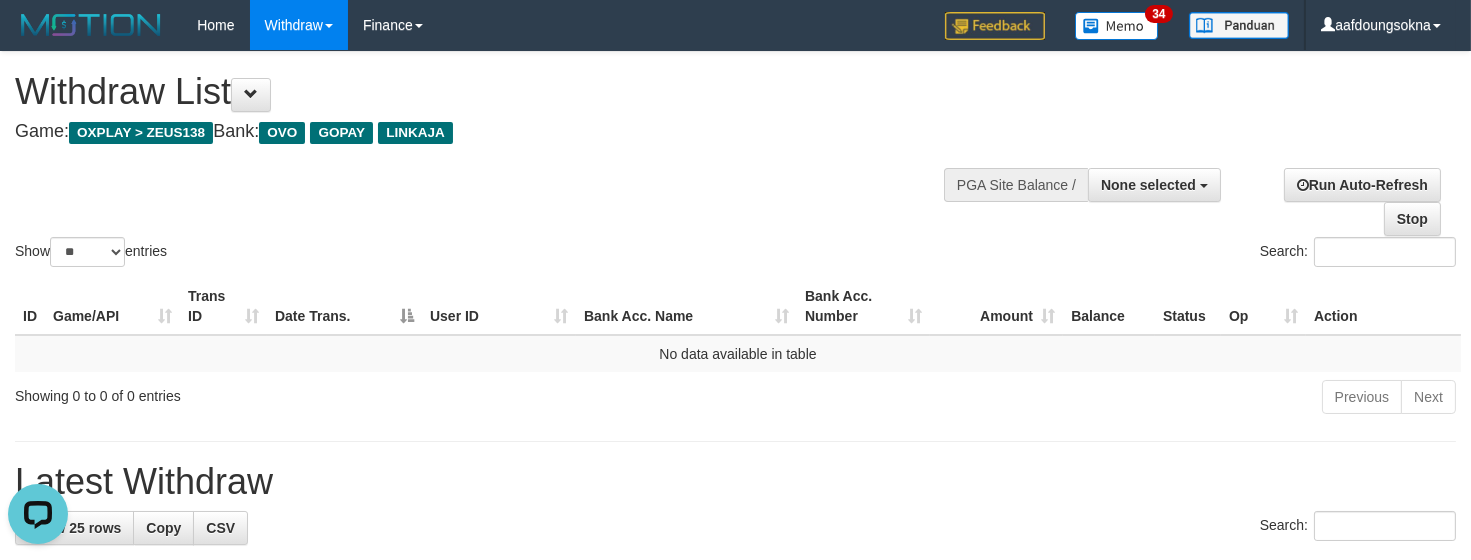 scroll, scrollTop: 0, scrollLeft: 0, axis: both 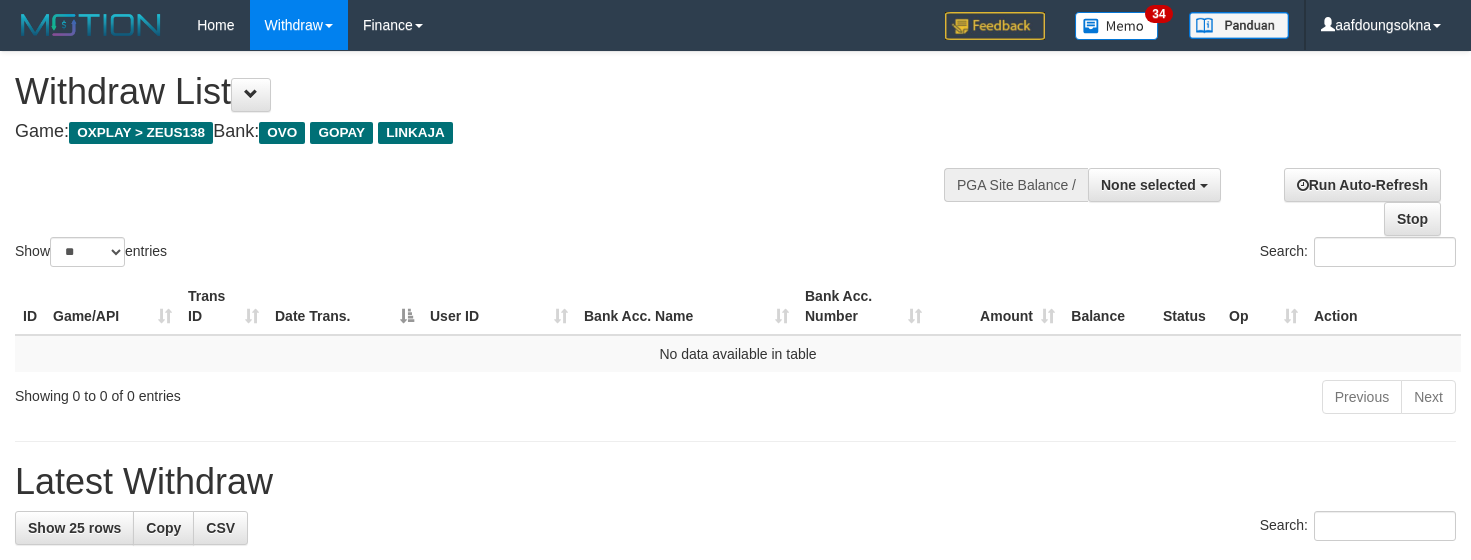 select 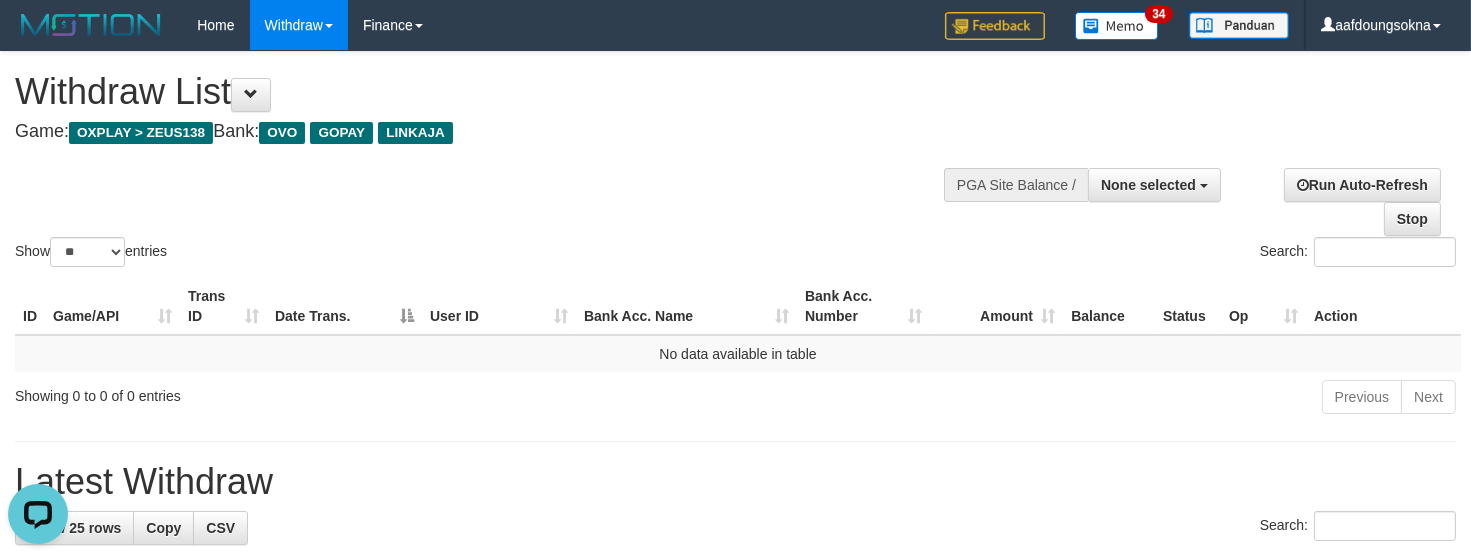 scroll, scrollTop: 0, scrollLeft: 0, axis: both 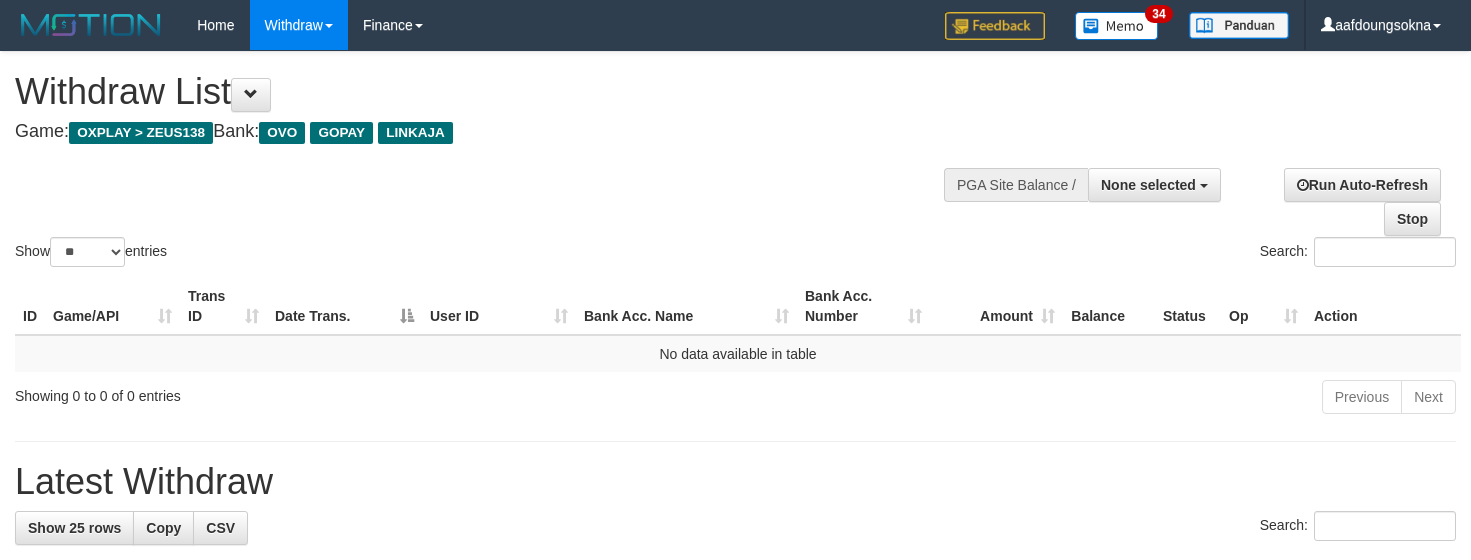 select 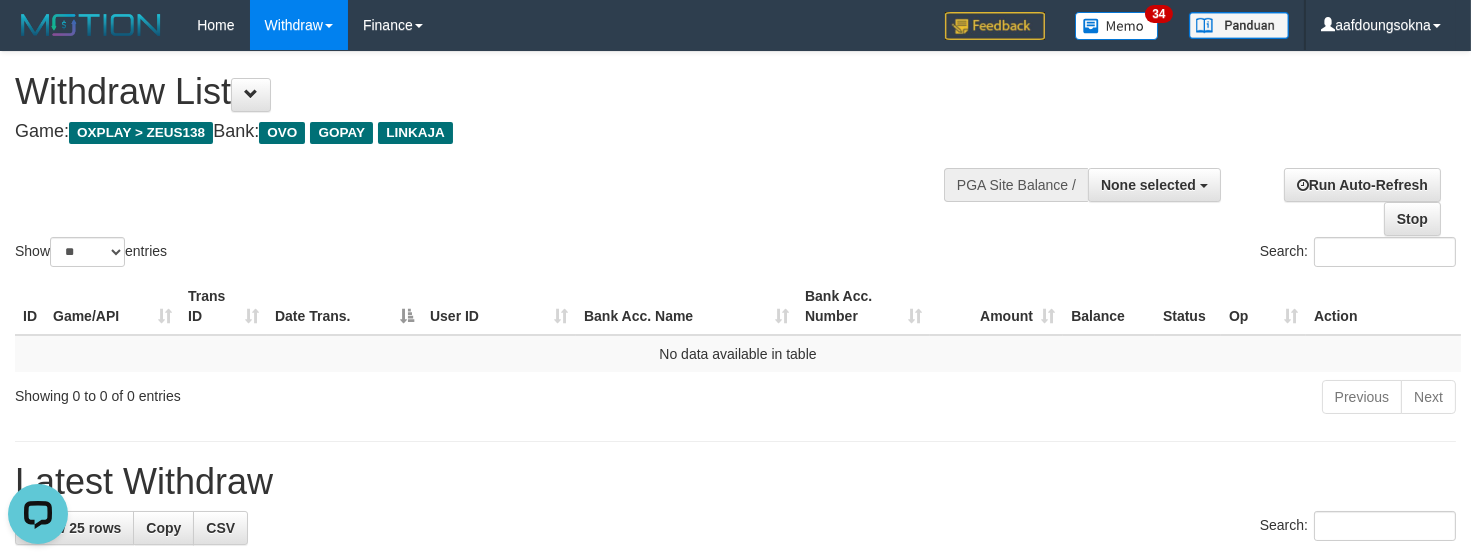 scroll, scrollTop: 0, scrollLeft: 0, axis: both 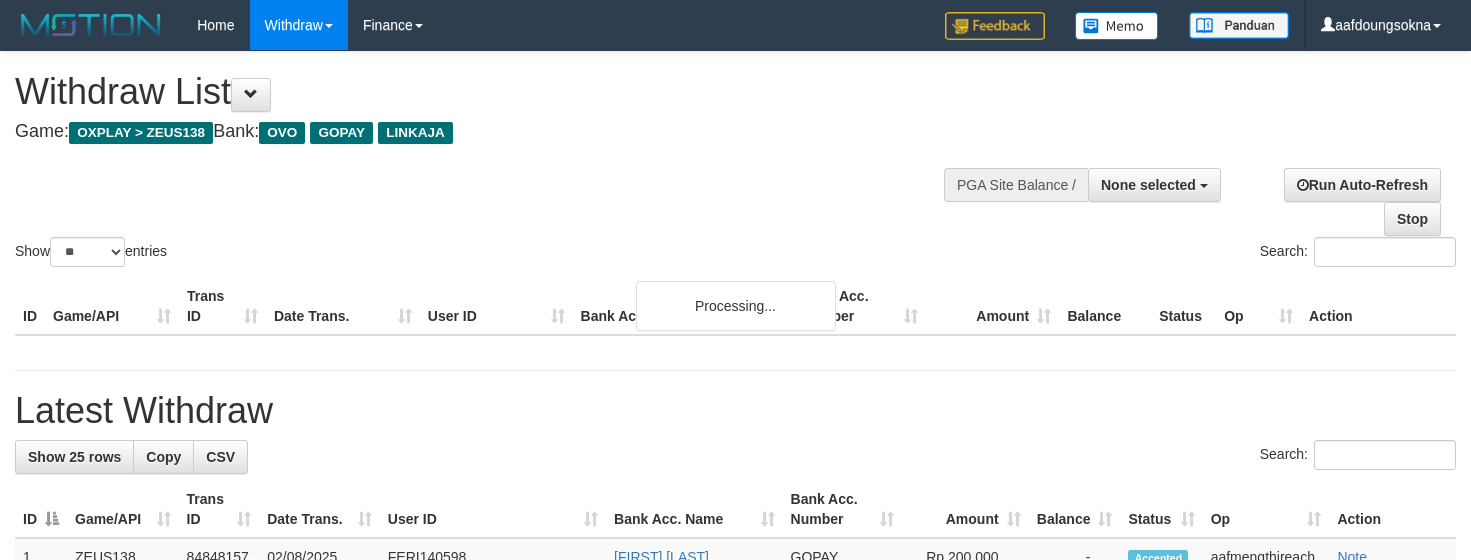 select 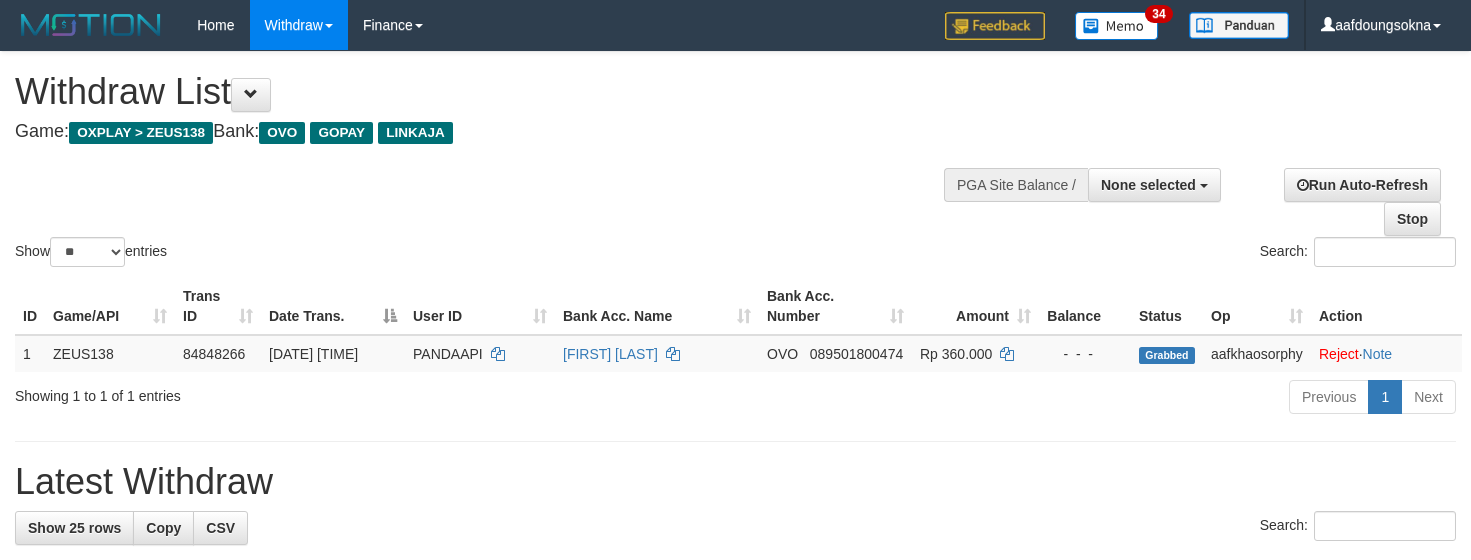 select 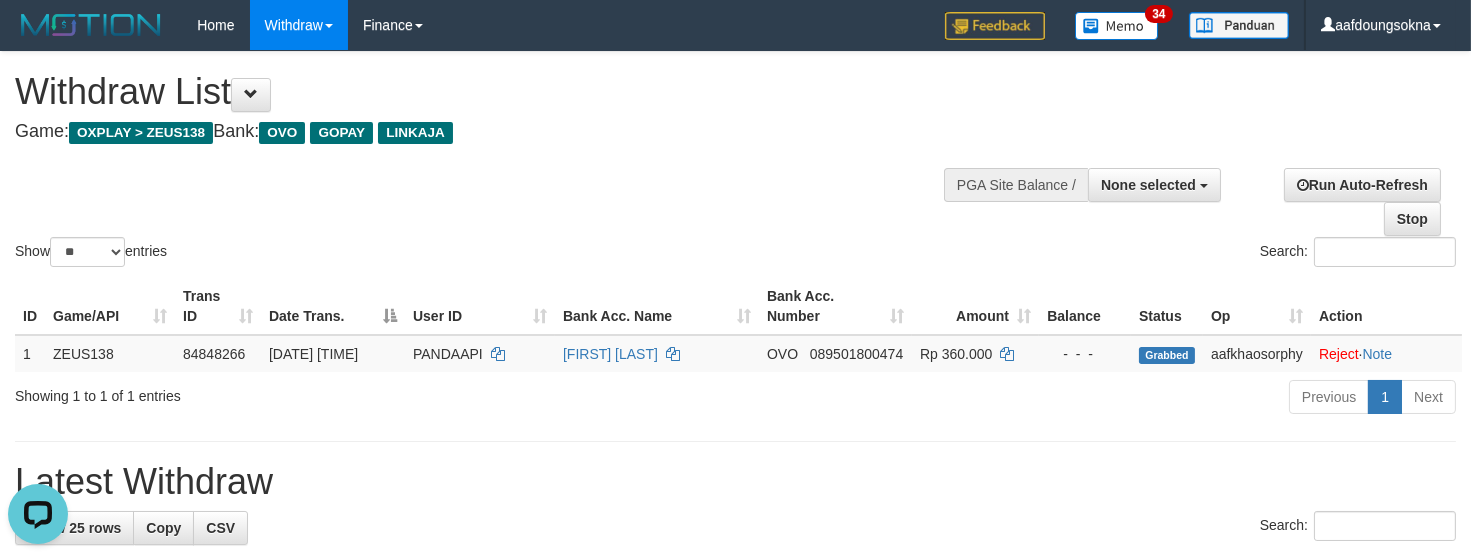 scroll, scrollTop: 0, scrollLeft: 0, axis: both 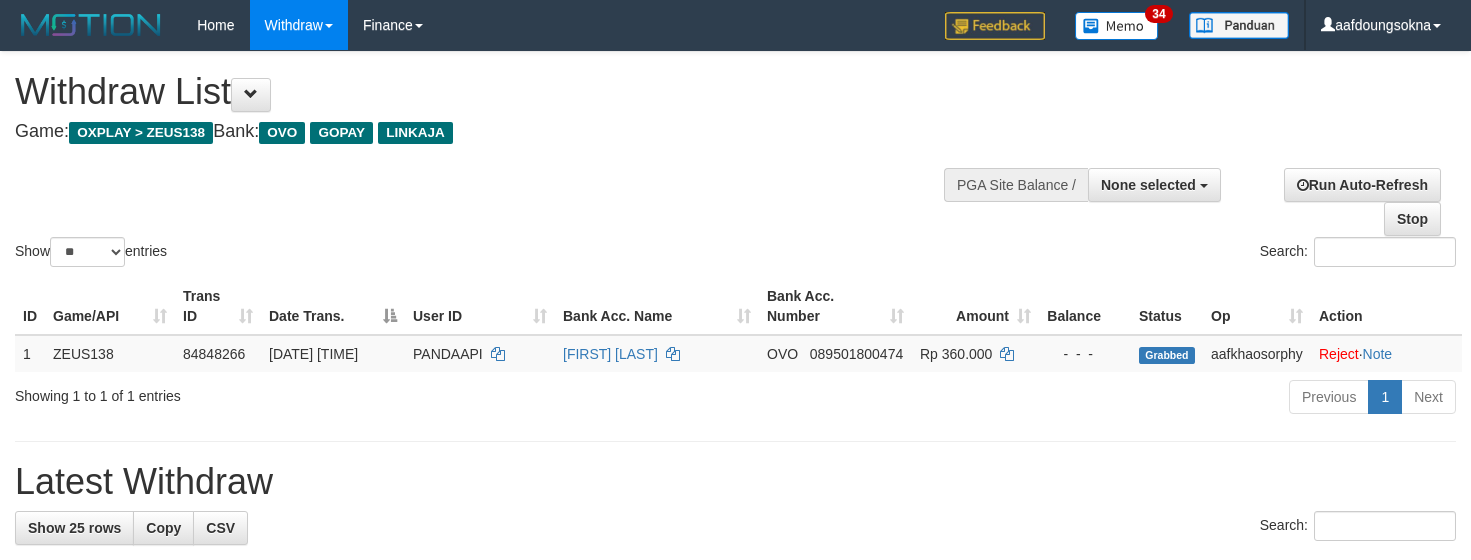 select 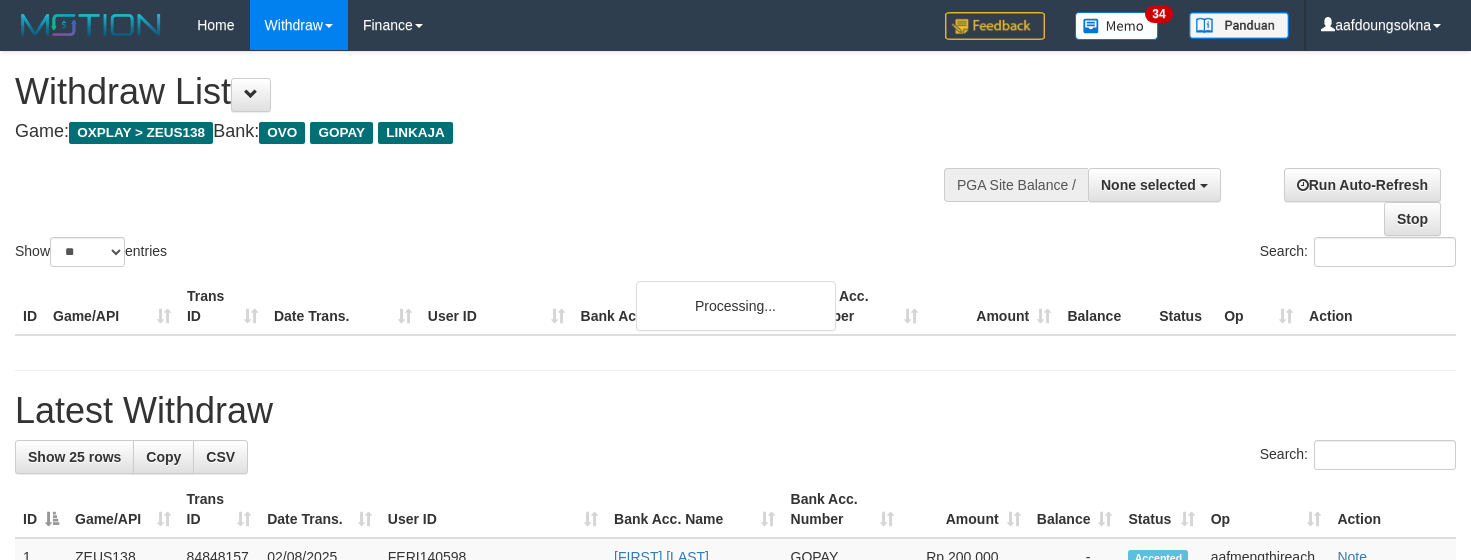select 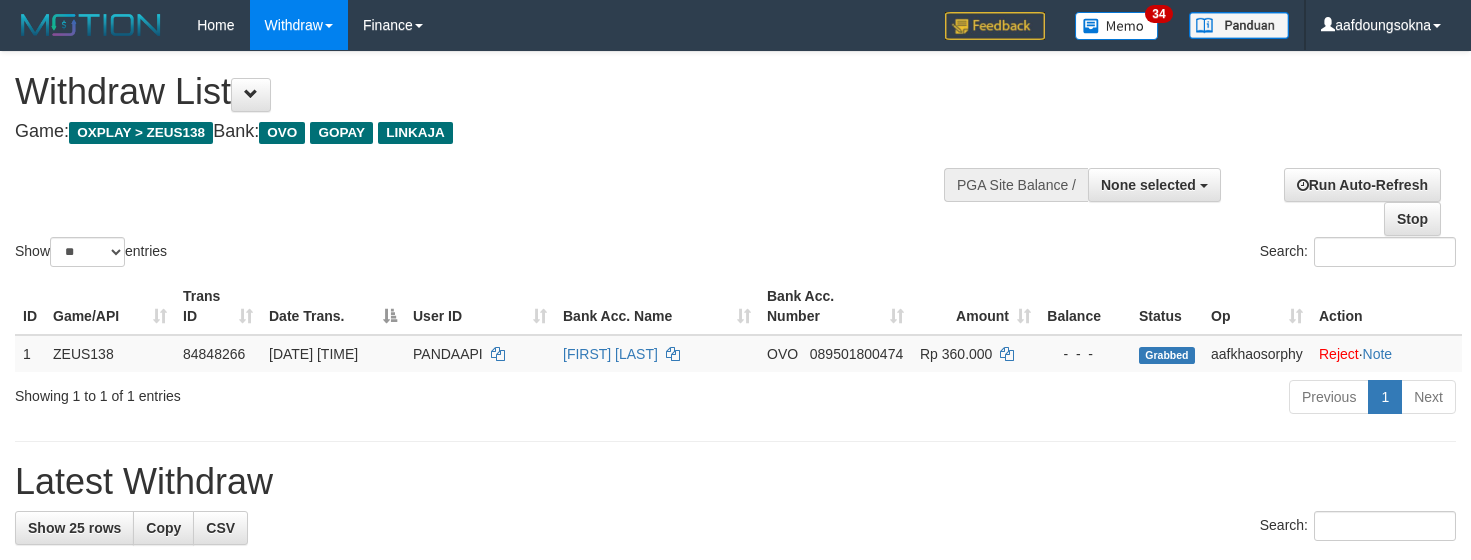select 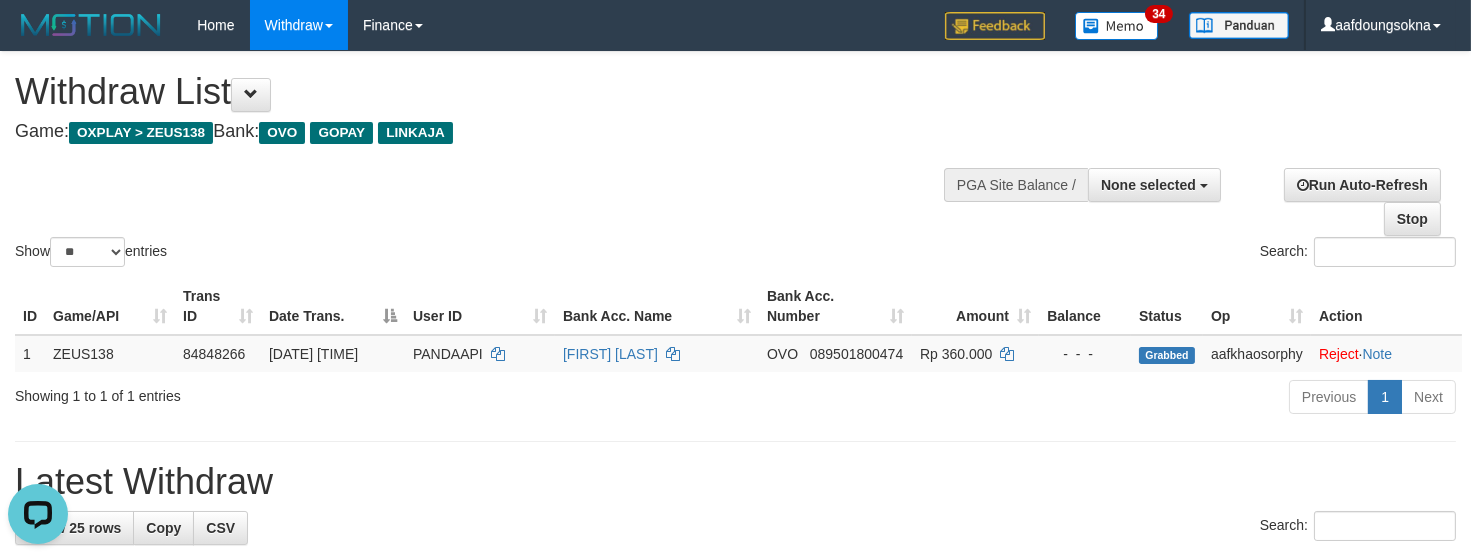scroll, scrollTop: 0, scrollLeft: 0, axis: both 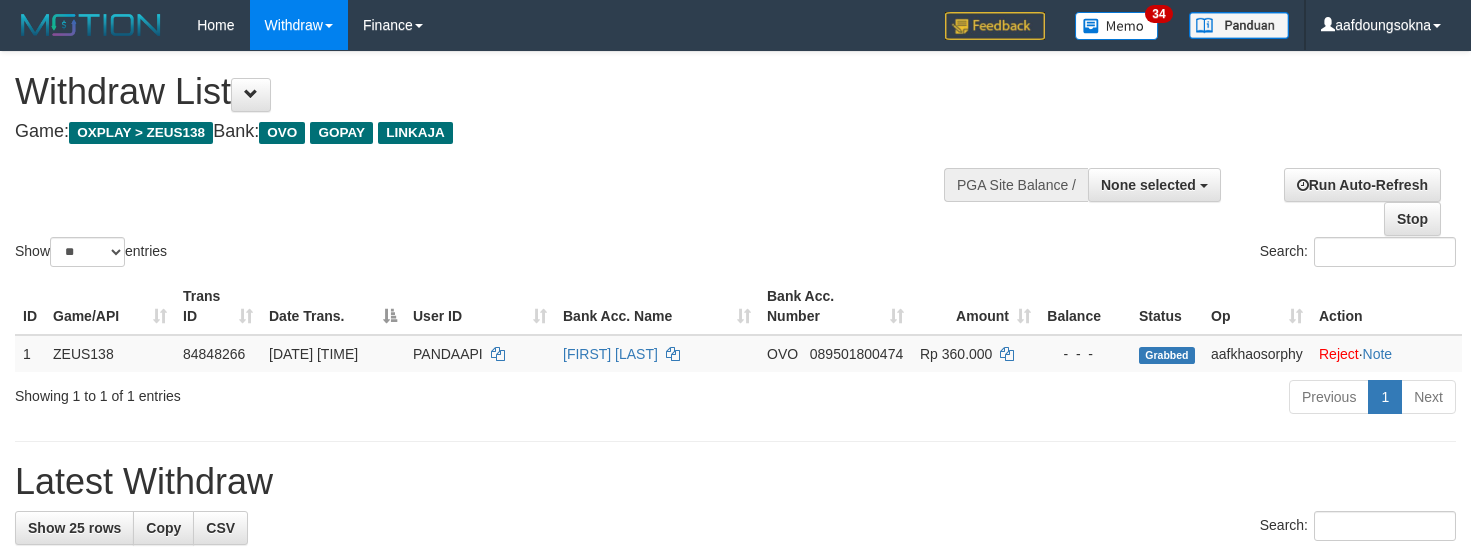 select 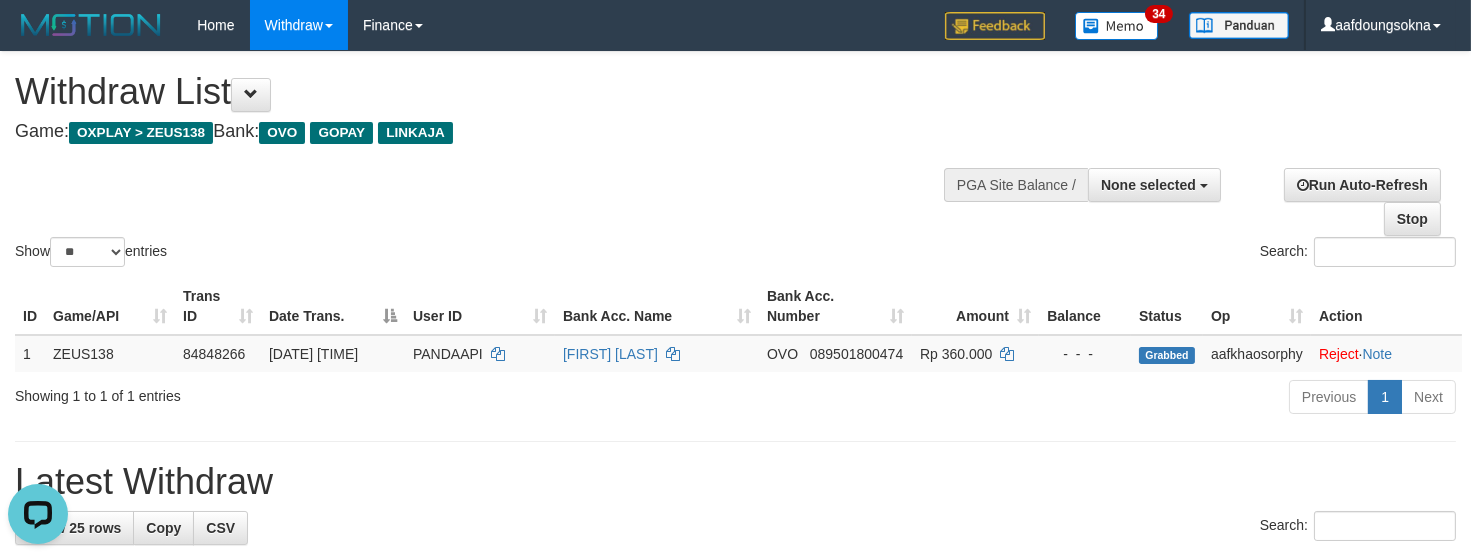 scroll, scrollTop: 0, scrollLeft: 0, axis: both 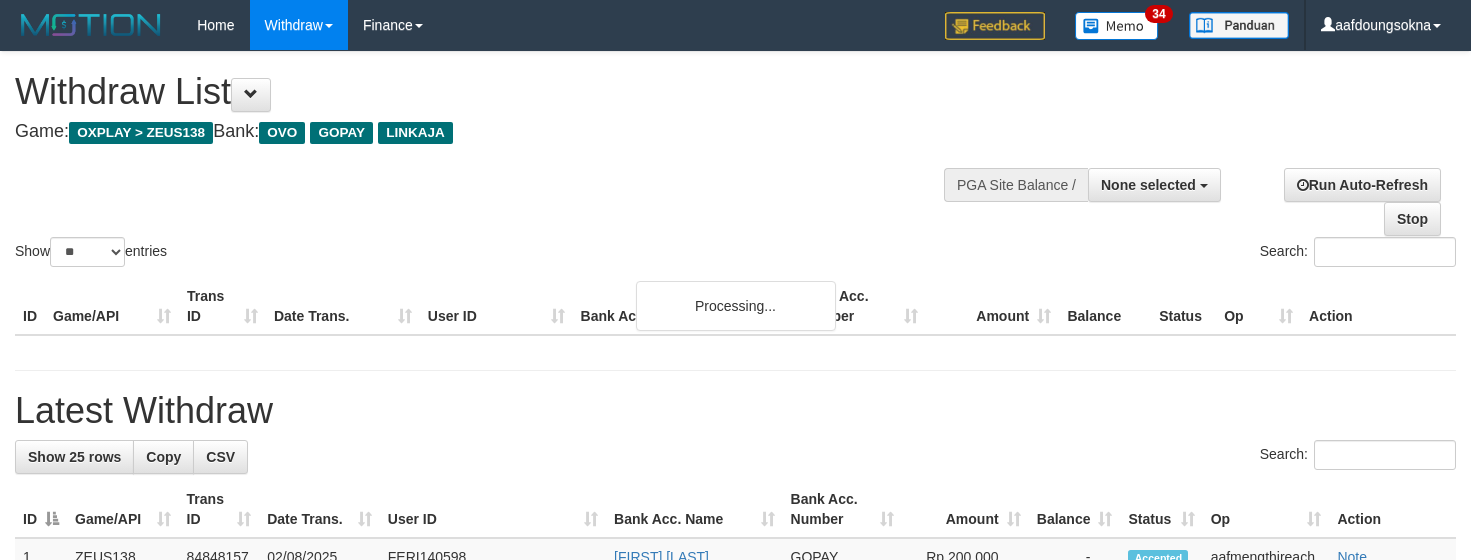 select 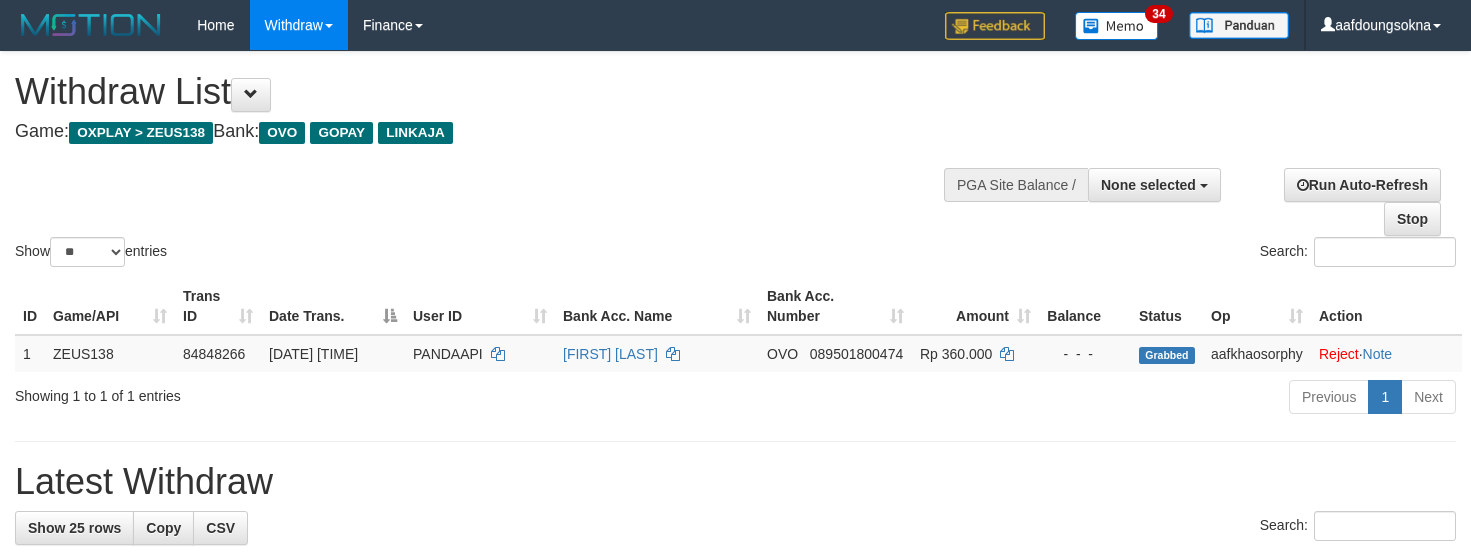 select 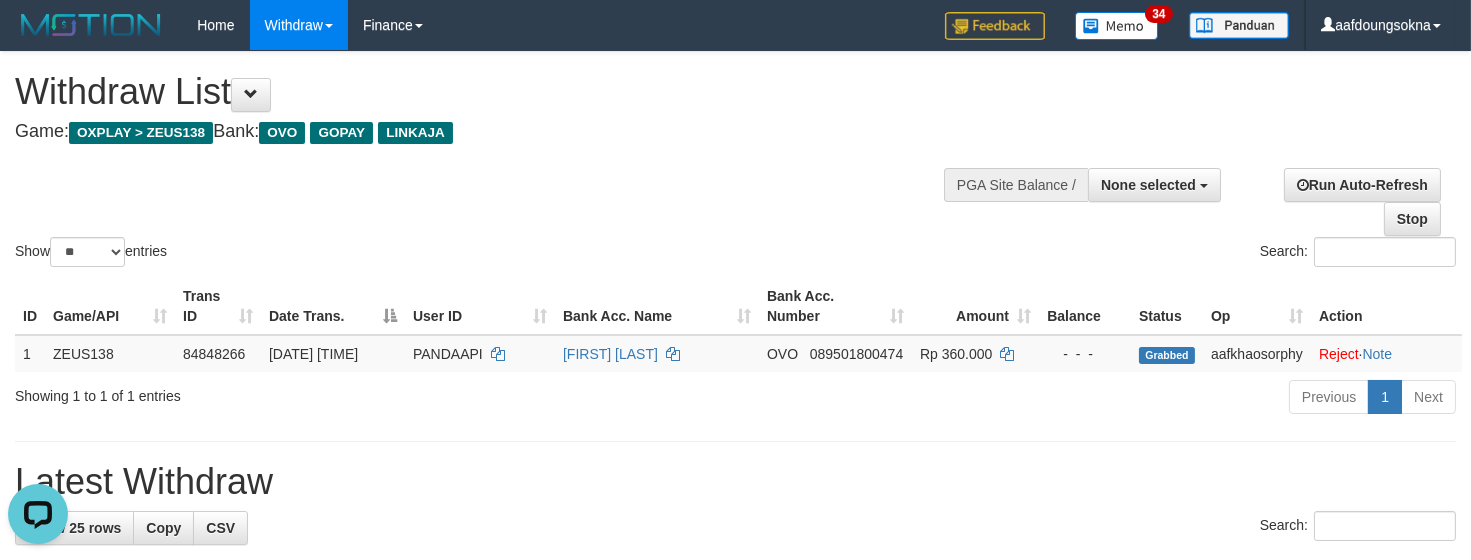 scroll, scrollTop: 0, scrollLeft: 0, axis: both 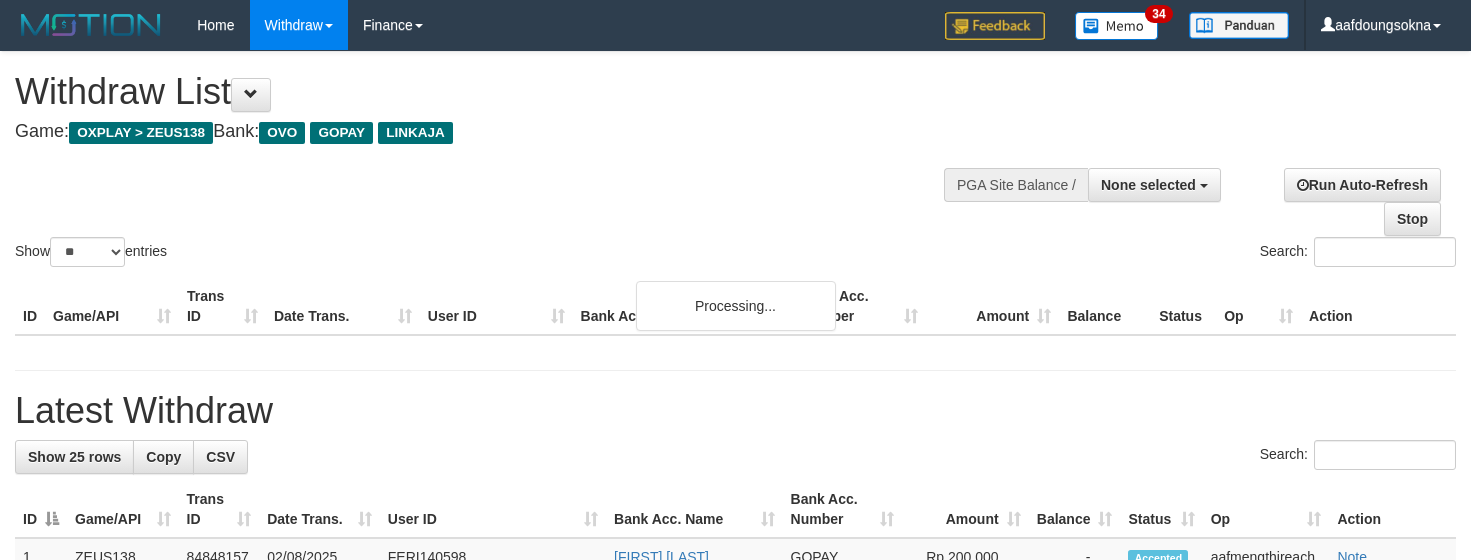 select 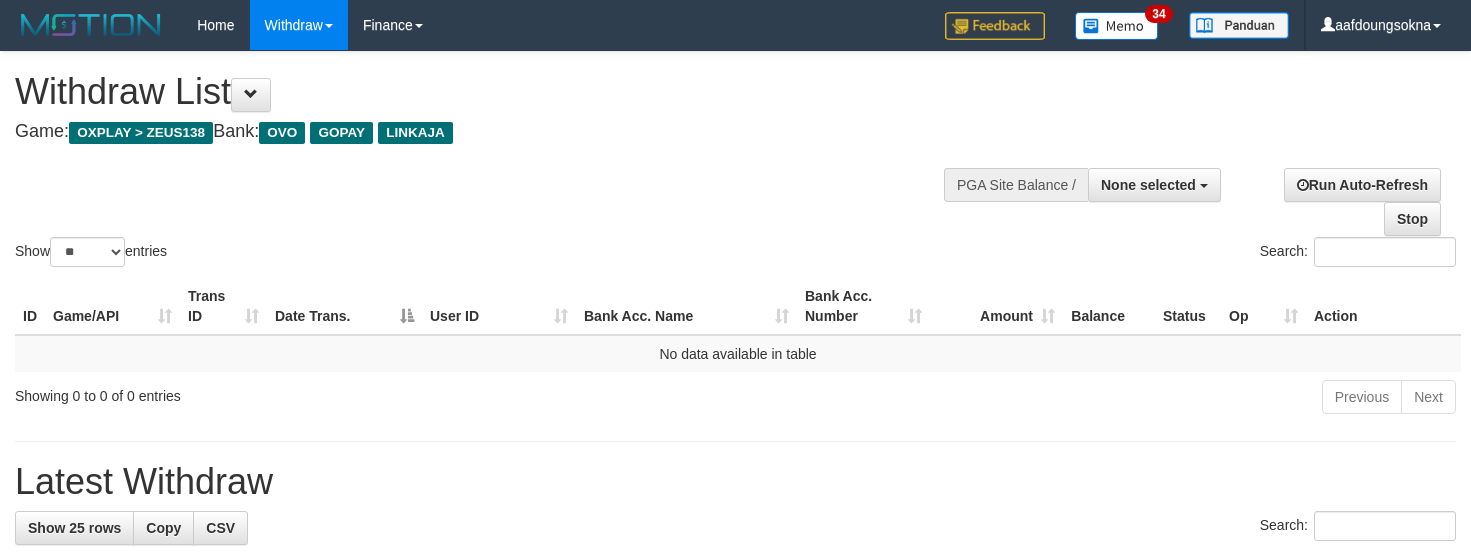 select 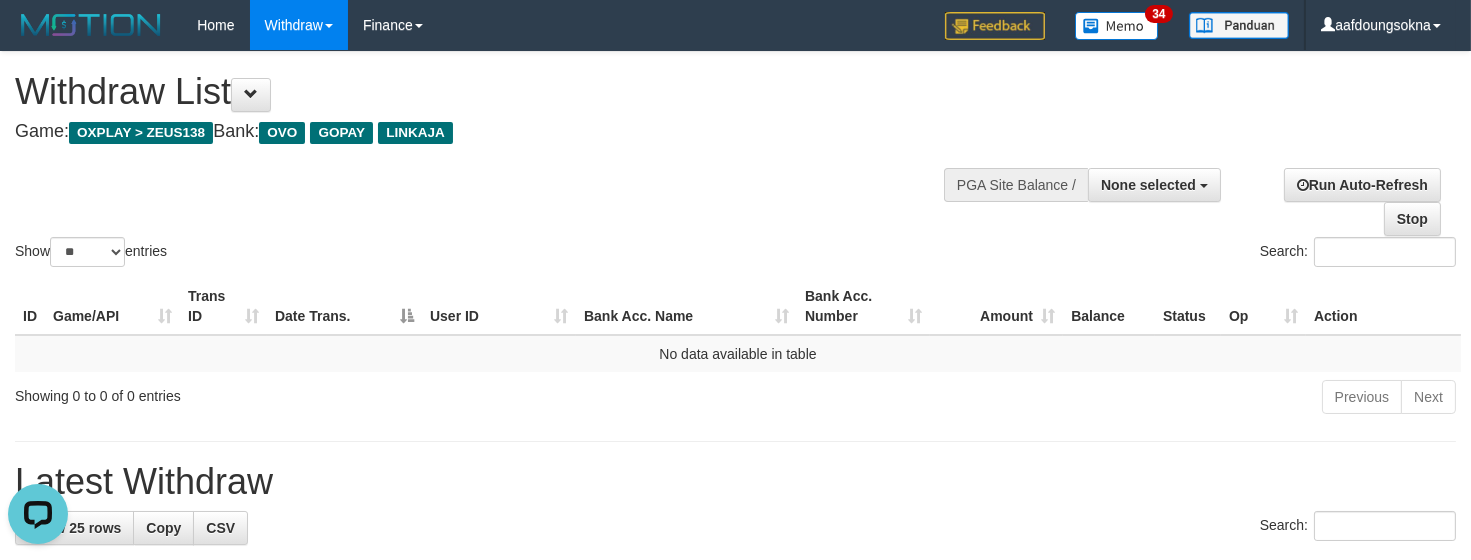 scroll, scrollTop: 0, scrollLeft: 0, axis: both 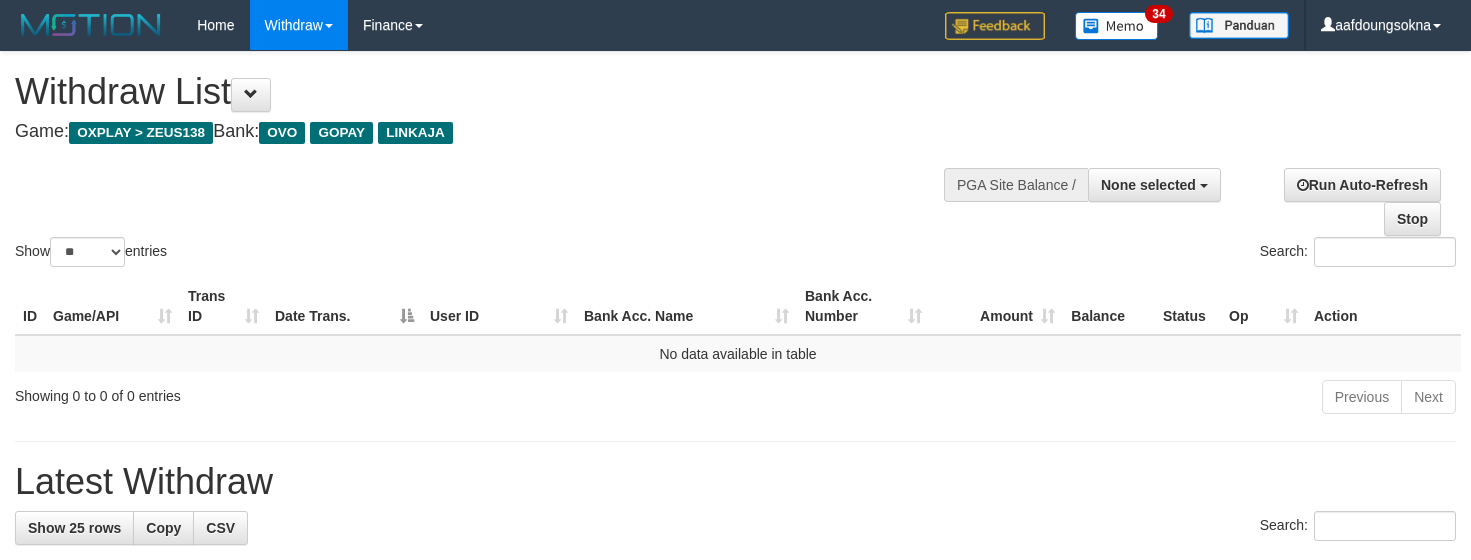 select 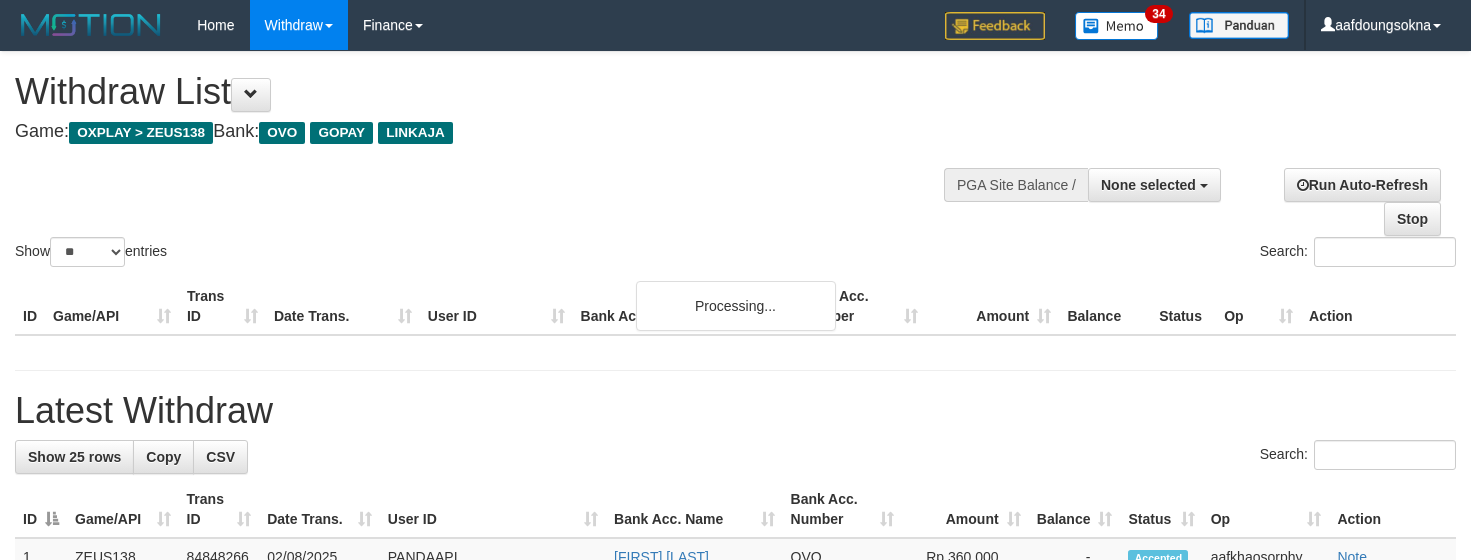 select 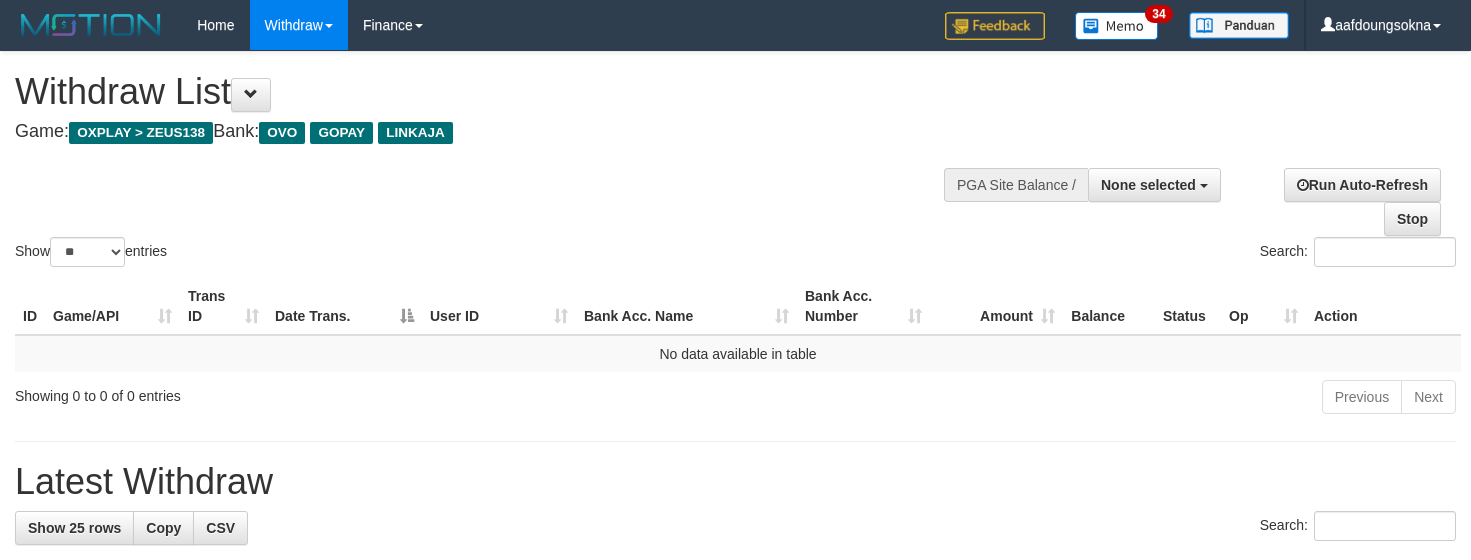 select 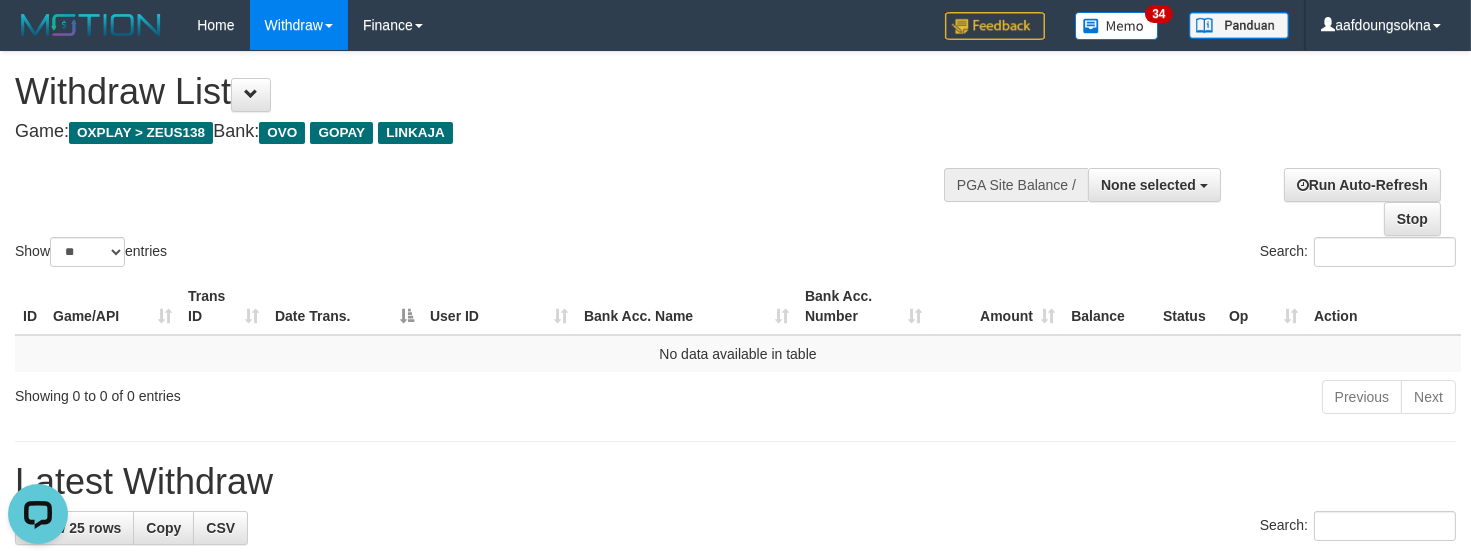 scroll, scrollTop: 0, scrollLeft: 0, axis: both 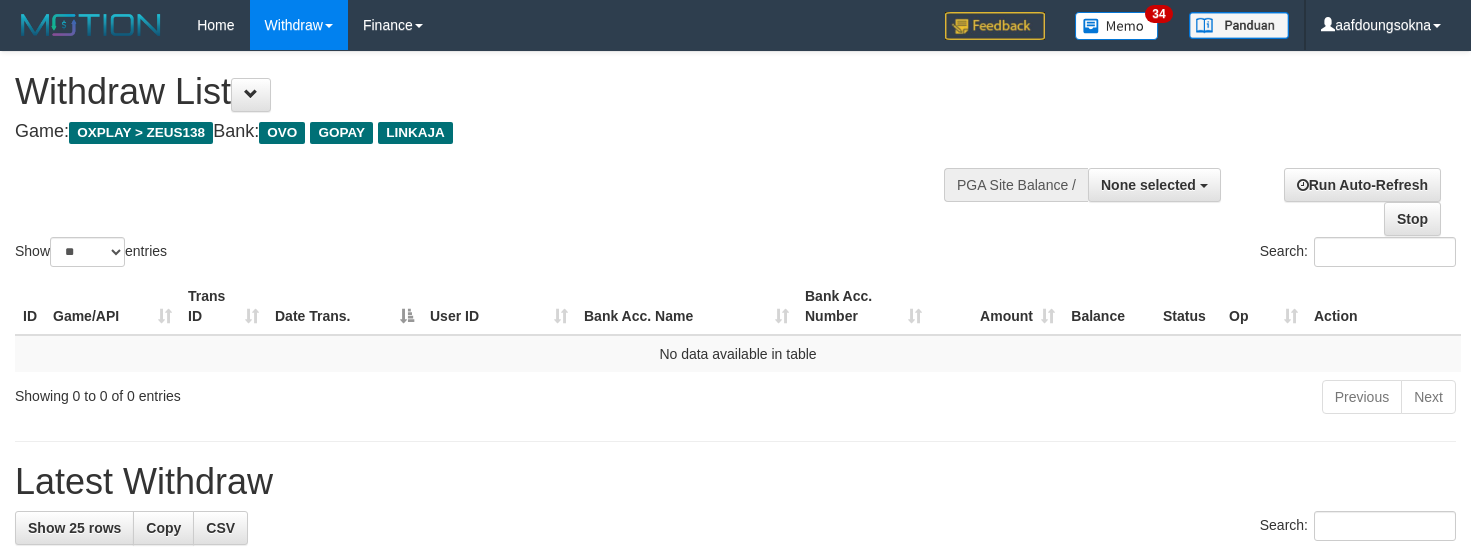 select 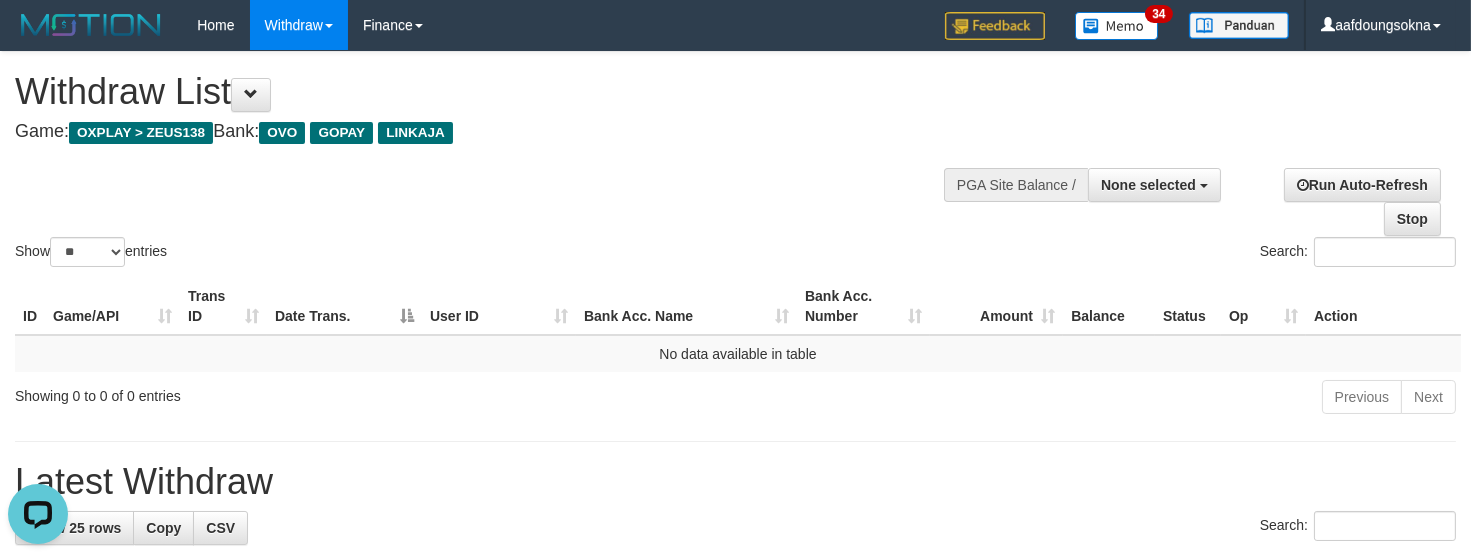 scroll, scrollTop: 0, scrollLeft: 0, axis: both 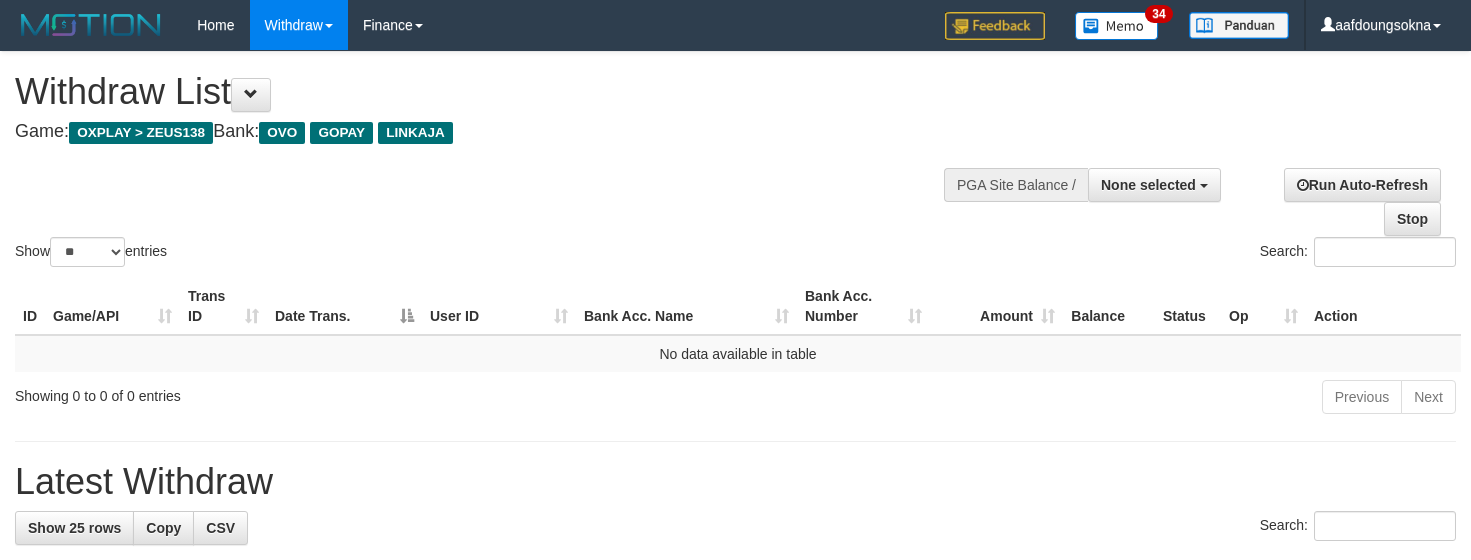 select 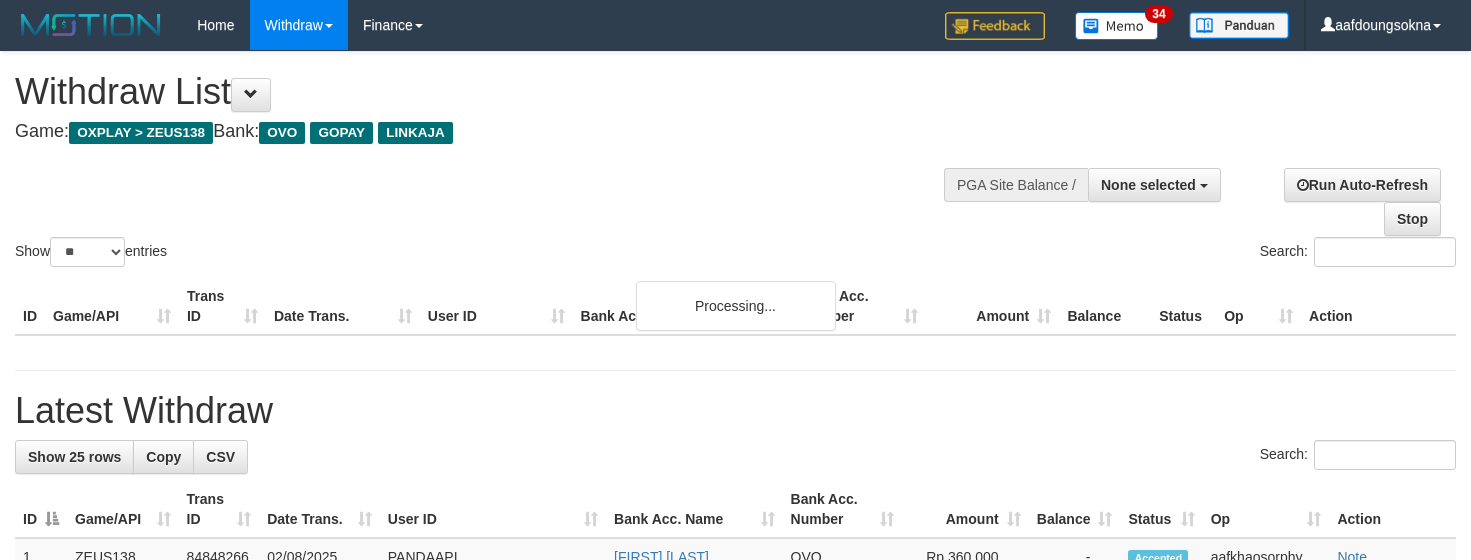select 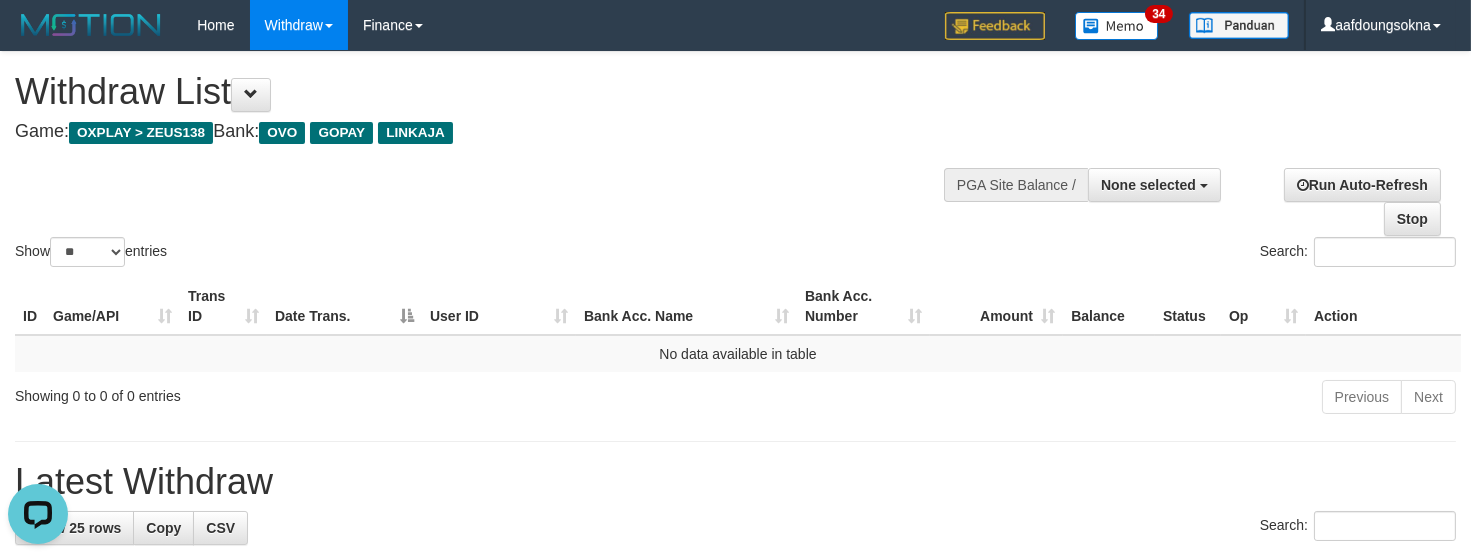 scroll, scrollTop: 0, scrollLeft: 0, axis: both 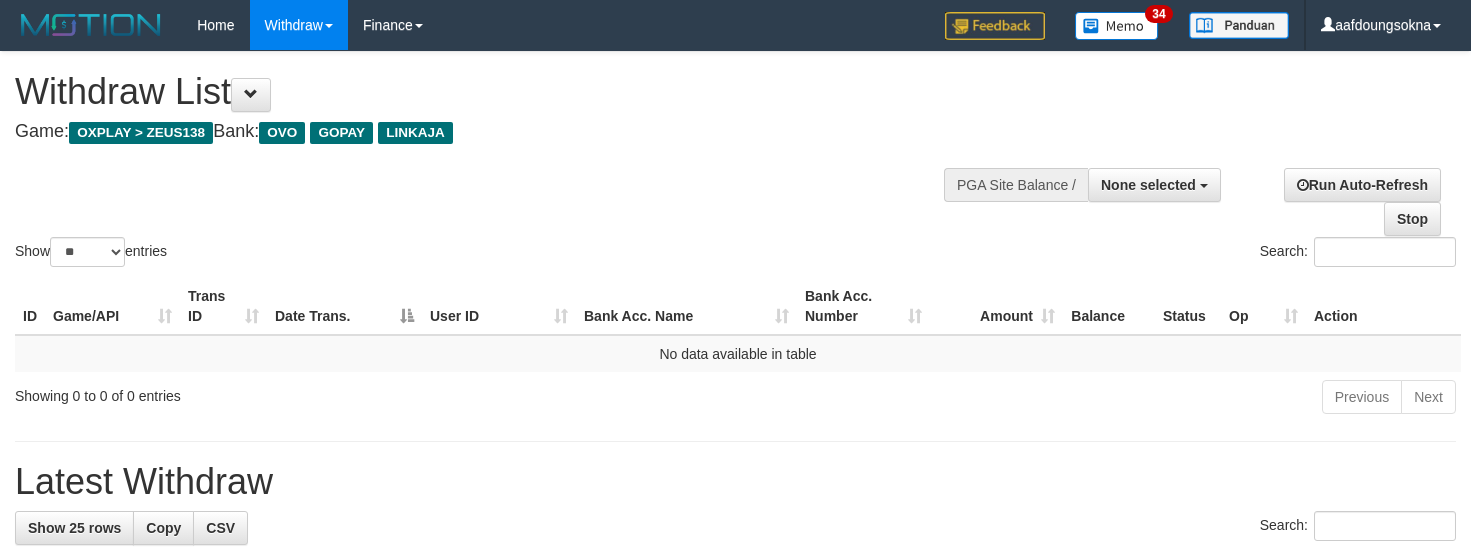 select 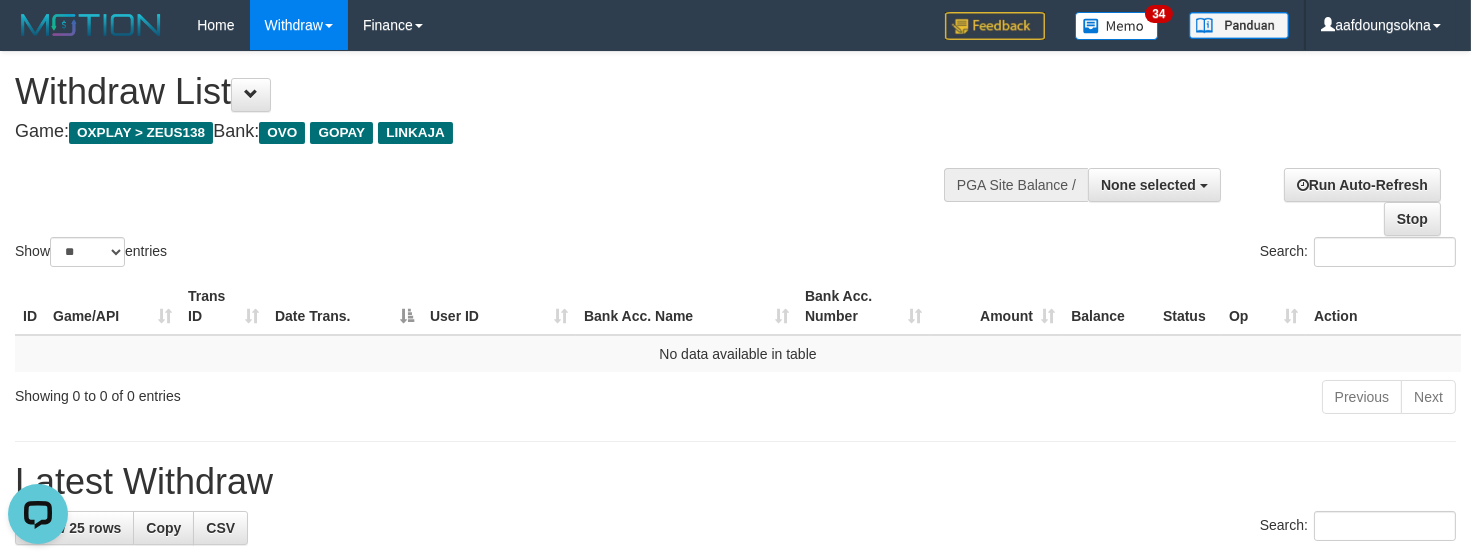 scroll, scrollTop: 0, scrollLeft: 0, axis: both 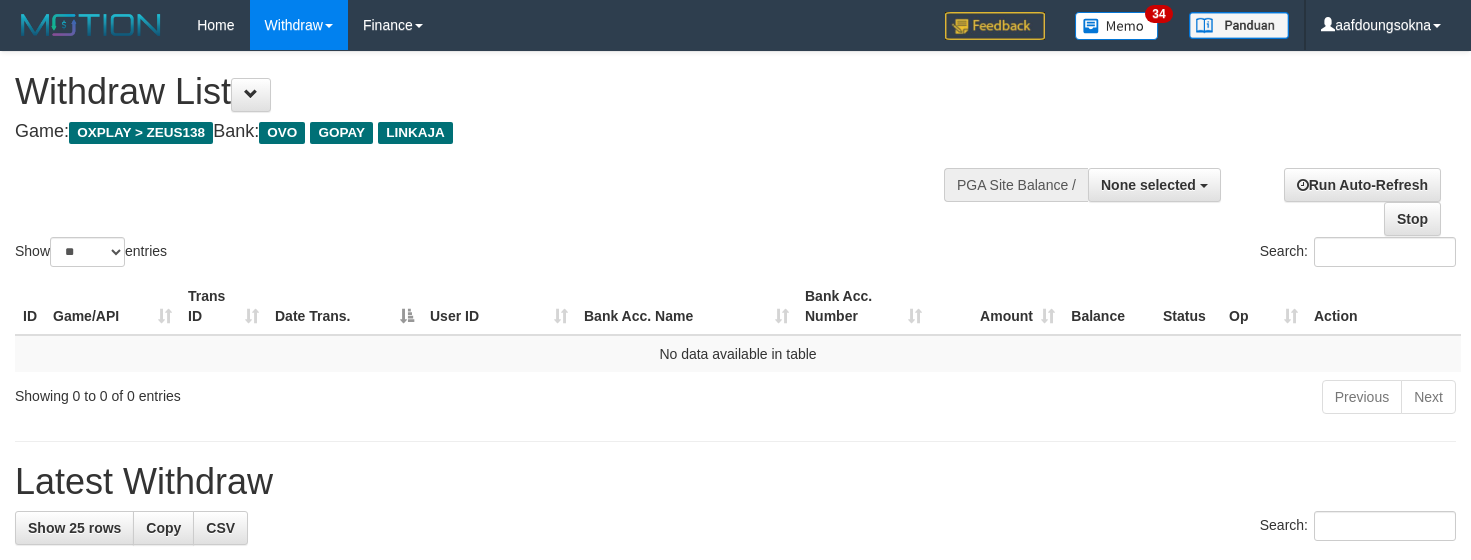 select 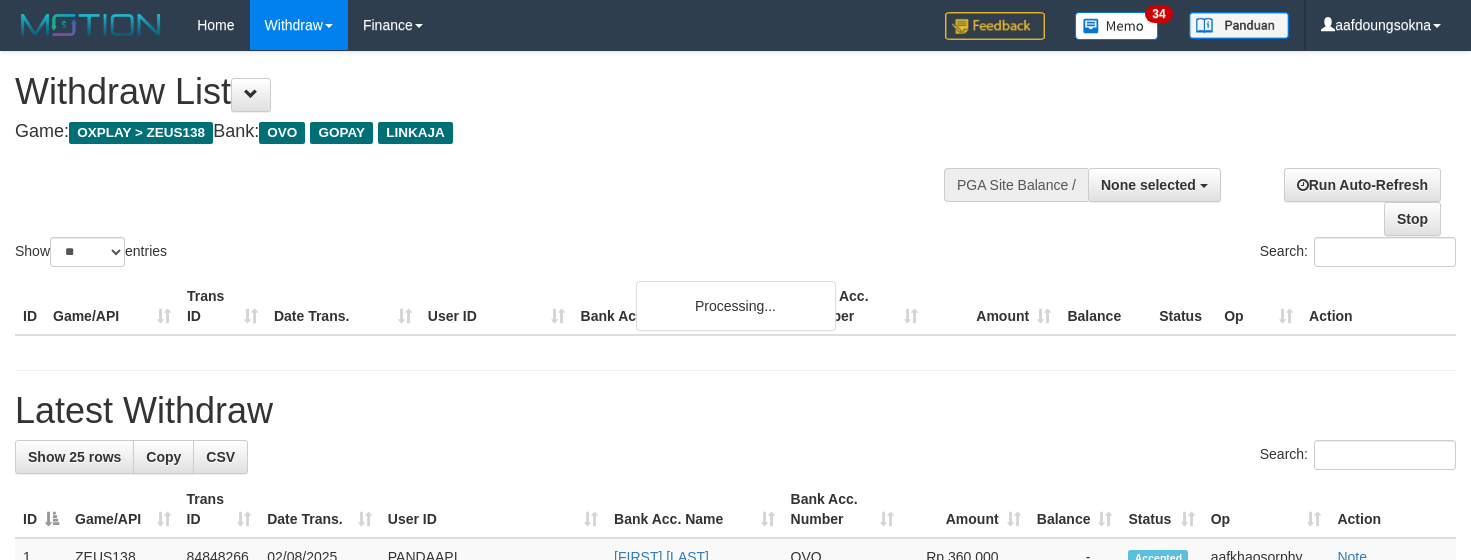 select 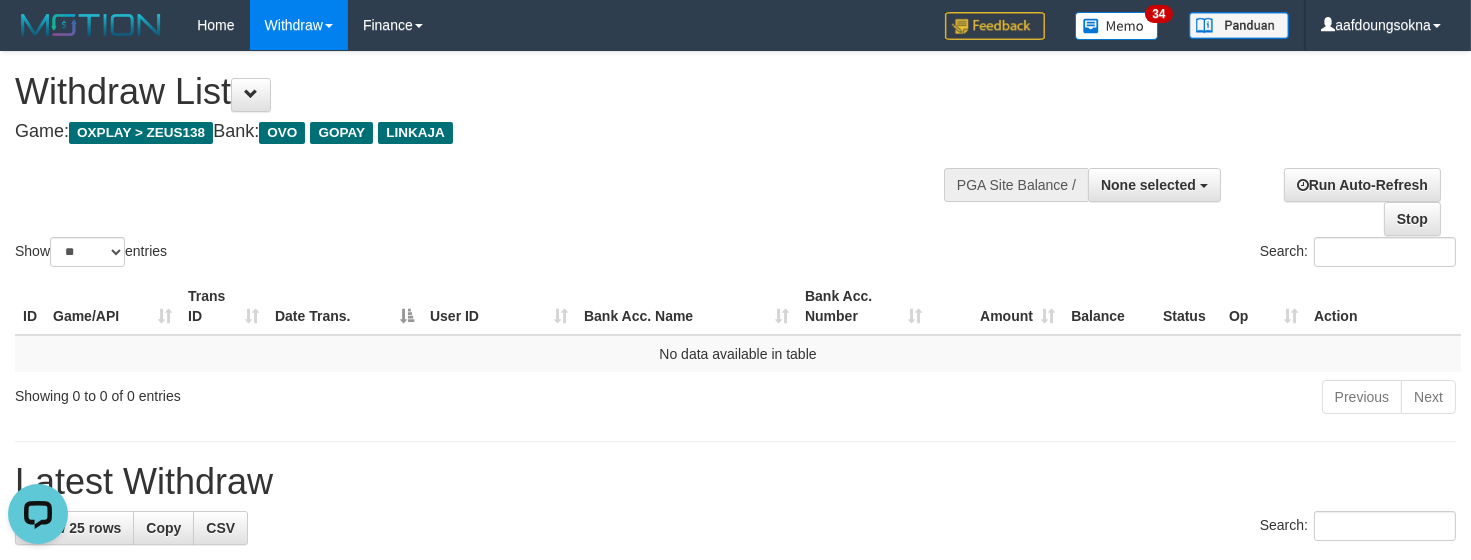 scroll, scrollTop: 0, scrollLeft: 0, axis: both 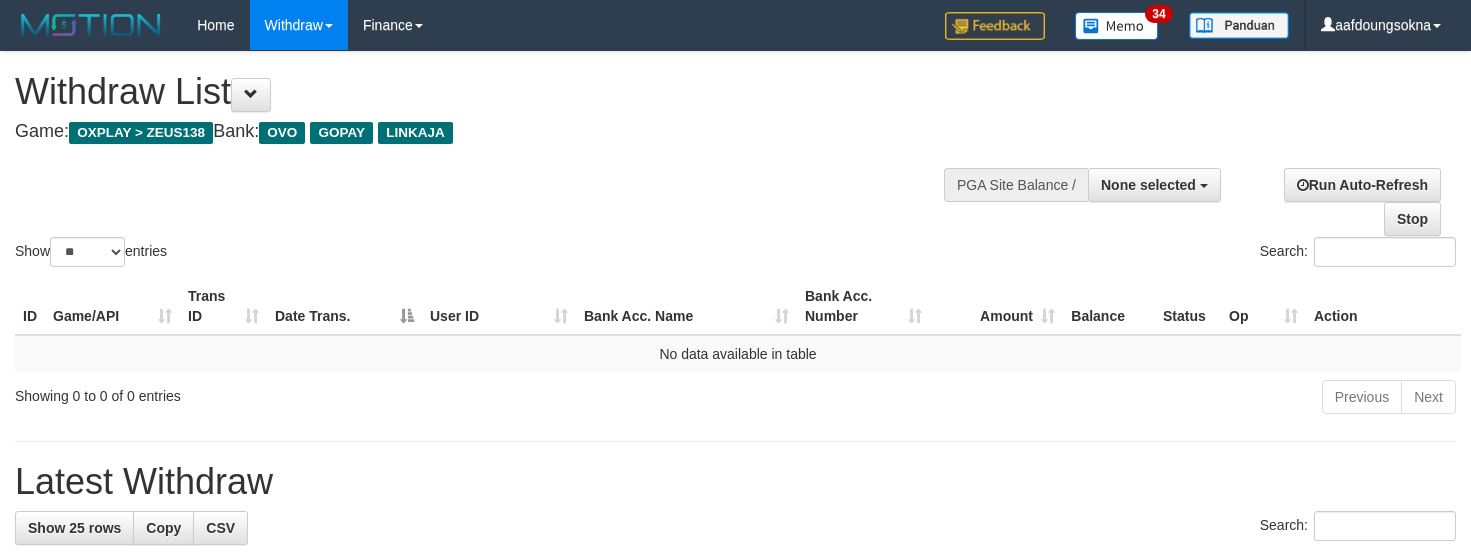 select 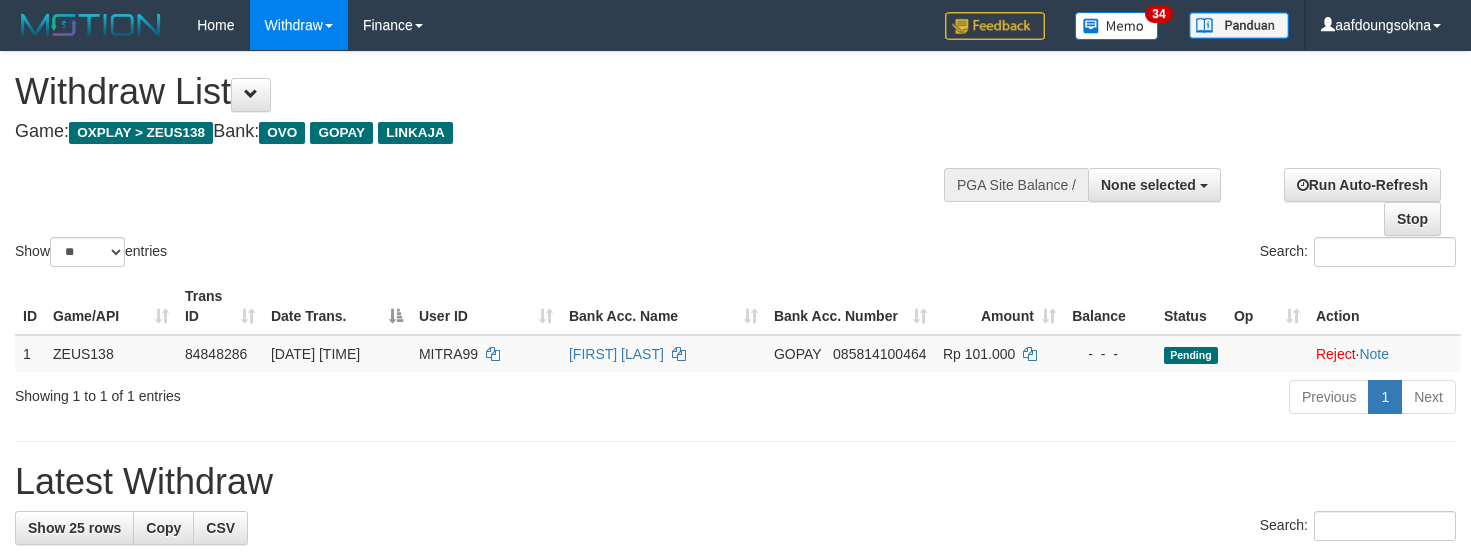 select 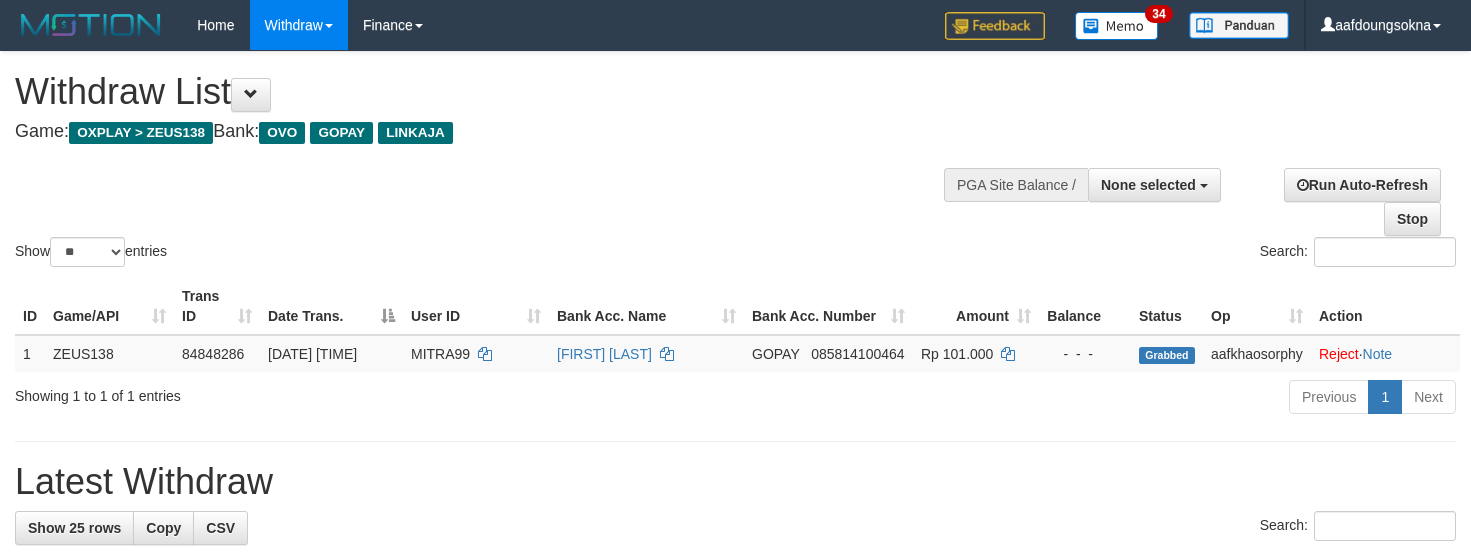 select 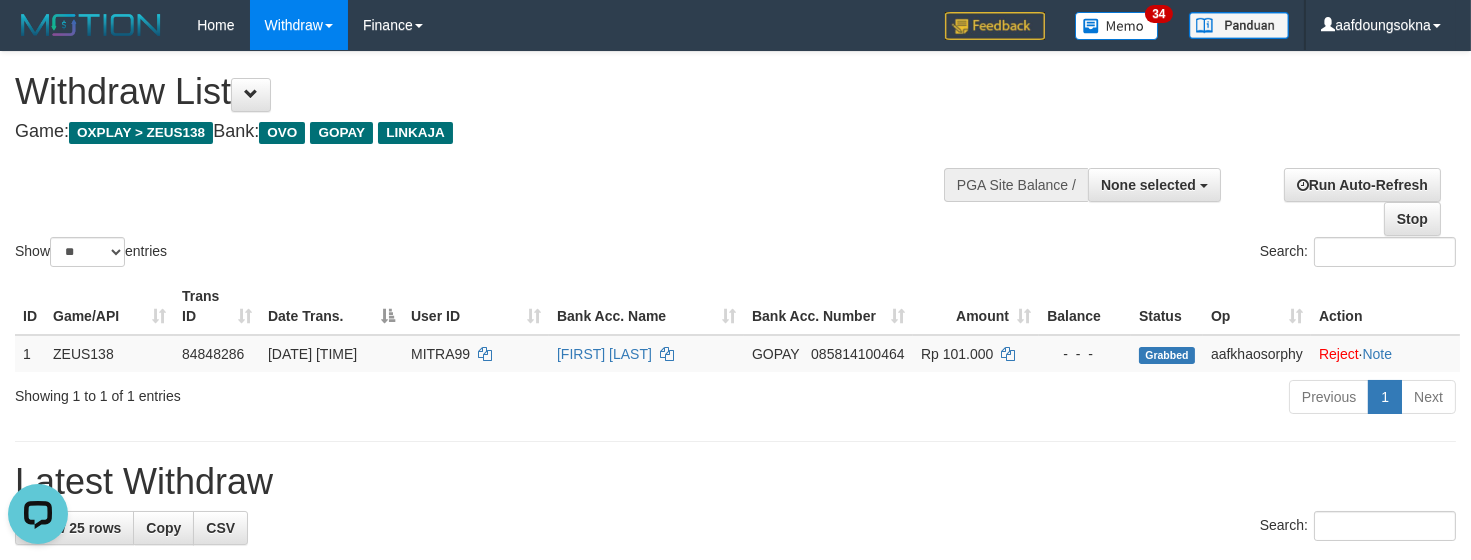 scroll, scrollTop: 0, scrollLeft: 0, axis: both 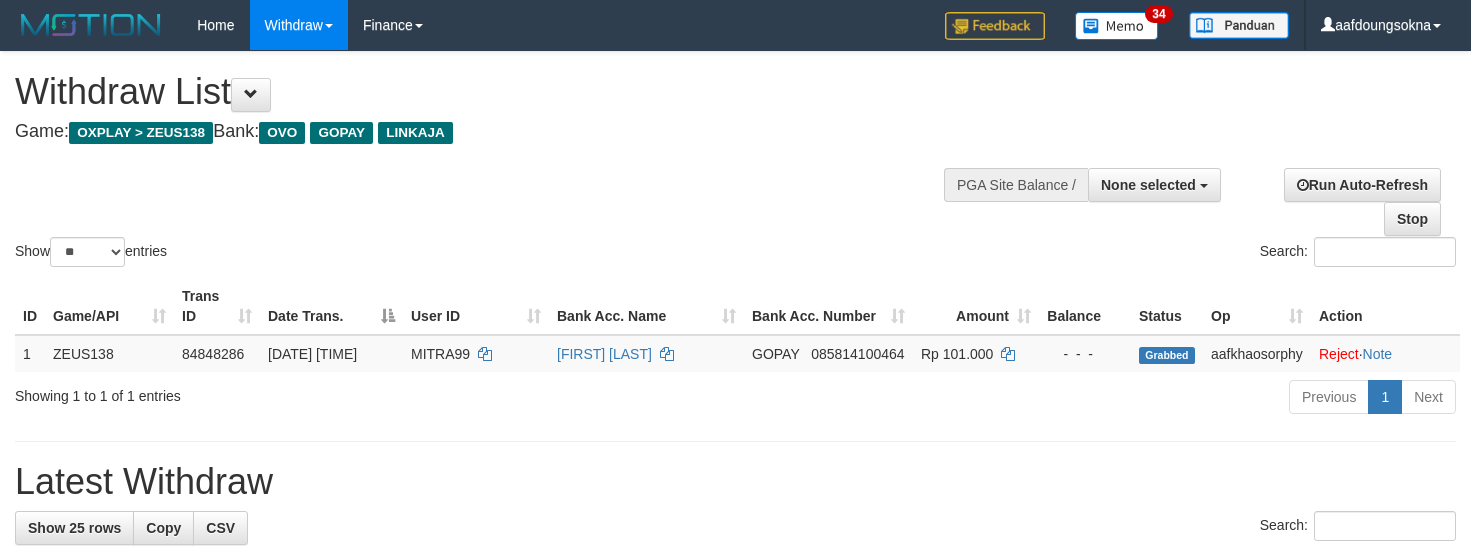 select 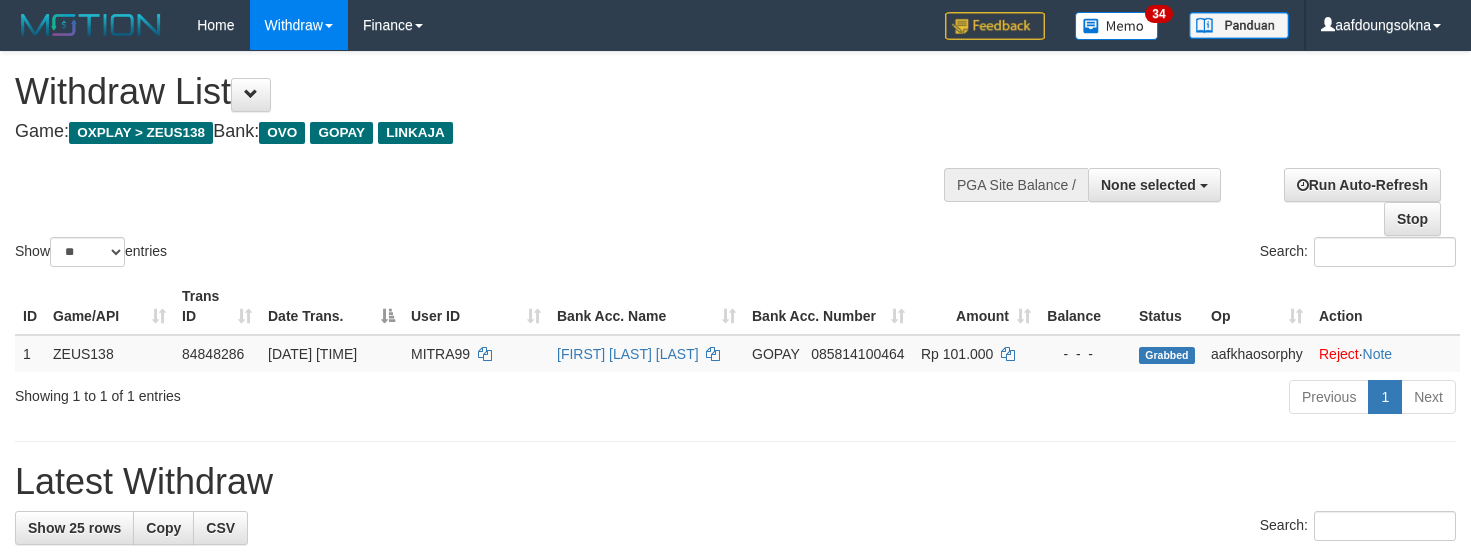 select 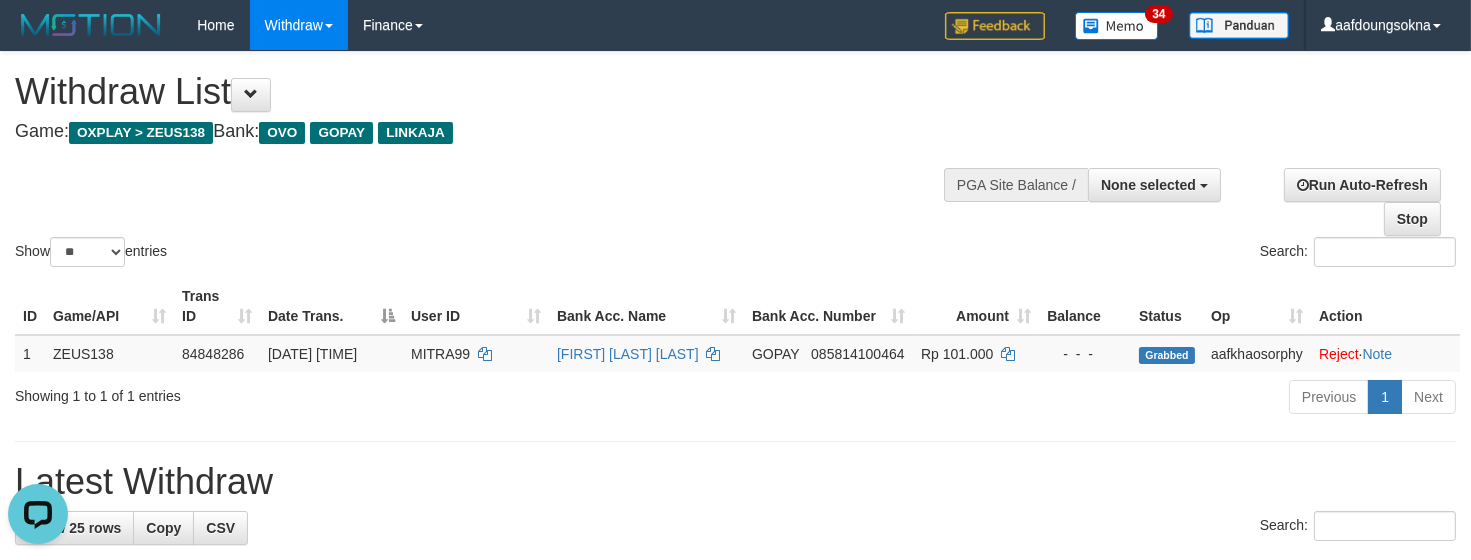scroll, scrollTop: 0, scrollLeft: 0, axis: both 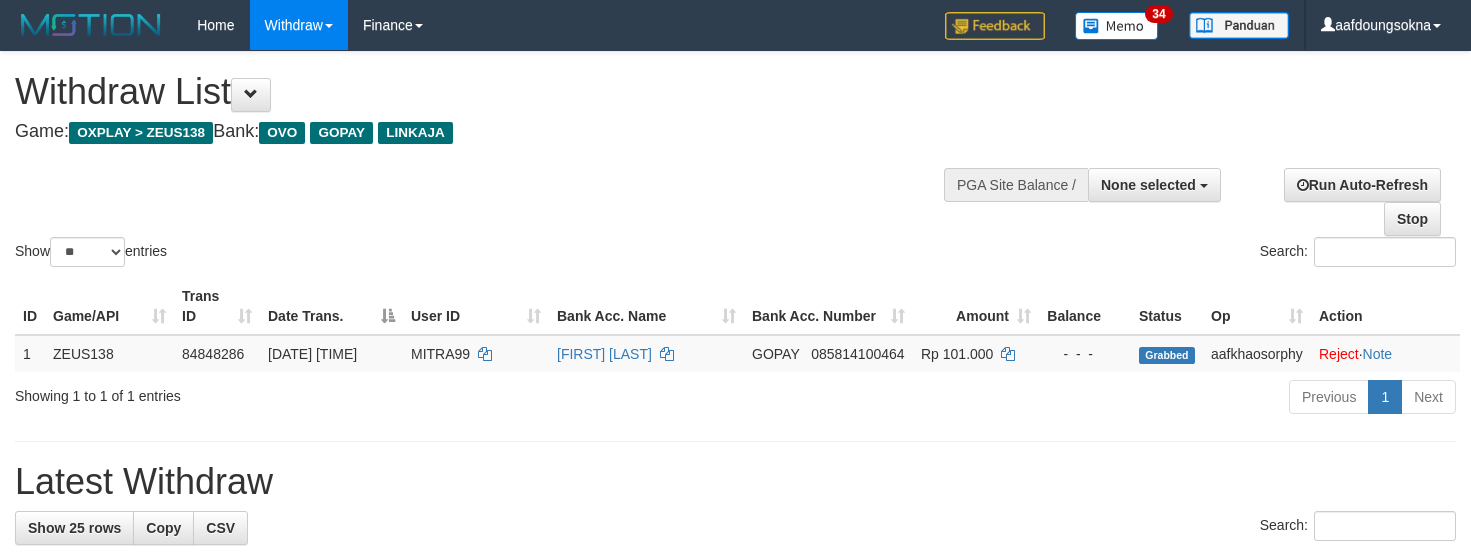 select 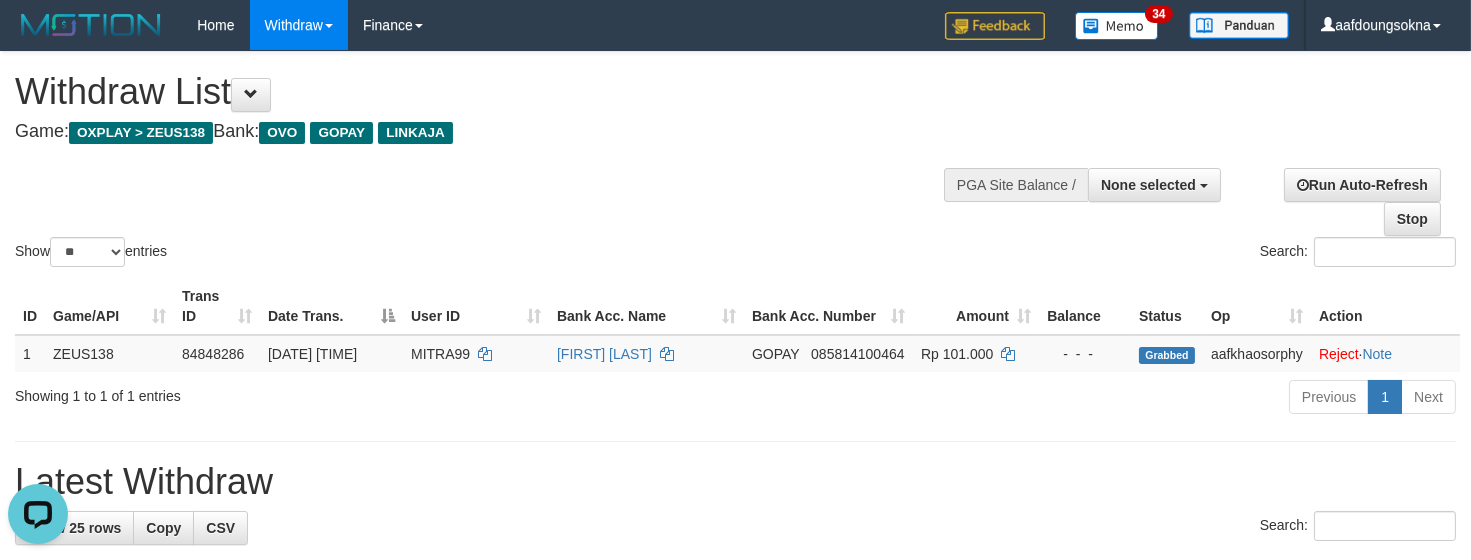 scroll, scrollTop: 0, scrollLeft: 0, axis: both 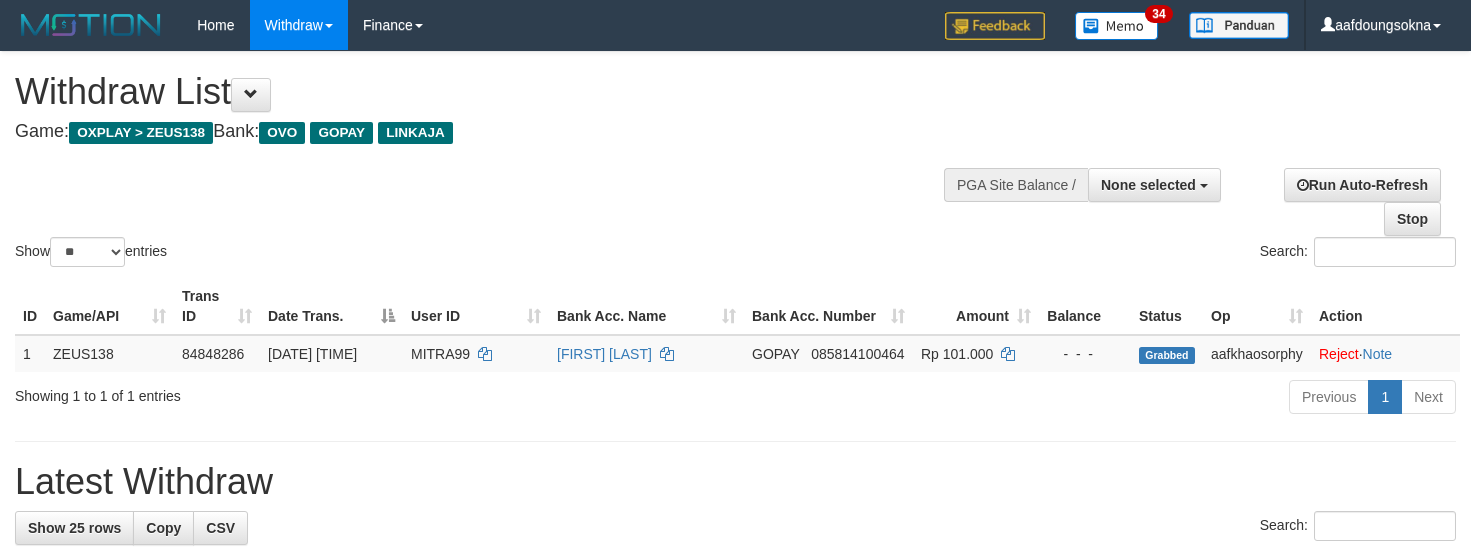 select 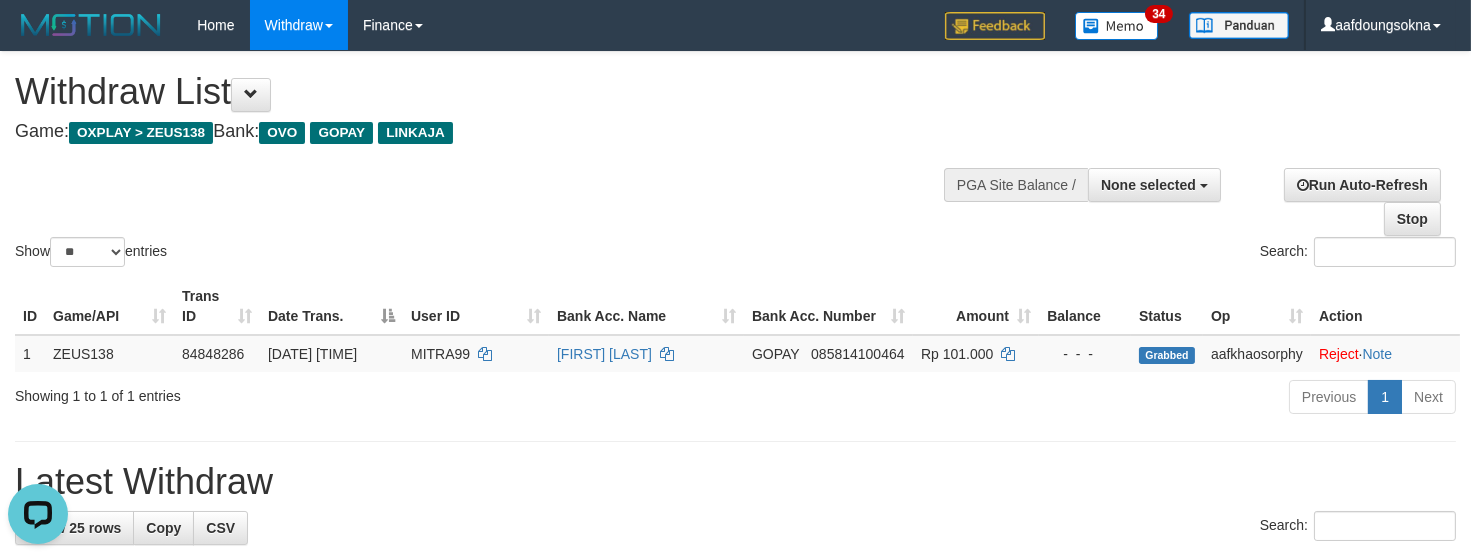 scroll, scrollTop: 0, scrollLeft: 0, axis: both 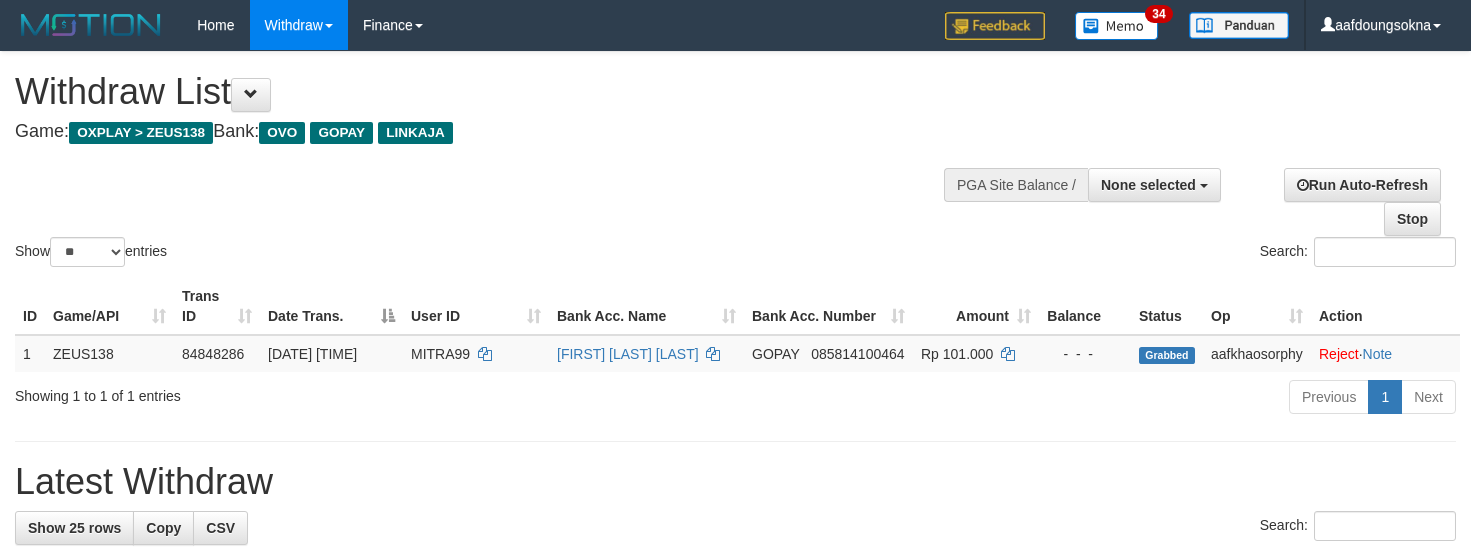 select 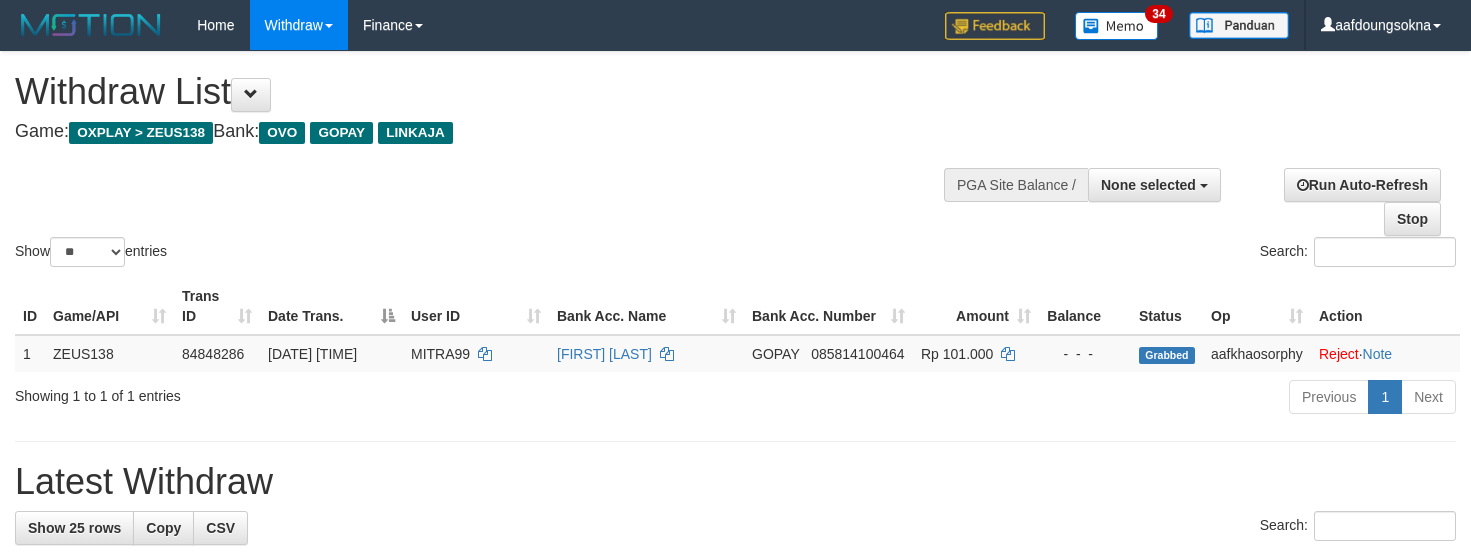 select 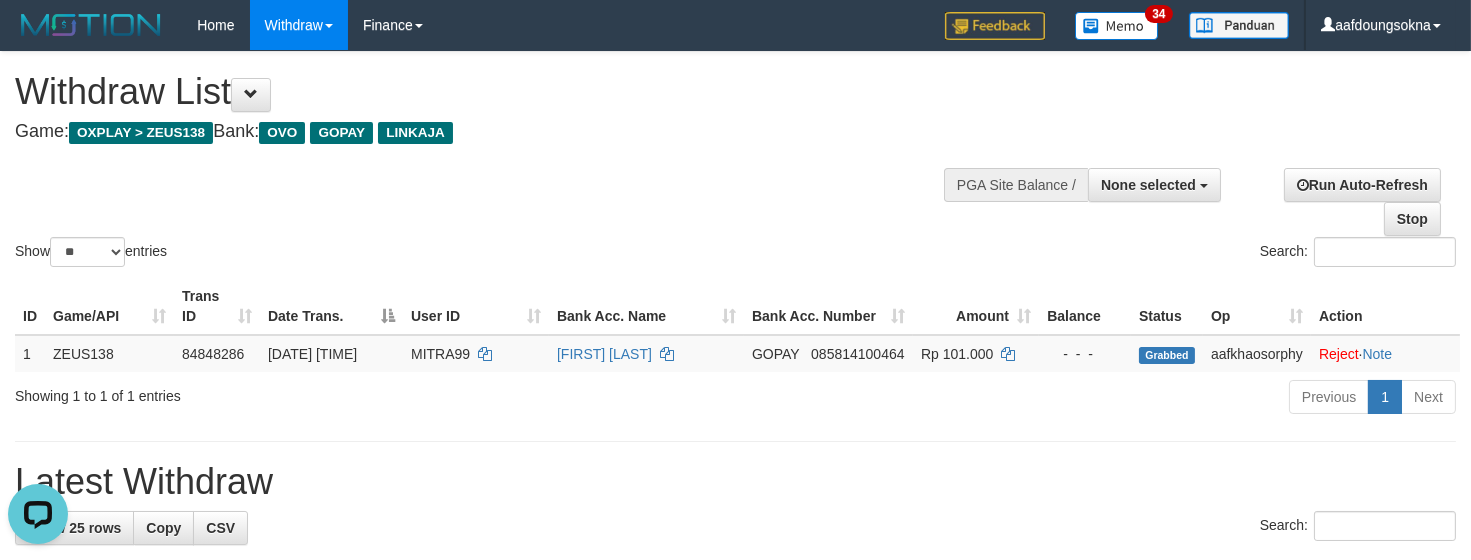 scroll, scrollTop: 0, scrollLeft: 0, axis: both 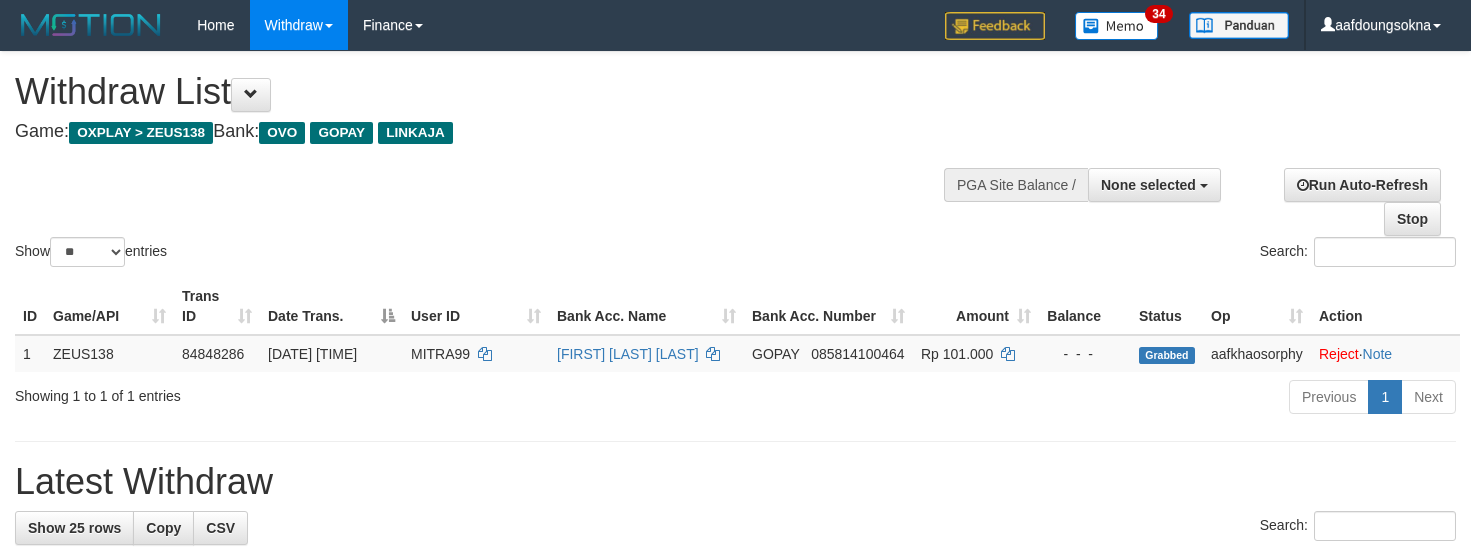select 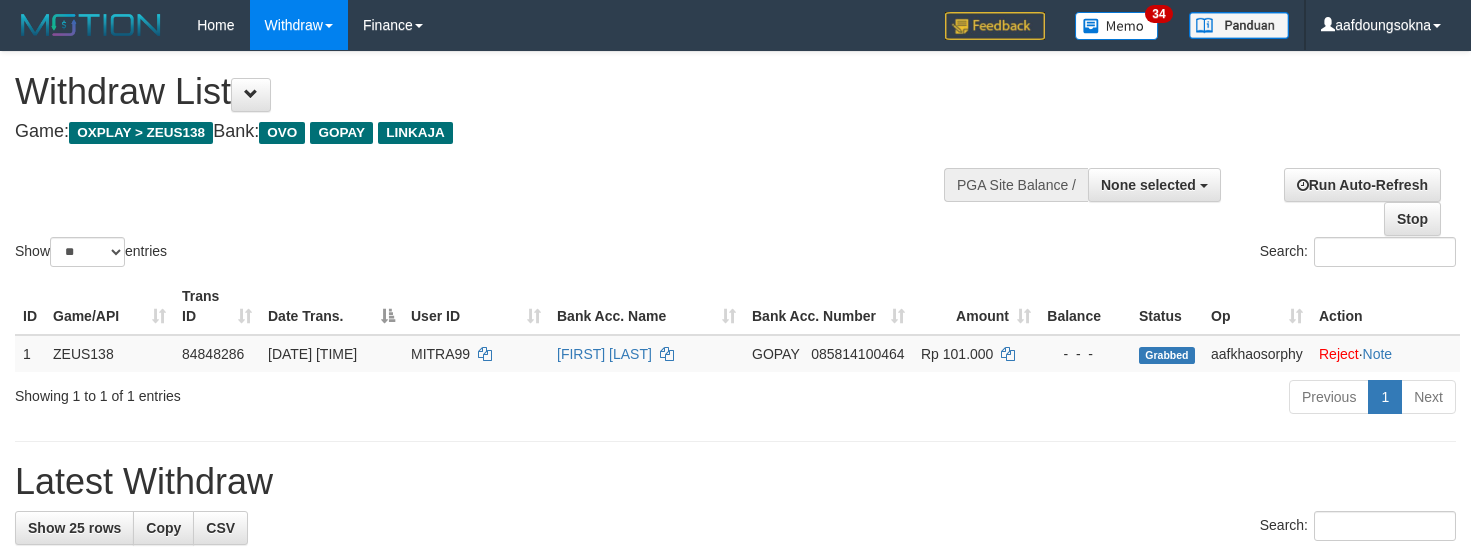 select 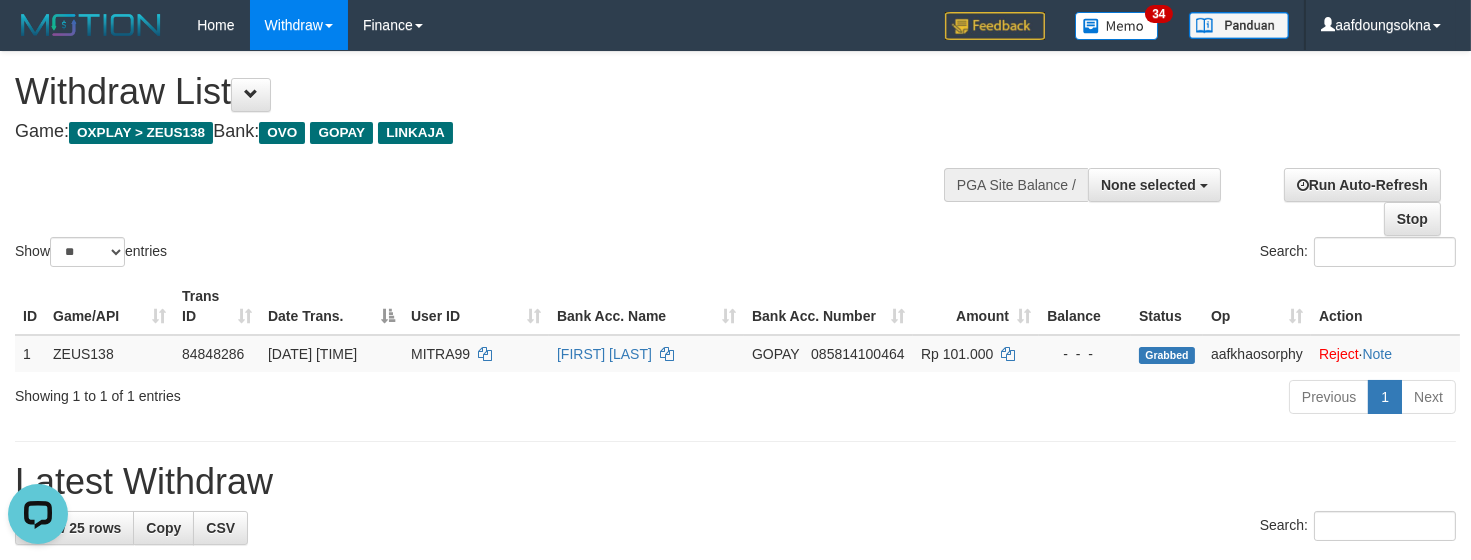 scroll, scrollTop: 0, scrollLeft: 0, axis: both 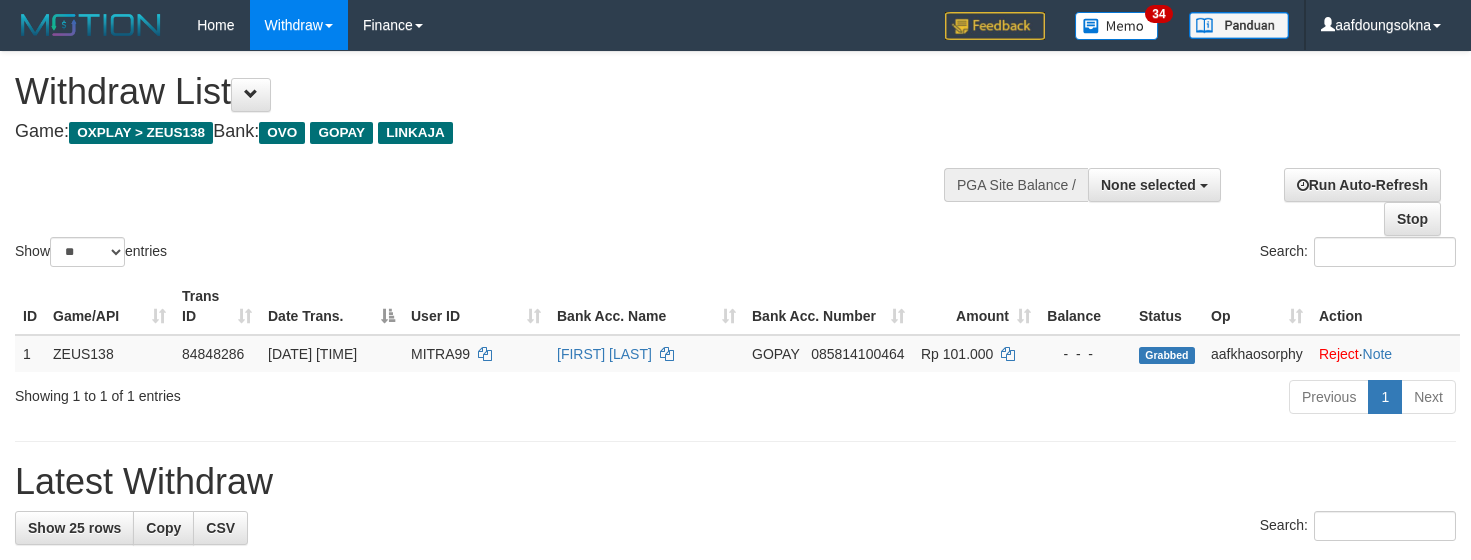 select 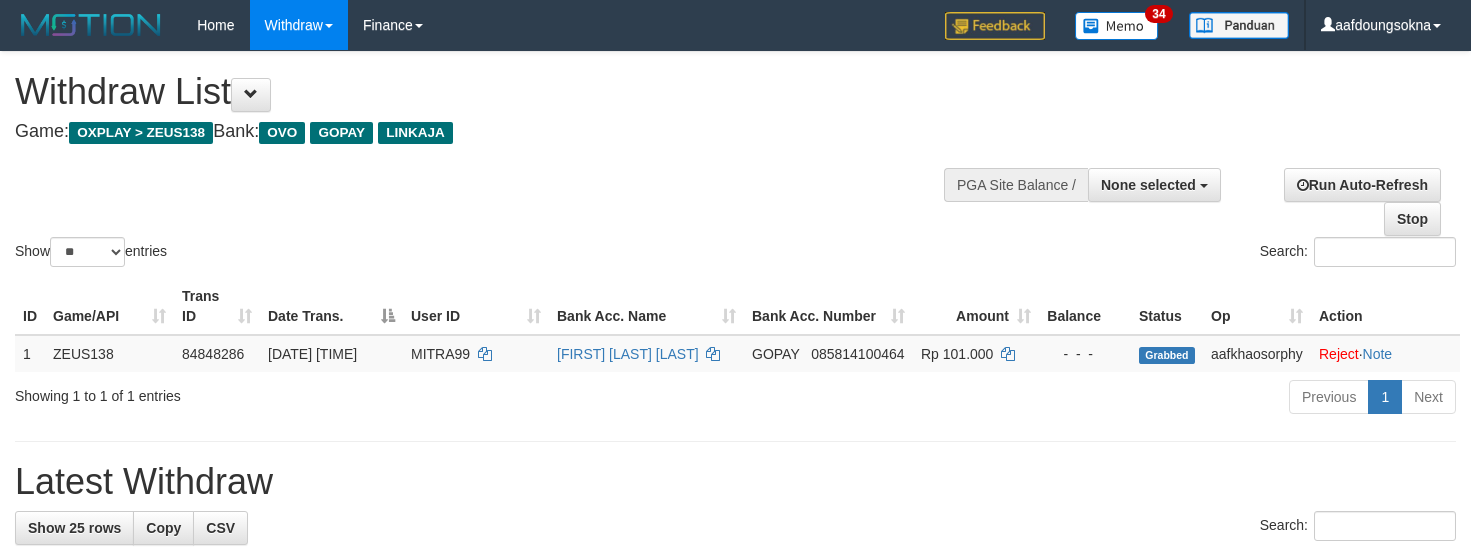 select 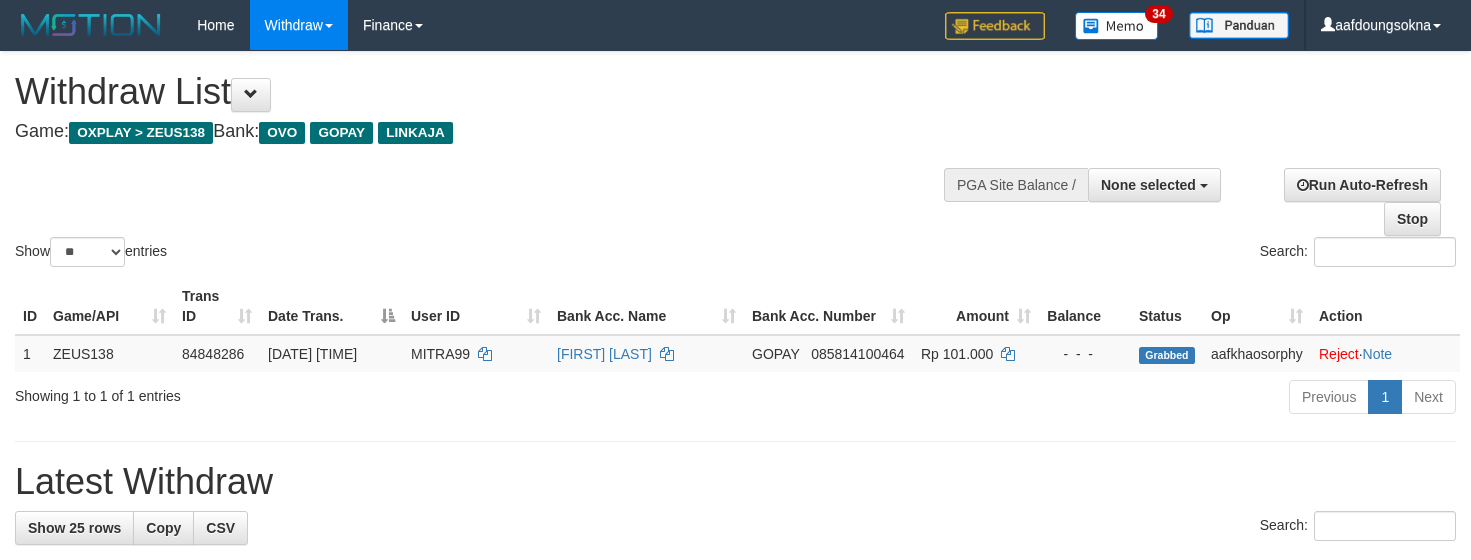 select 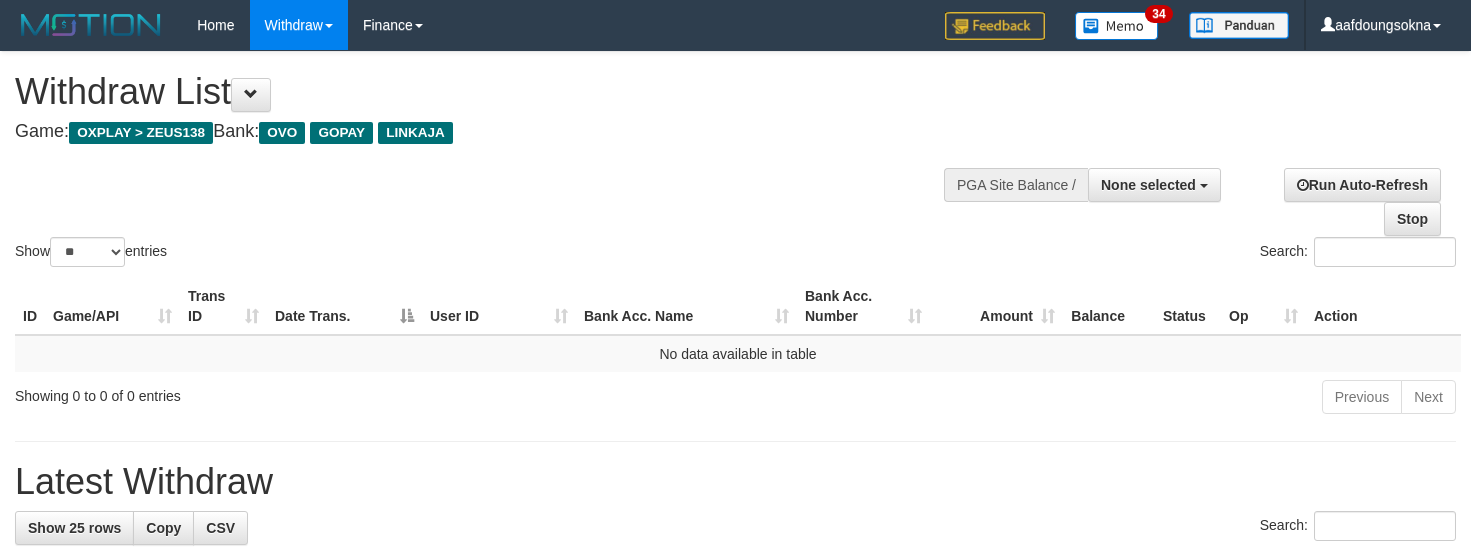 select 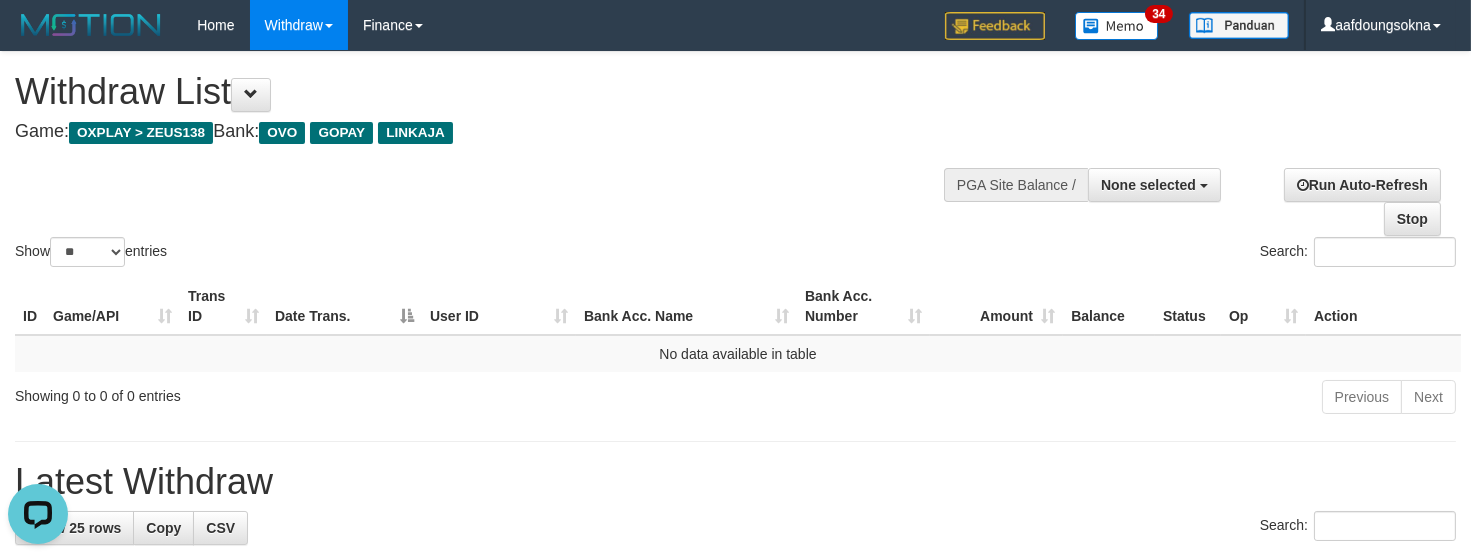 scroll, scrollTop: 0, scrollLeft: 0, axis: both 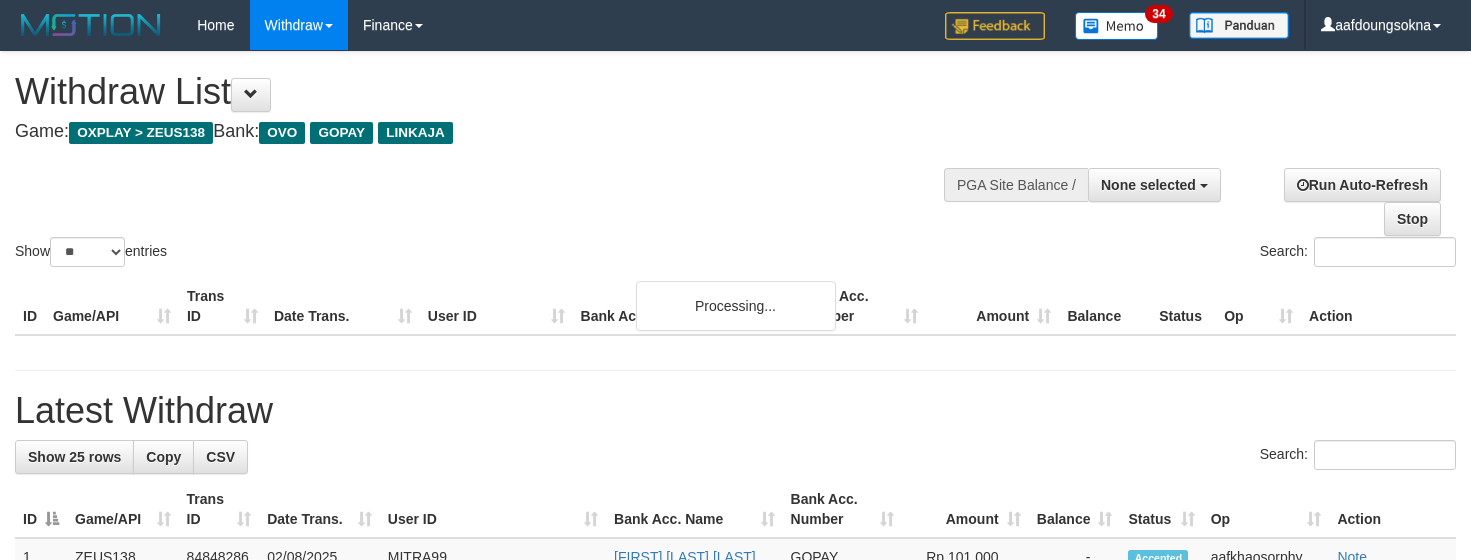 select 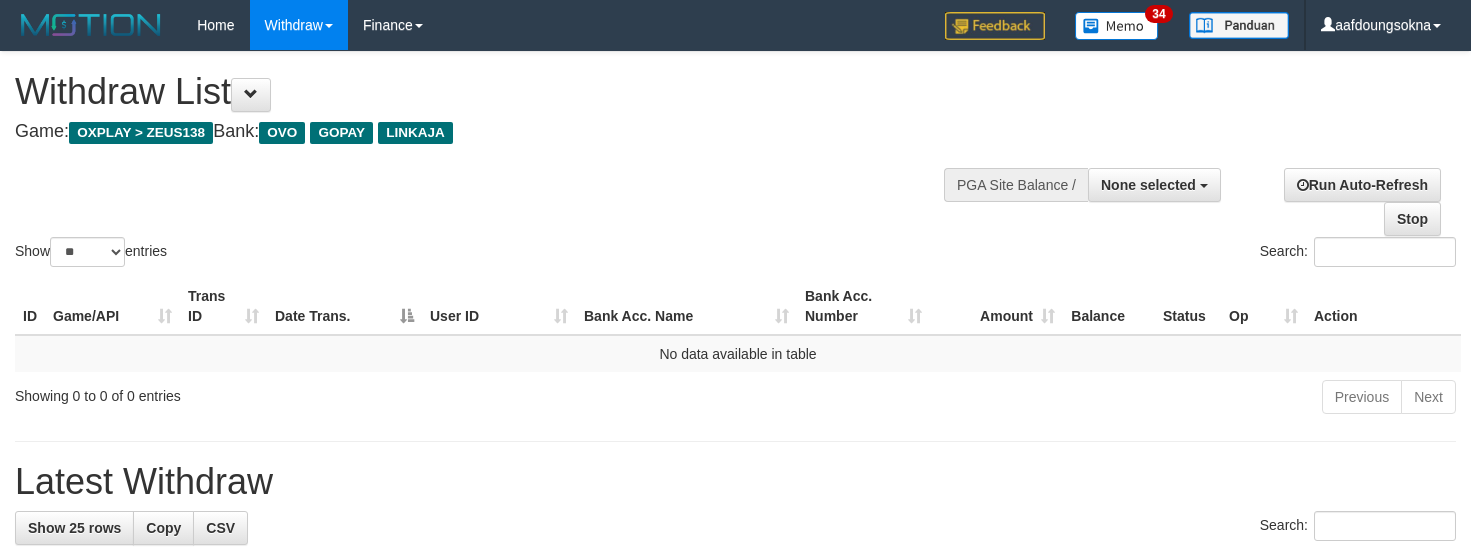 select 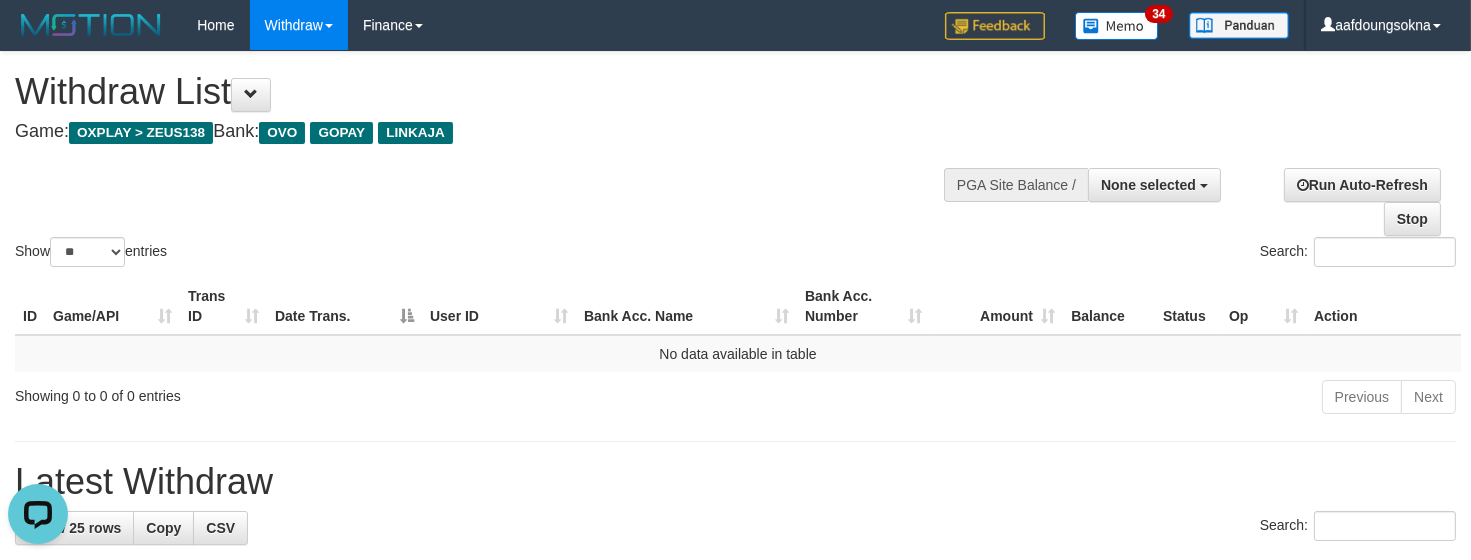 scroll, scrollTop: 0, scrollLeft: 0, axis: both 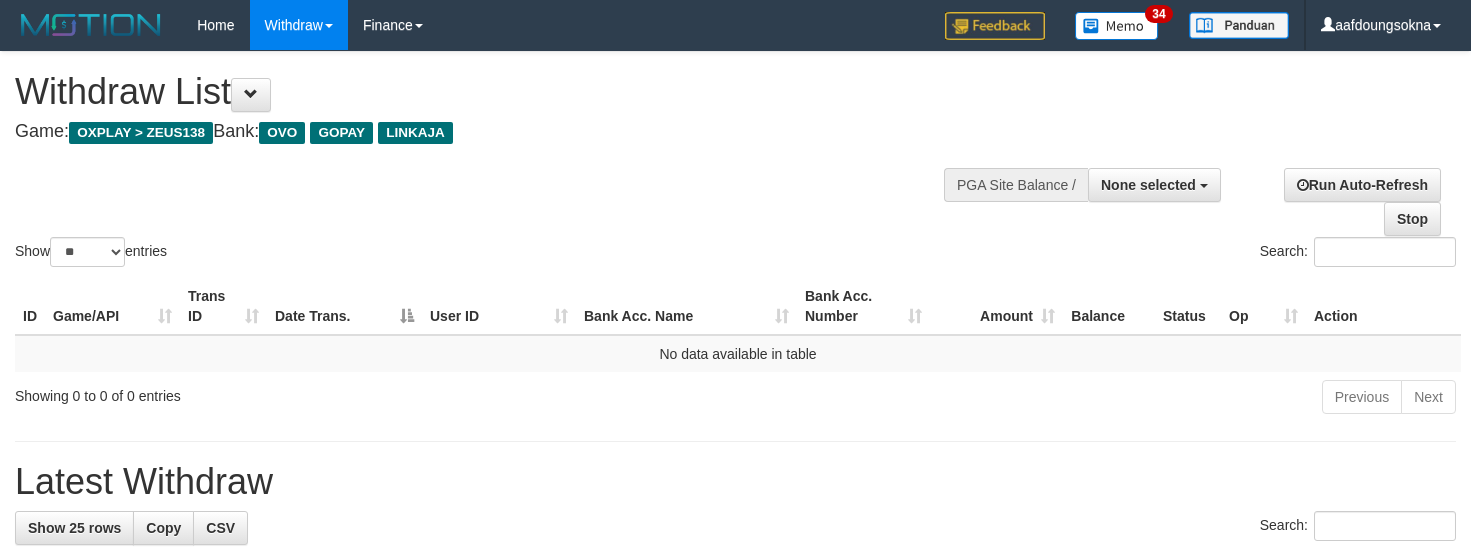 select 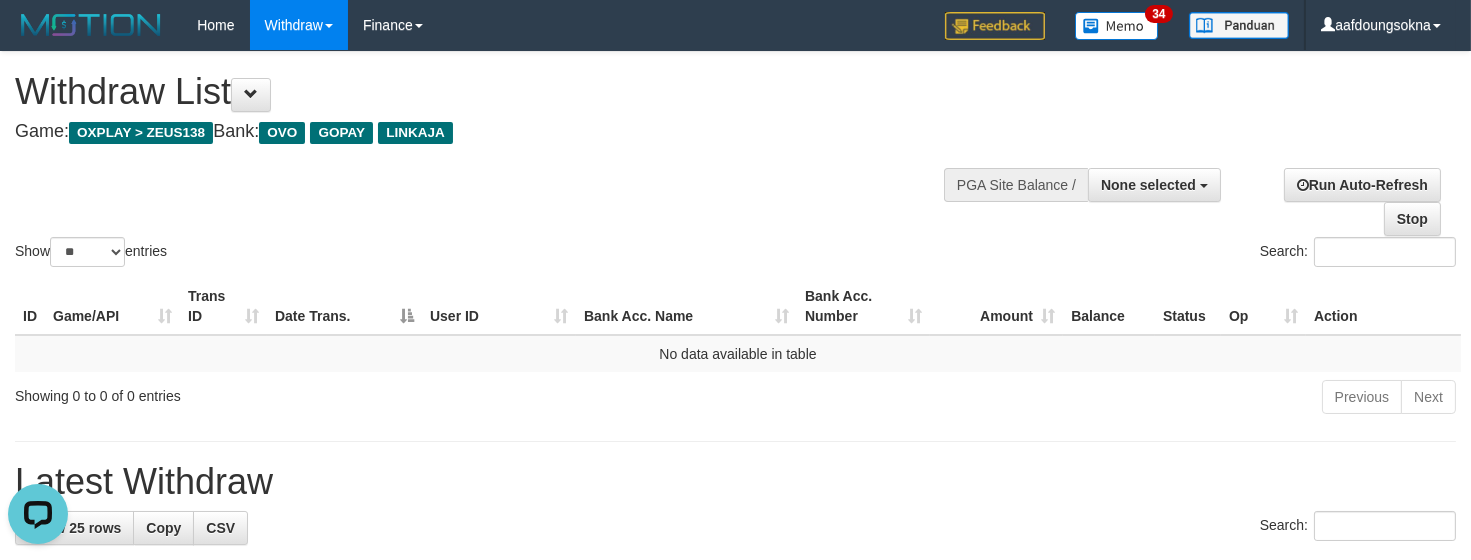scroll, scrollTop: 0, scrollLeft: 0, axis: both 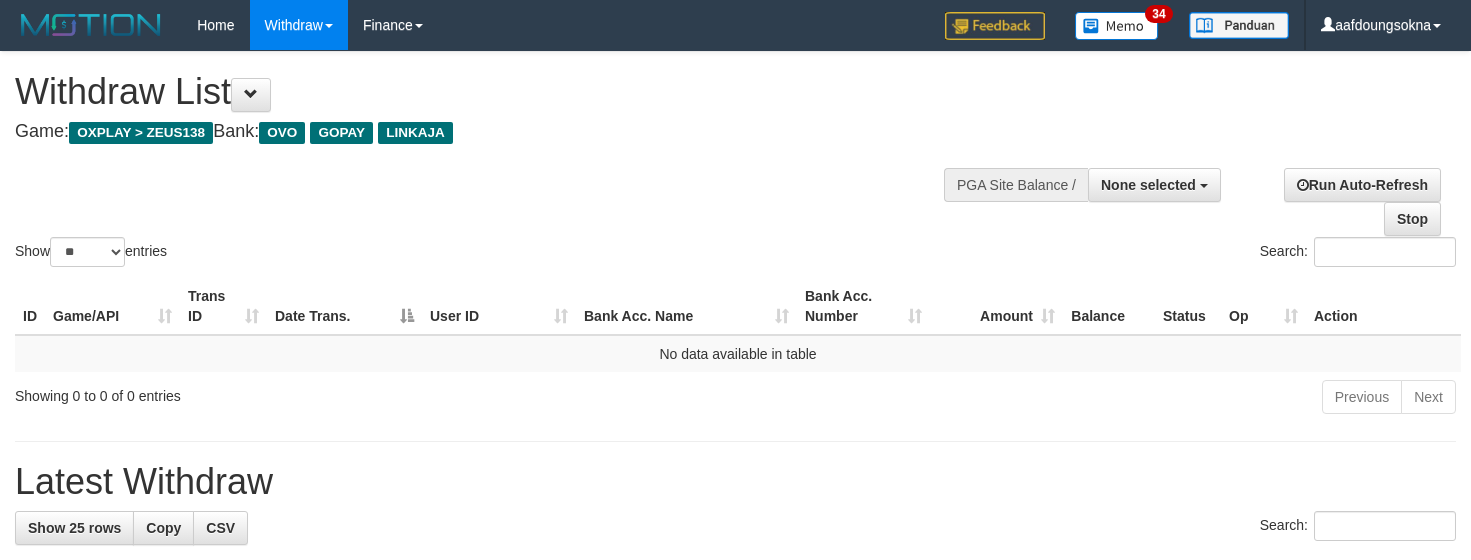 select 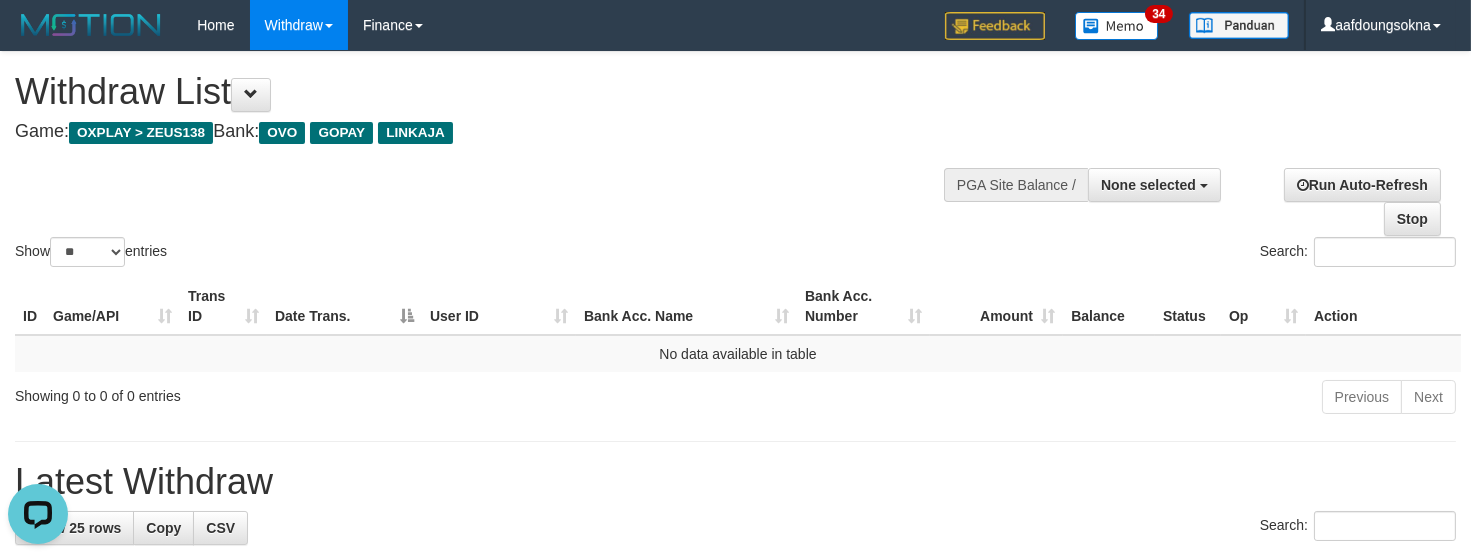 scroll, scrollTop: 0, scrollLeft: 0, axis: both 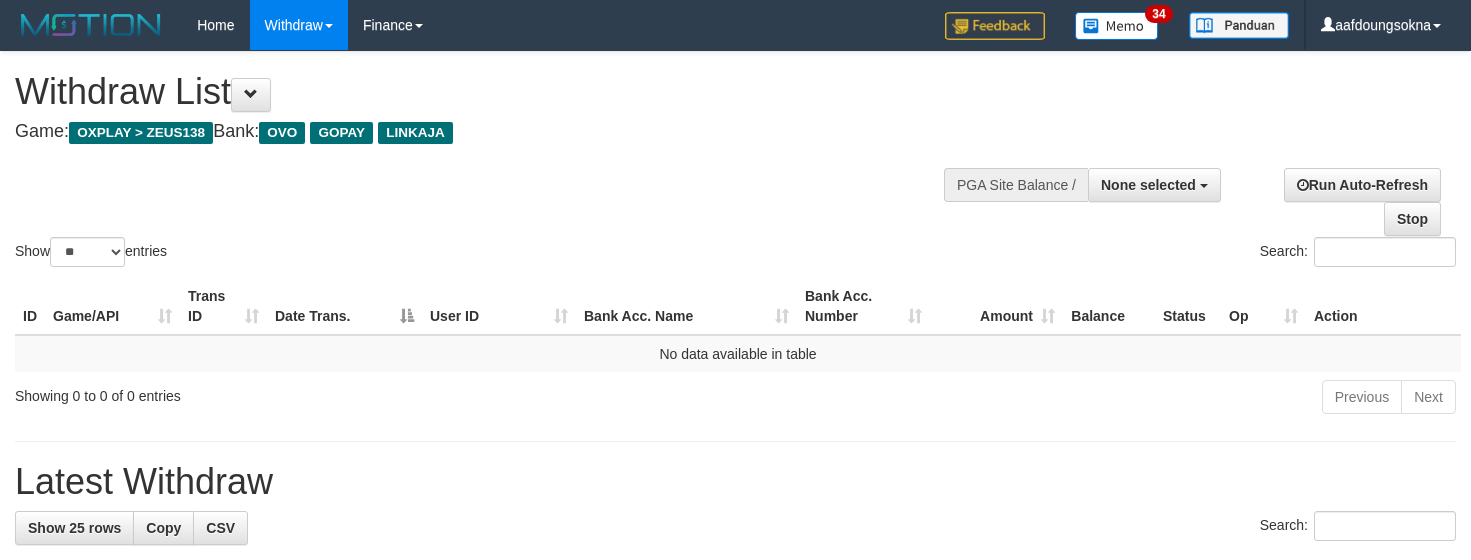 select 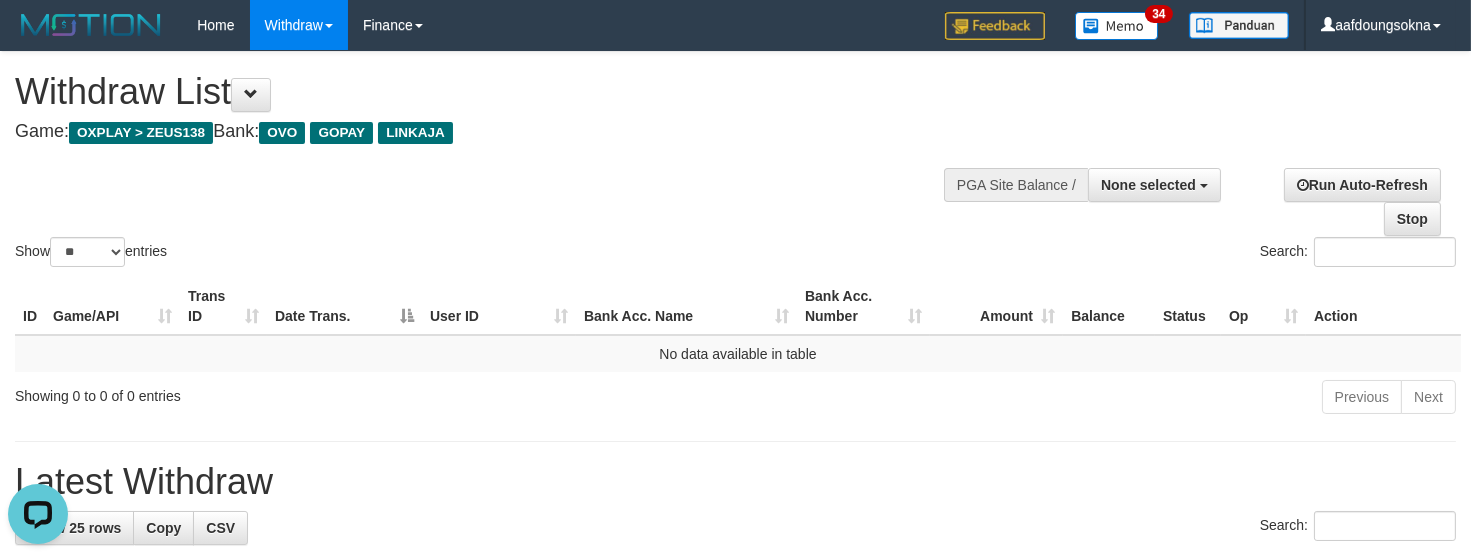 scroll, scrollTop: 0, scrollLeft: 0, axis: both 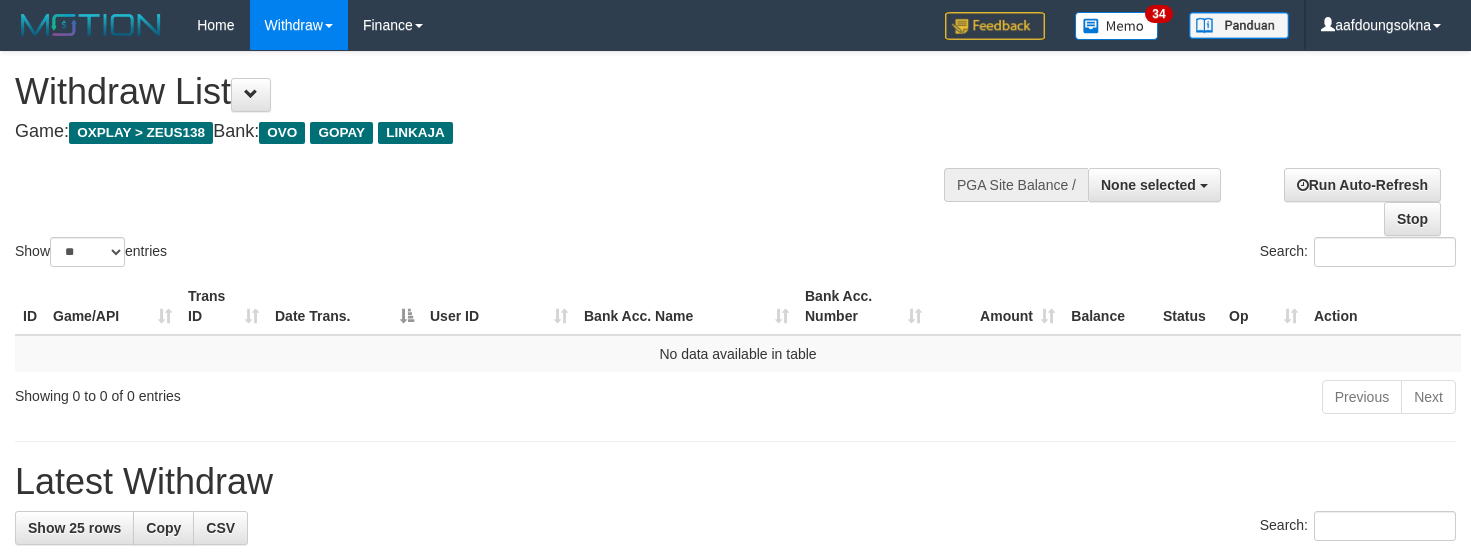 select 